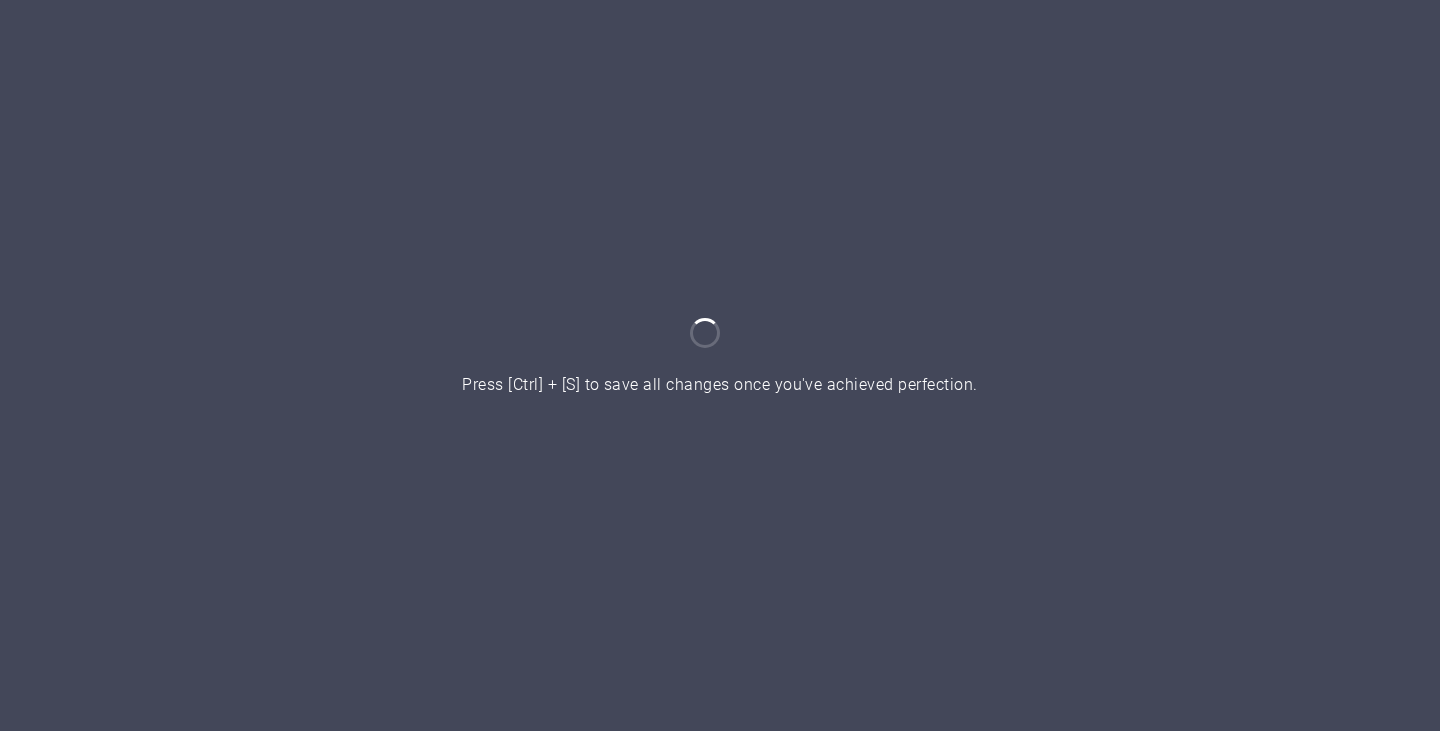 scroll, scrollTop: 0, scrollLeft: 0, axis: both 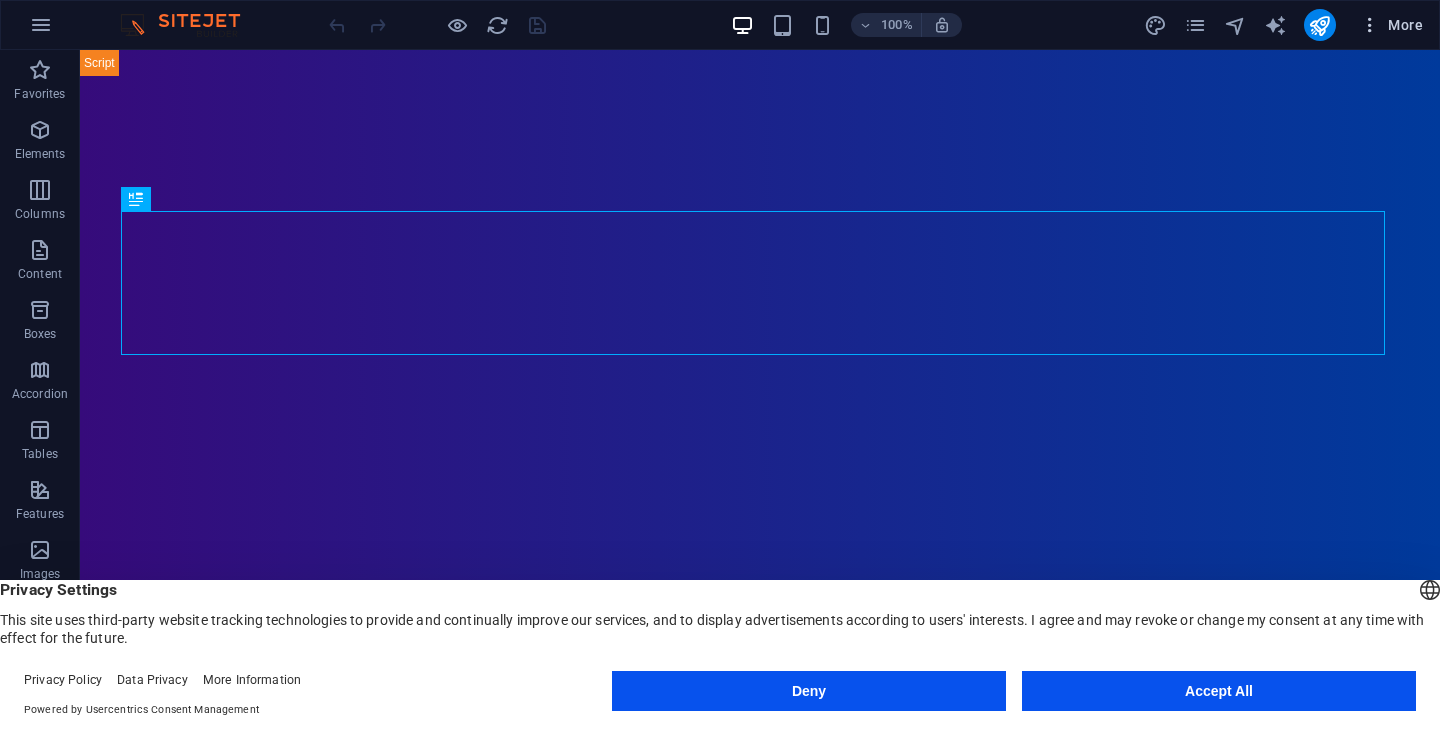 click on "More" at bounding box center [1391, 25] 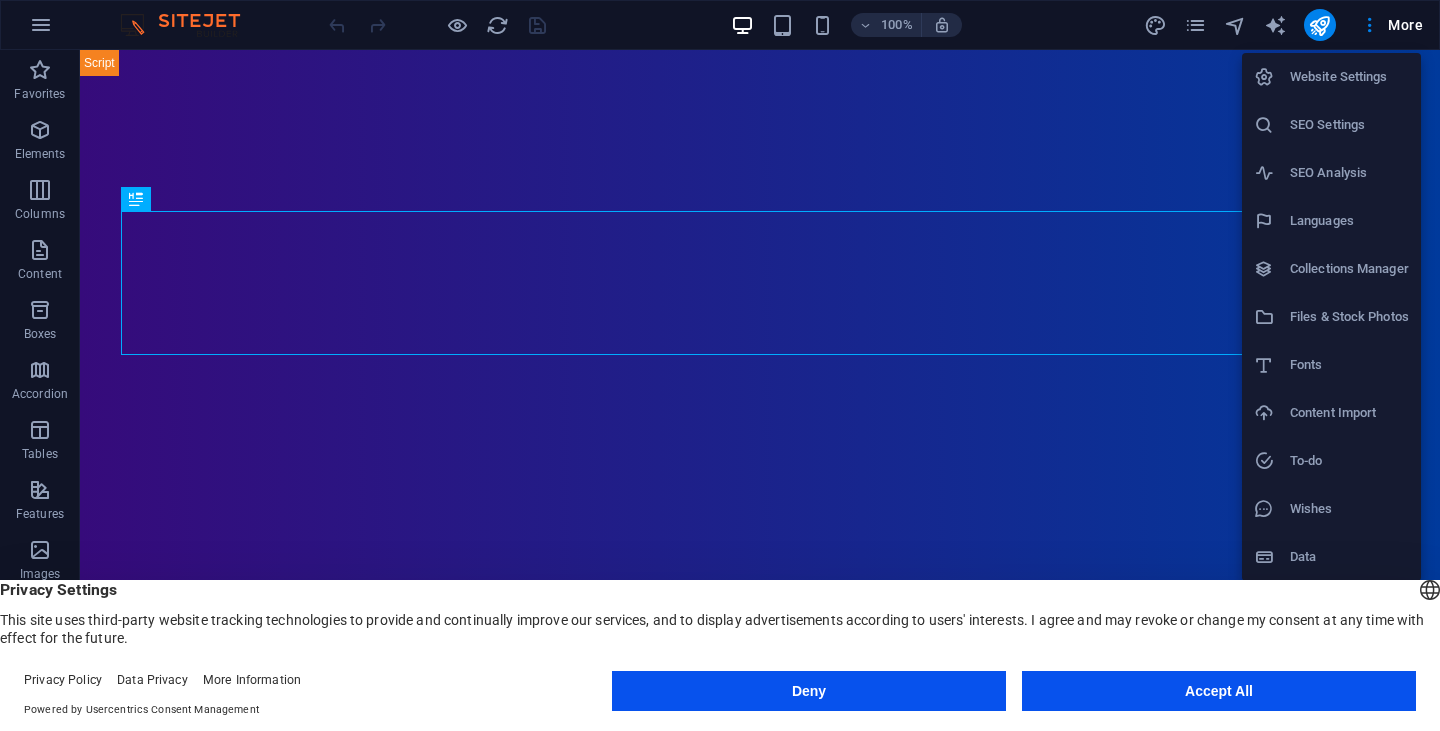 click on "Accept All" at bounding box center (1219, 691) 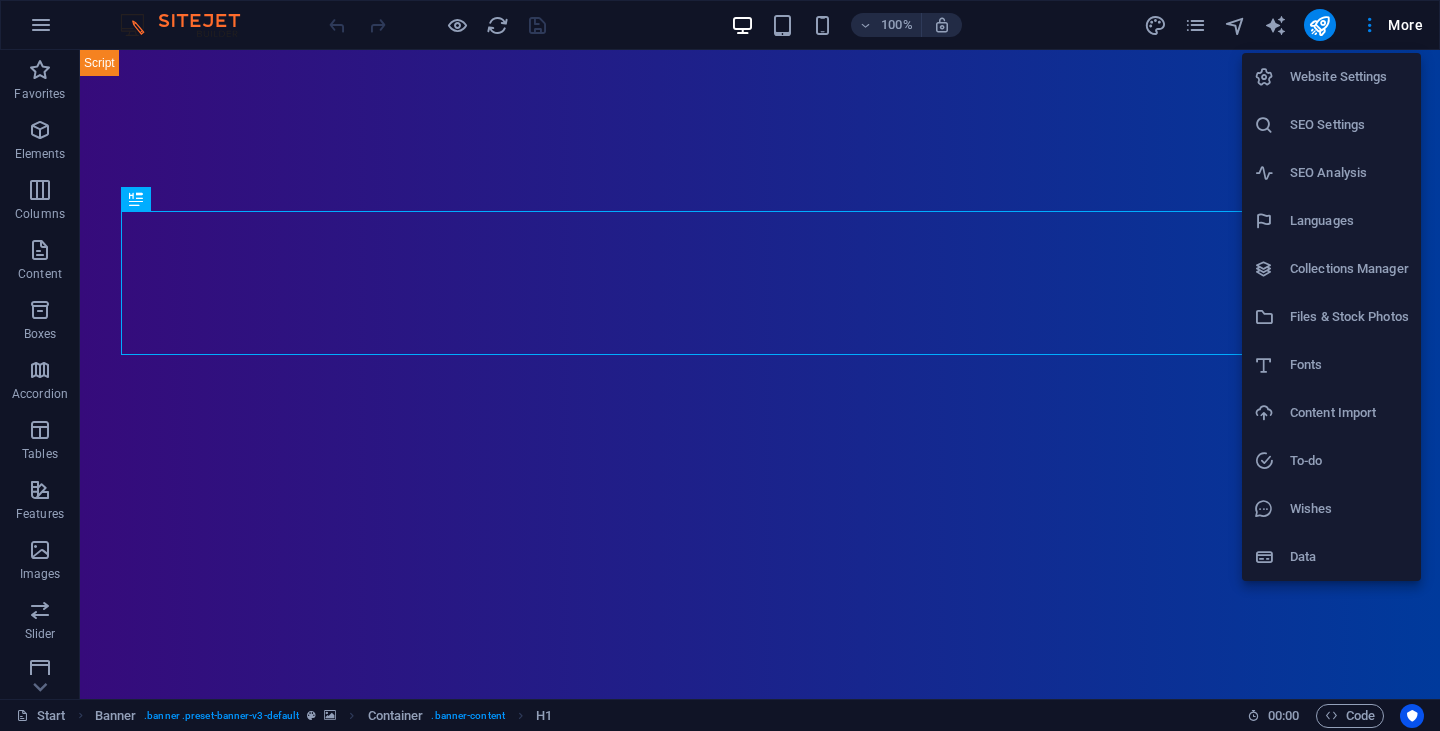 click at bounding box center (720, 365) 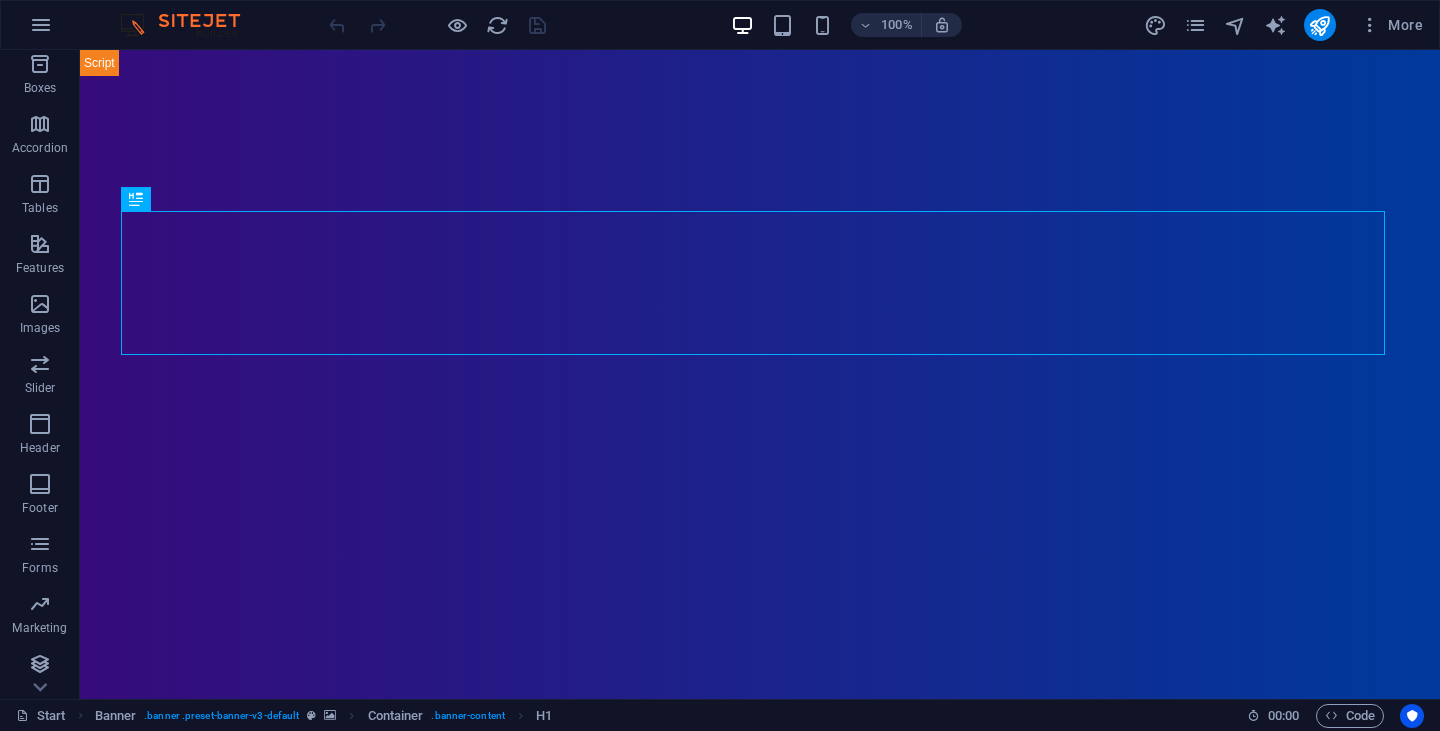 scroll, scrollTop: 251, scrollLeft: 0, axis: vertical 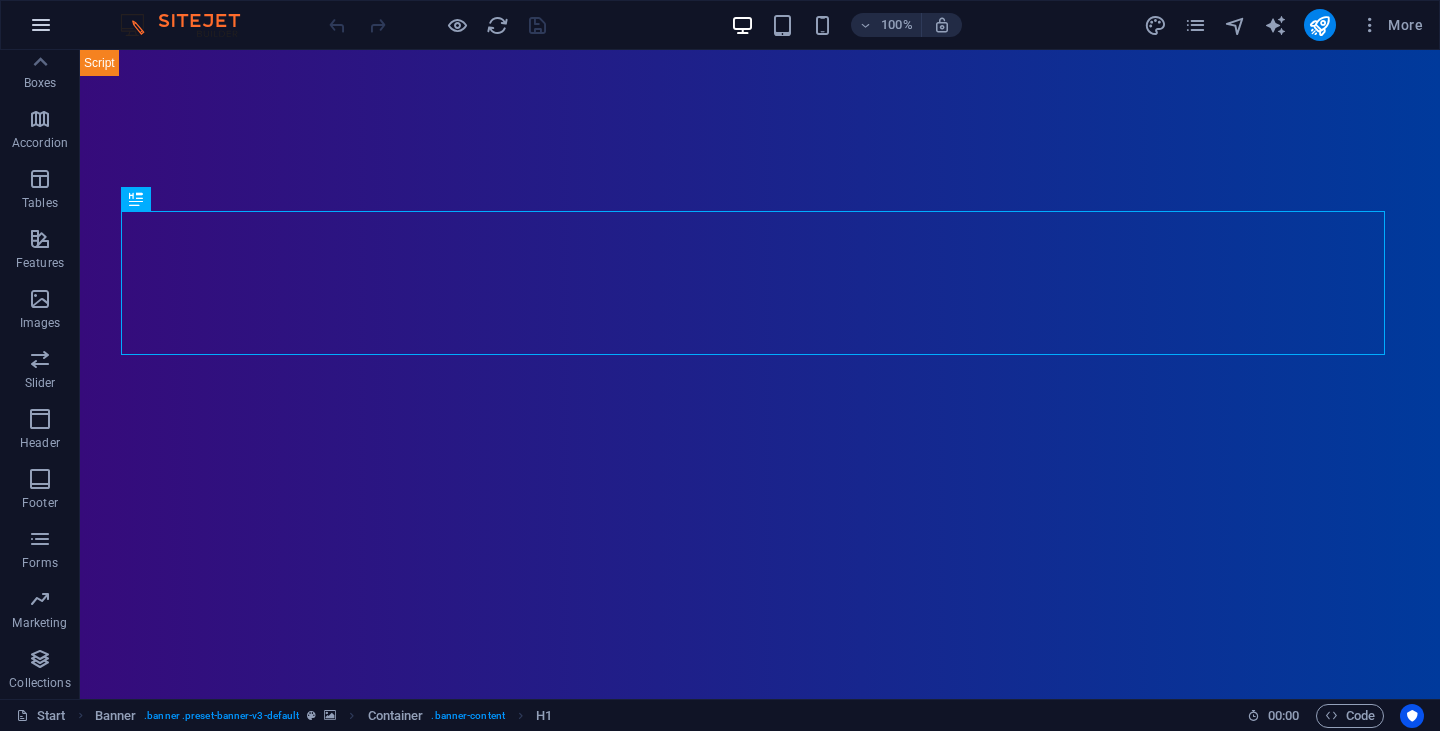 click at bounding box center [41, 25] 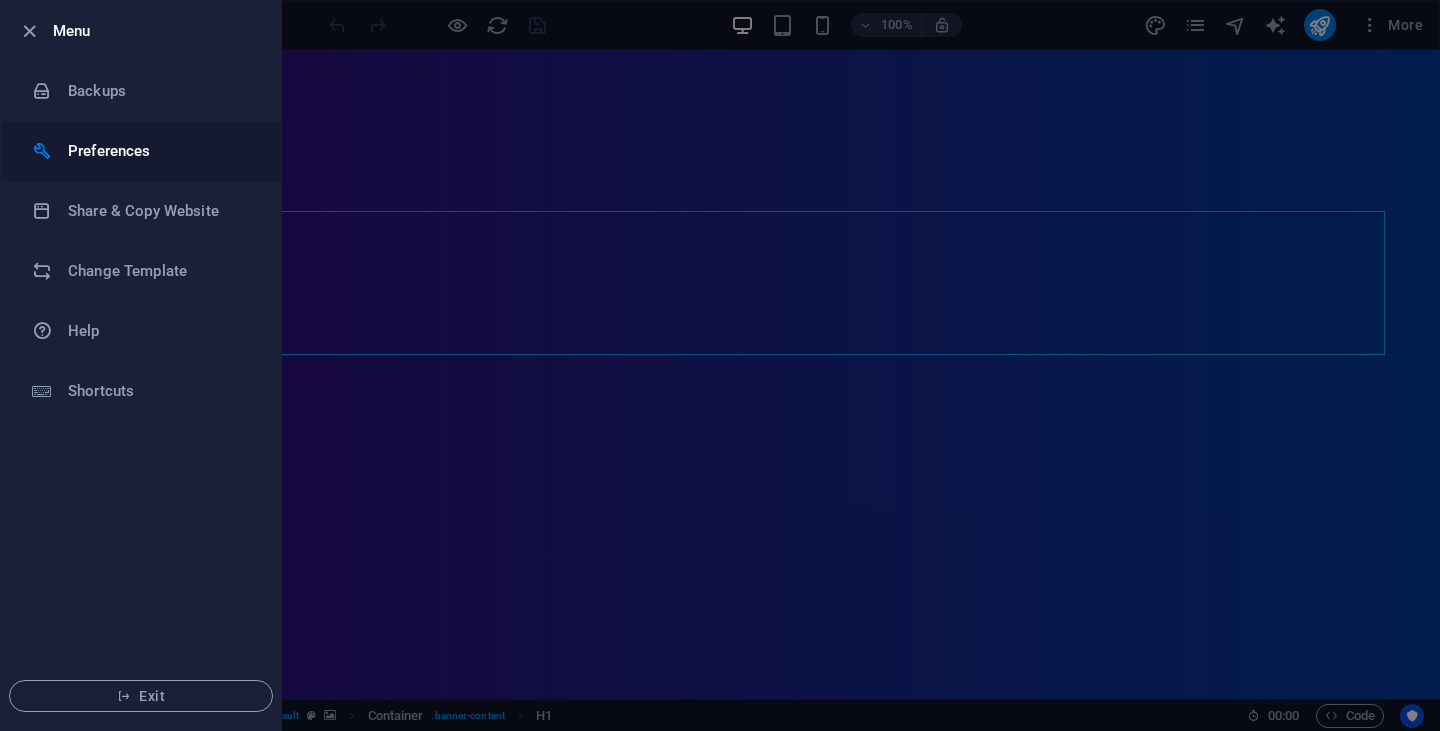 click on "Preferences" at bounding box center [160, 151] 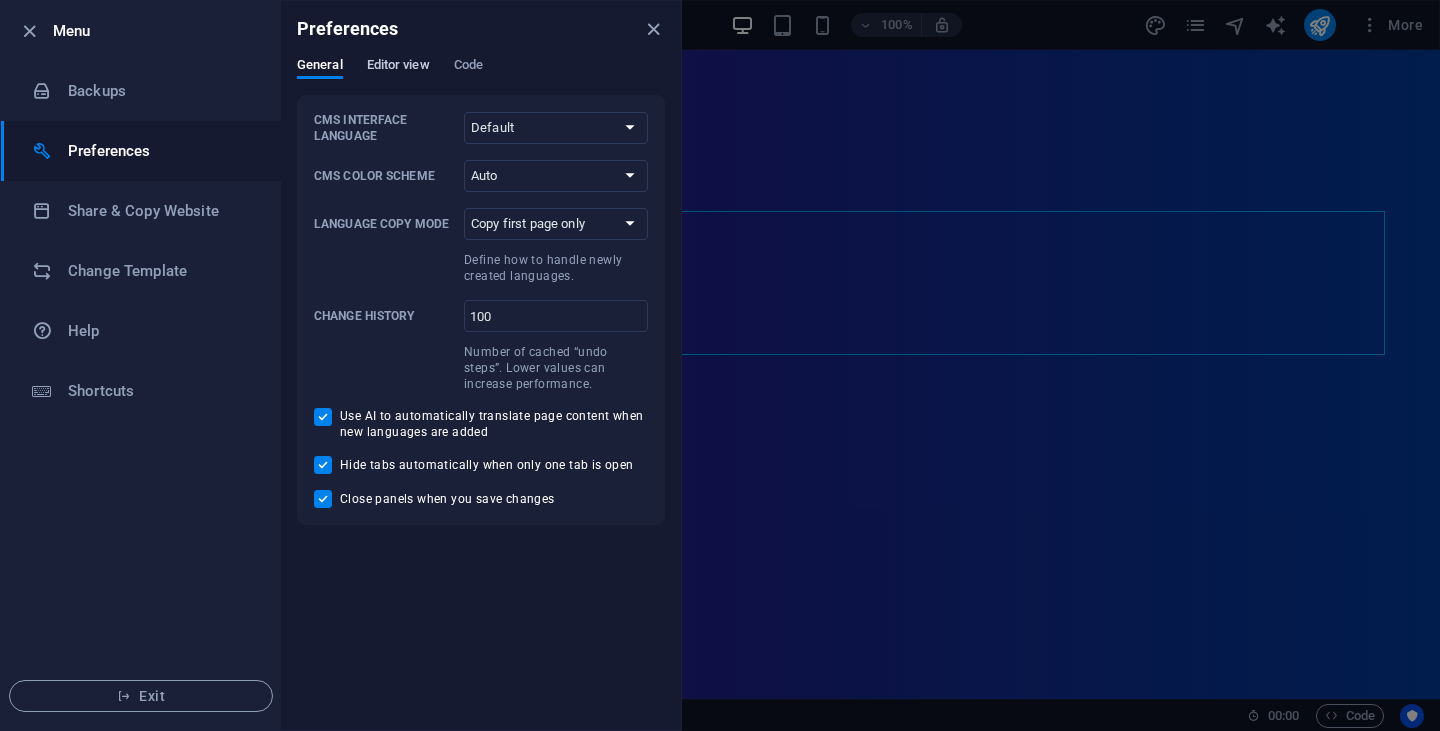 click on "Editor view" at bounding box center (398, 67) 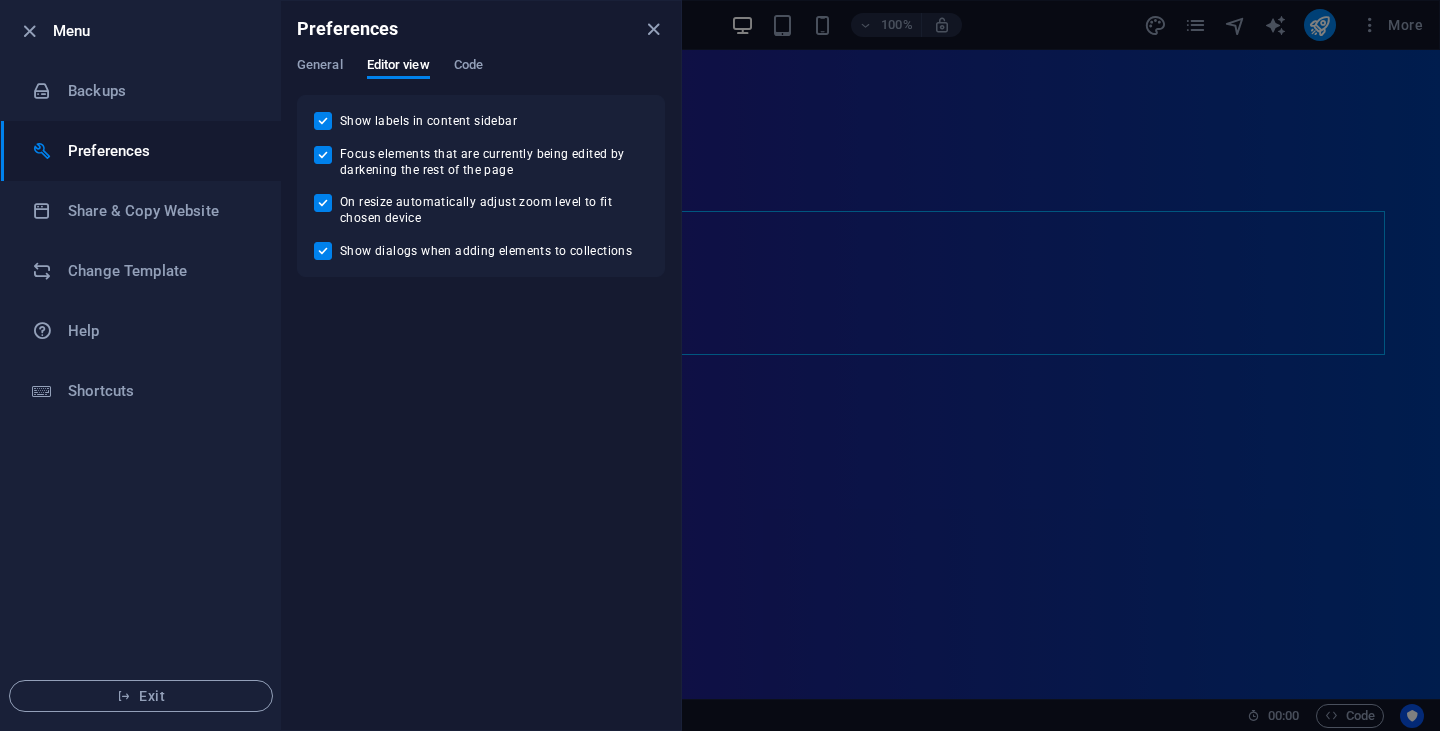click on "General Editor view Code" at bounding box center (481, 76) 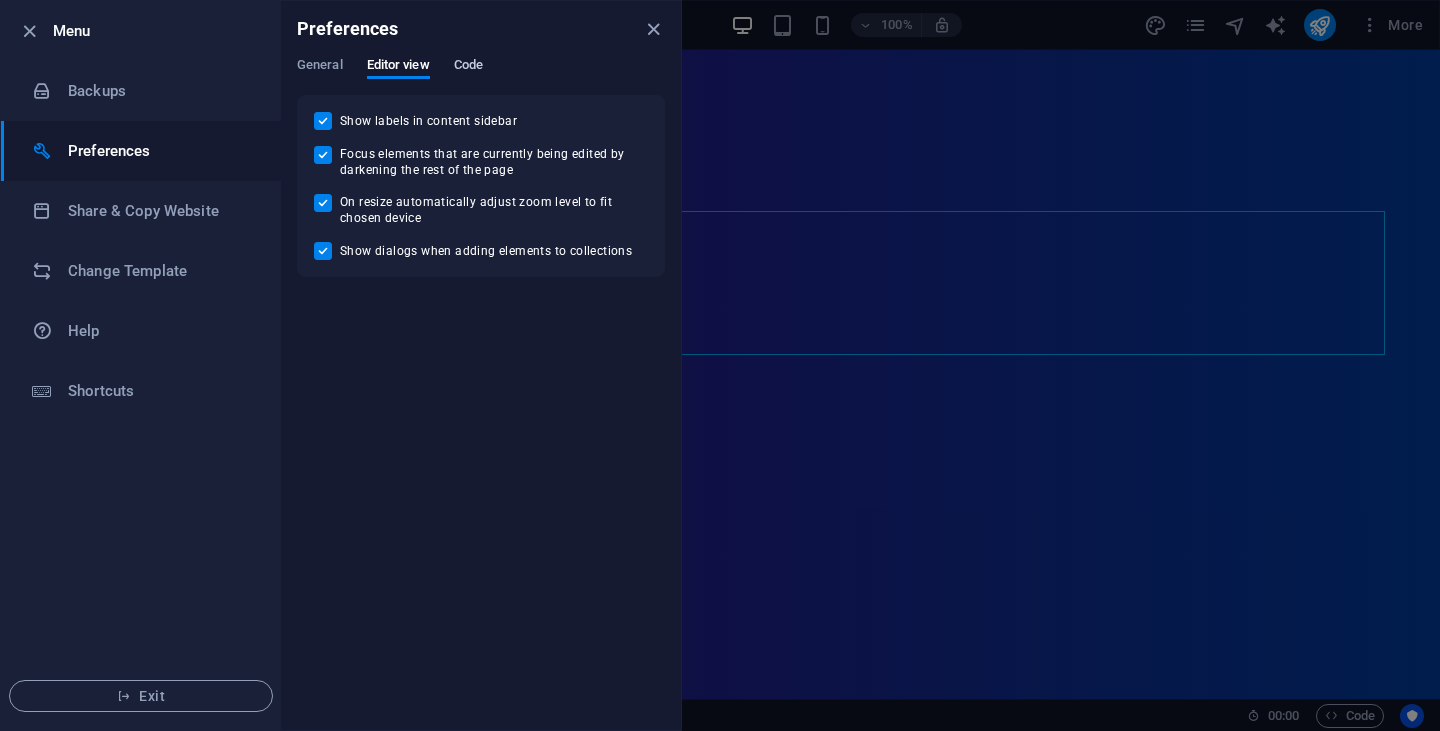 click on "Code" at bounding box center [468, 67] 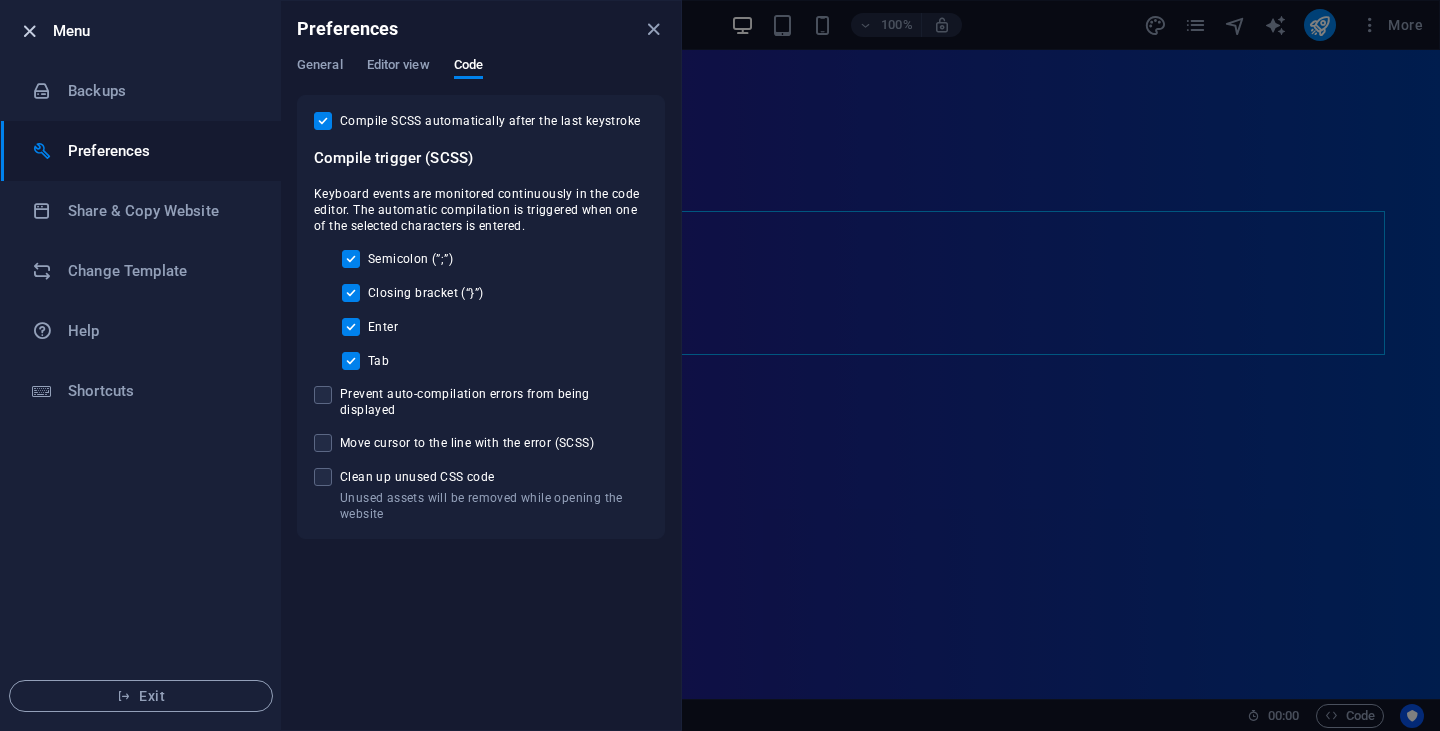 click at bounding box center [29, 31] 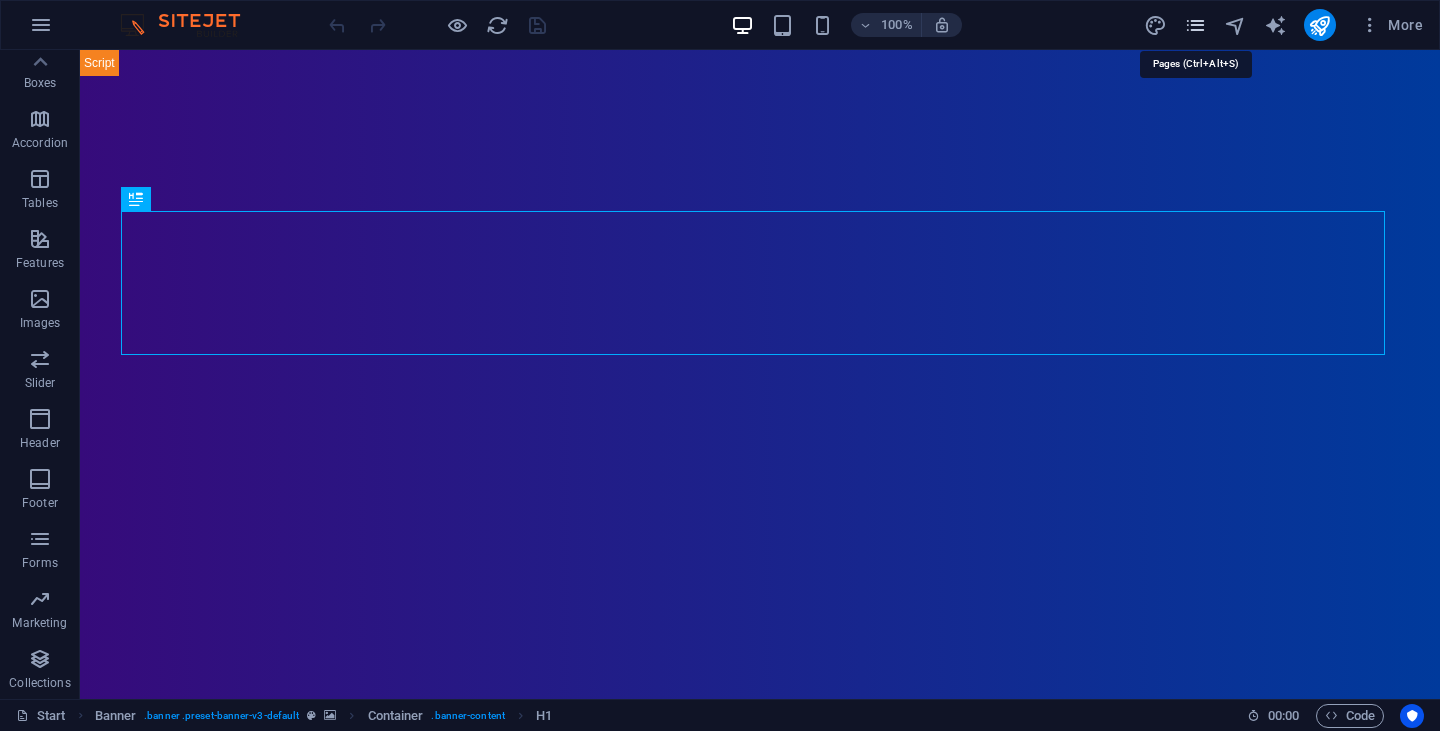 click at bounding box center (1195, 25) 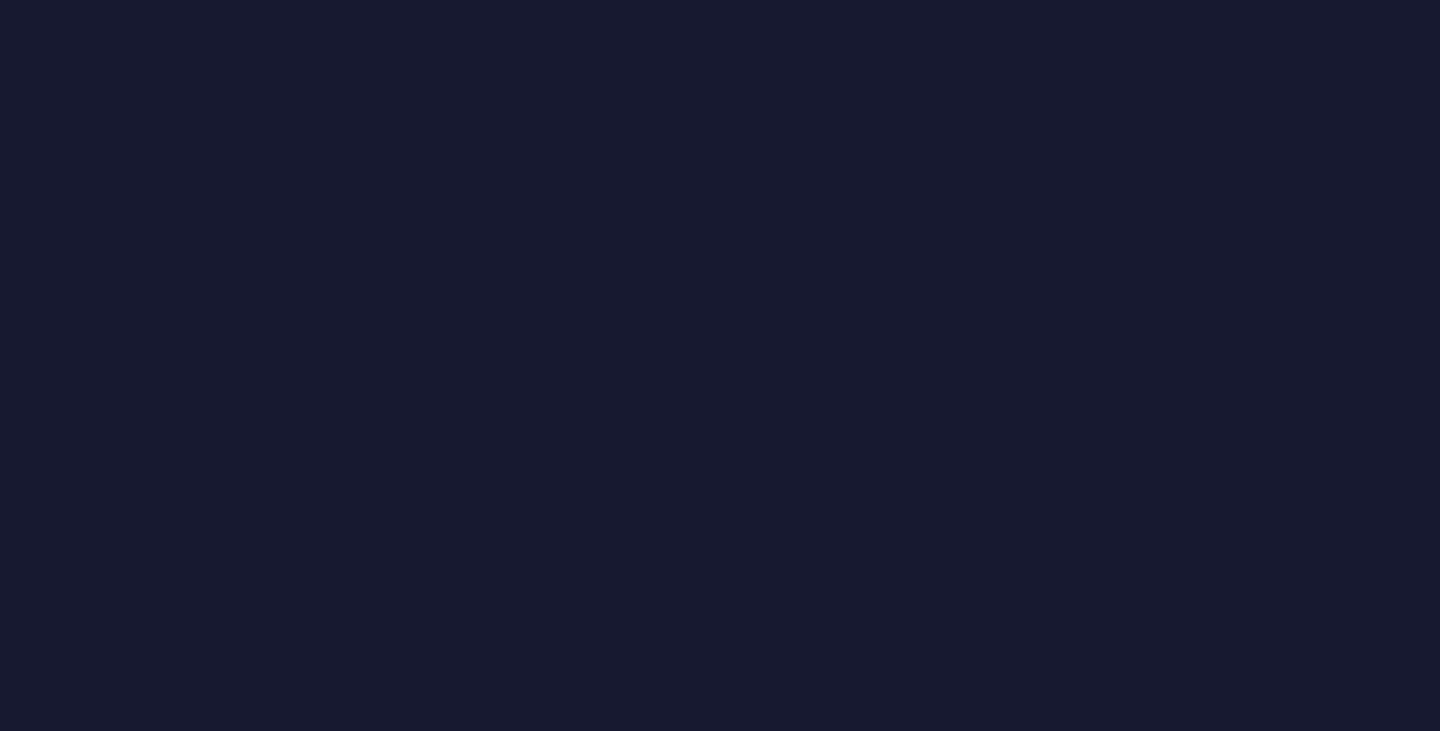 scroll, scrollTop: 0, scrollLeft: 0, axis: both 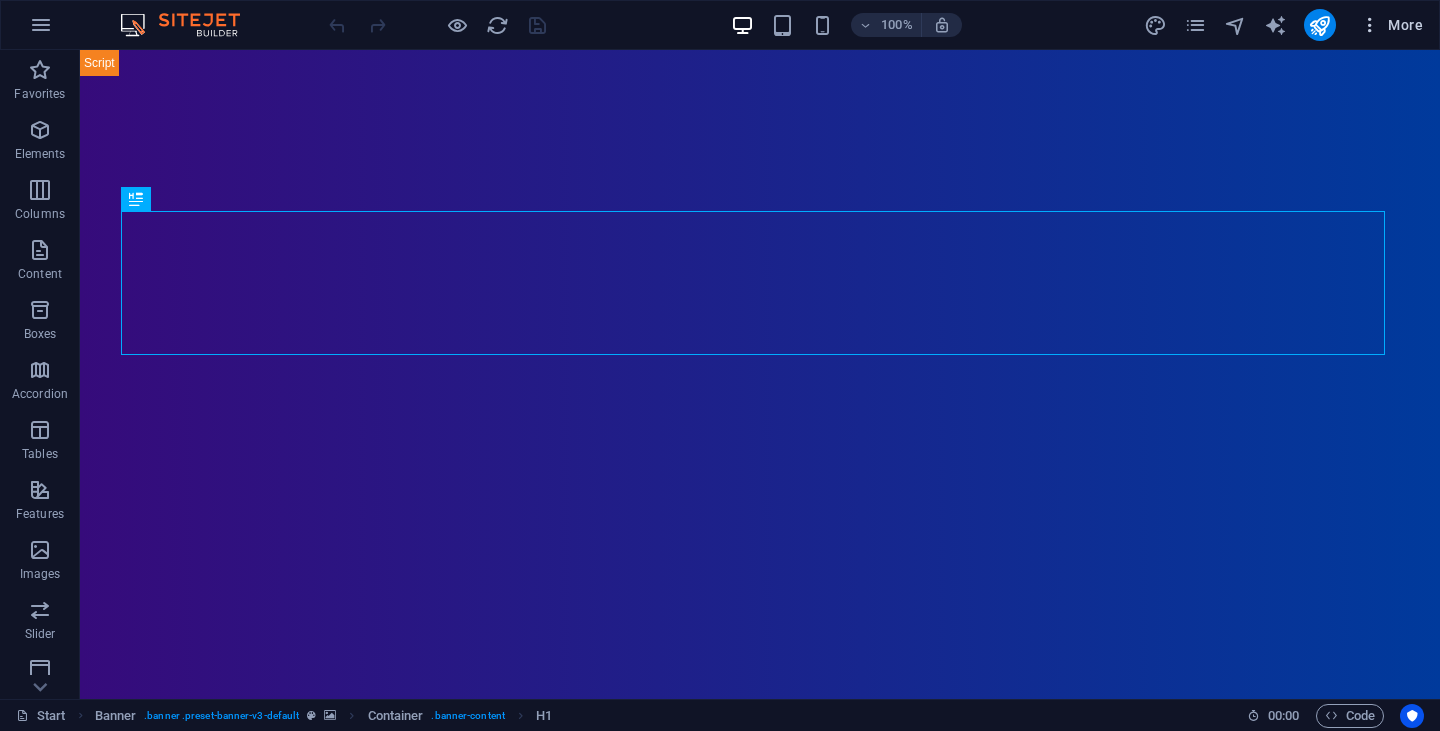 click on "More" at bounding box center (1391, 25) 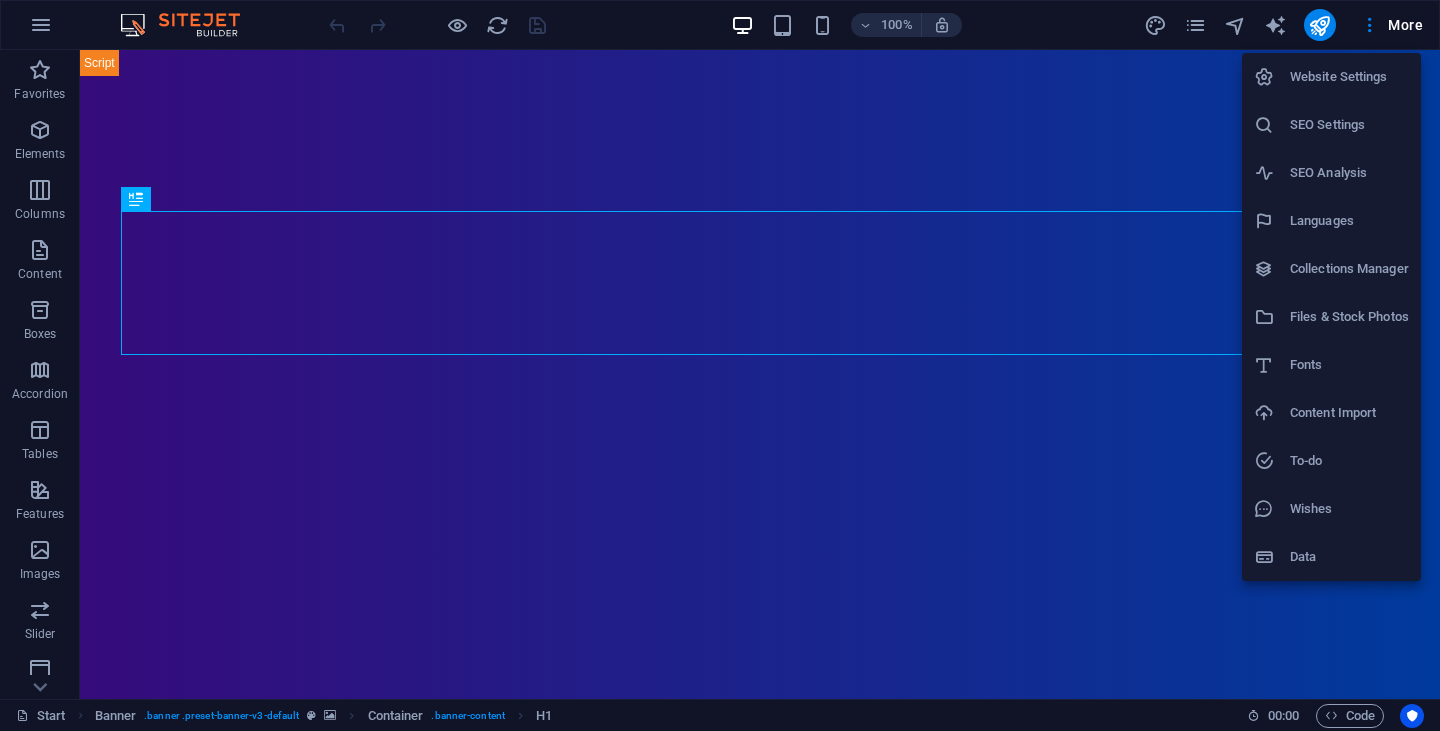 click on "Website Settings" at bounding box center [1349, 77] 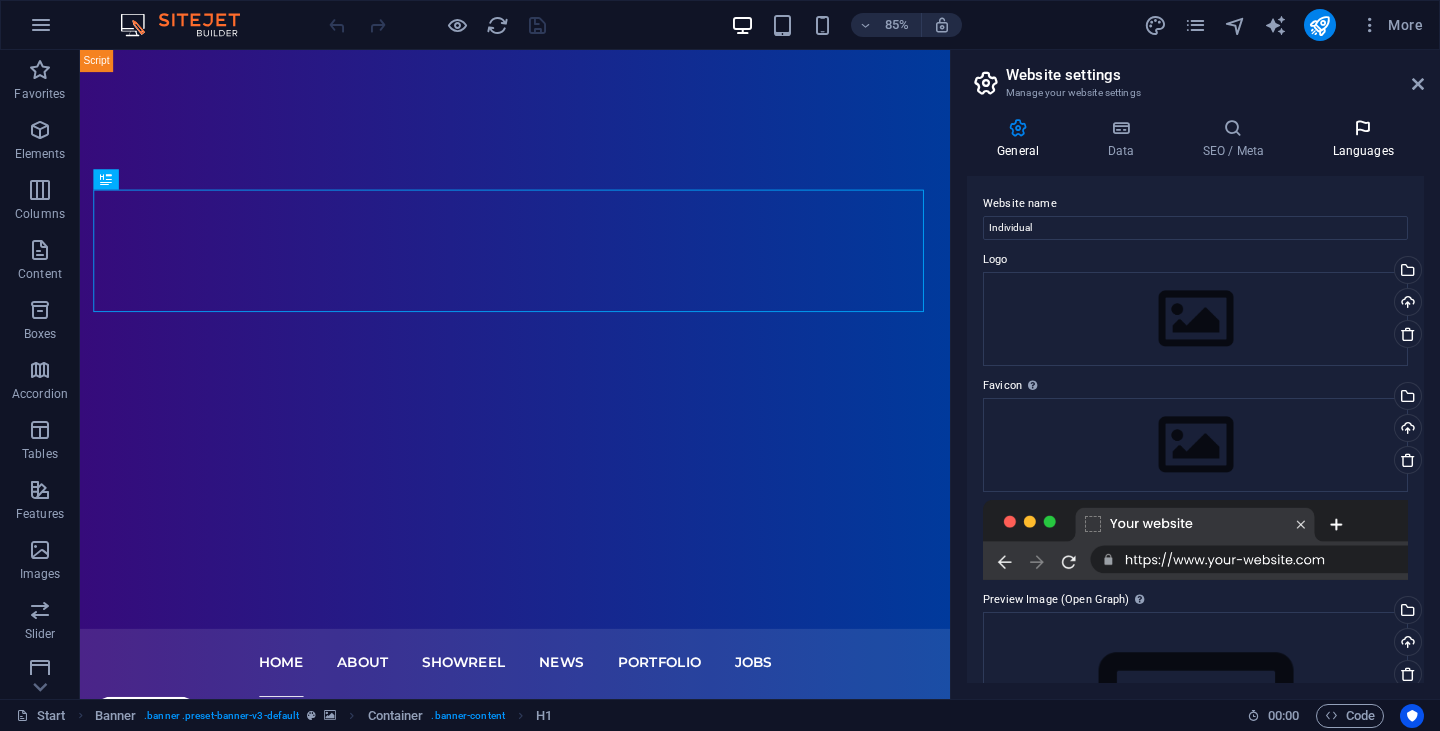 click on "Languages" at bounding box center [1363, 139] 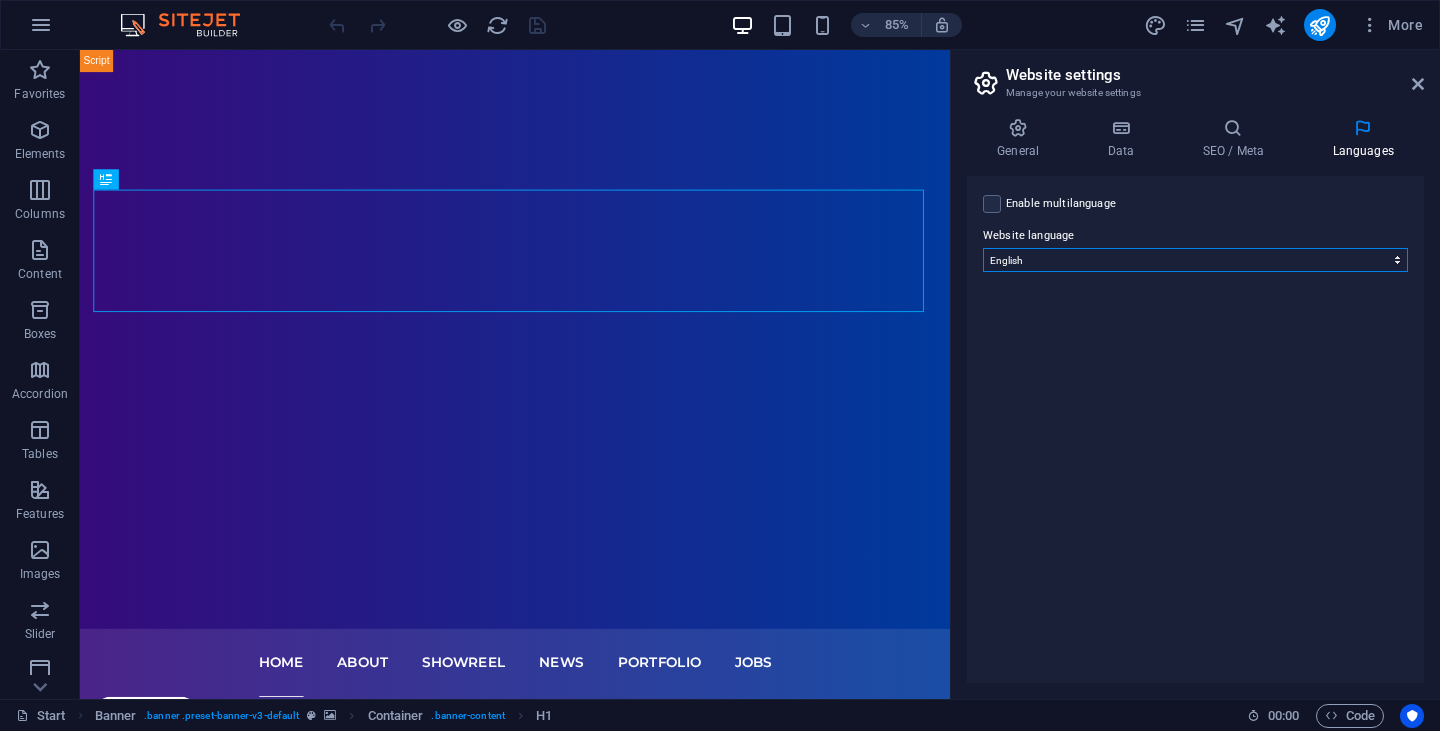 click on "Abkhazian Afar Afrikaans Akan Albanian Amharic Arabic Aragonese Armenian Assamese Avaric Avestan Aymara Azerbaijani Bambara Bashkir Basque Belarusian Bengali Bihari languages Bislama Bokmål Bosnian Breton Bulgarian Burmese Catalan Central Khmer Chamorro Chechen Chinese Church Slavic Chuvash Cornish Corsican Cree Croatian Czech Danish Dutch Dzongkha English Esperanto Estonian Ewe Faroese Farsi (Persian) Fijian Finnish French Fulah Gaelic Galician Ganda Georgian German Greek Greenlandic Guaraní Gujarati Haitian Creole Hausa Hebrew Herero Hindi Hiri Motu Hungarian Icelandic Ido Igbo Indonesian Interlingua Interlingue Inuktitut Inupiaq Irish Italian Japanese Javanese Kannada Kanuri Kashmiri Kazakh Kikuyu Kinyarwanda Komi Kongo Korean Kurdish Kwanyama Kyrgyz Lao Latin Latvian Limburgish Lingala Lithuanian Luba-Katanga Luxembourgish Macedonian Malagasy Malay Malayalam Maldivian Maltese Manx Maori Marathi Marshallese Mongolian Nauru Navajo Ndonga Nepali North Ndebele Northern Sami Norwegian Norwegian Nynorsk Nuosu" at bounding box center [1195, 260] 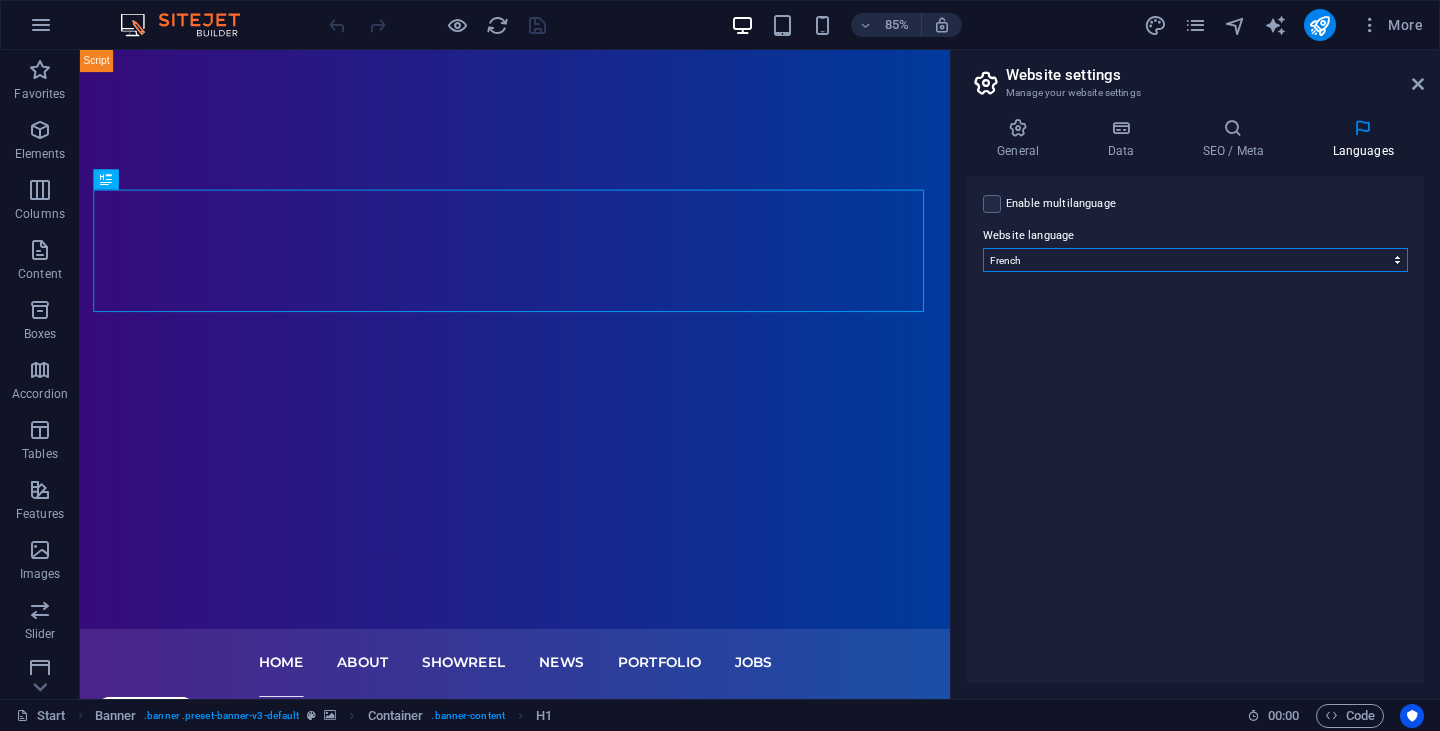 click on "Abkhazian Afar Afrikaans Akan Albanian Amharic Arabic Aragonese Armenian Assamese Avaric Avestan Aymara Azerbaijani Bambara Bashkir Basque Belarusian Bengali Bihari languages Bislama Bokmål Bosnian Breton Bulgarian Burmese Catalan Central Khmer Chamorro Chechen Chinese Church Slavic Chuvash Cornish Corsican Cree Croatian Czech Danish Dutch Dzongkha English Esperanto Estonian Ewe Faroese Farsi (Persian) Fijian Finnish French Fulah Gaelic Galician Ganda Georgian German Greek Greenlandic Guaraní Gujarati Haitian Creole Hausa Hebrew Herero Hindi Hiri Motu Hungarian Icelandic Ido Igbo Indonesian Interlingua Interlingue Inuktitut Inupiaq Irish Italian Japanese Javanese Kannada Kanuri Kashmiri Kazakh Kikuyu Kinyarwanda Komi Kongo Korean Kurdish Kwanyama Kyrgyz Lao Latin Latvian Limburgish Lingala Lithuanian Luba-Katanga Luxembourgish Macedonian Malagasy Malay Malayalam Maldivian Maltese Manx Maori Marathi Marshallese Mongolian Nauru Navajo Ndonga Nepali North Ndebele Northern Sami Norwegian Norwegian Nynorsk Nuosu" at bounding box center (1195, 260) 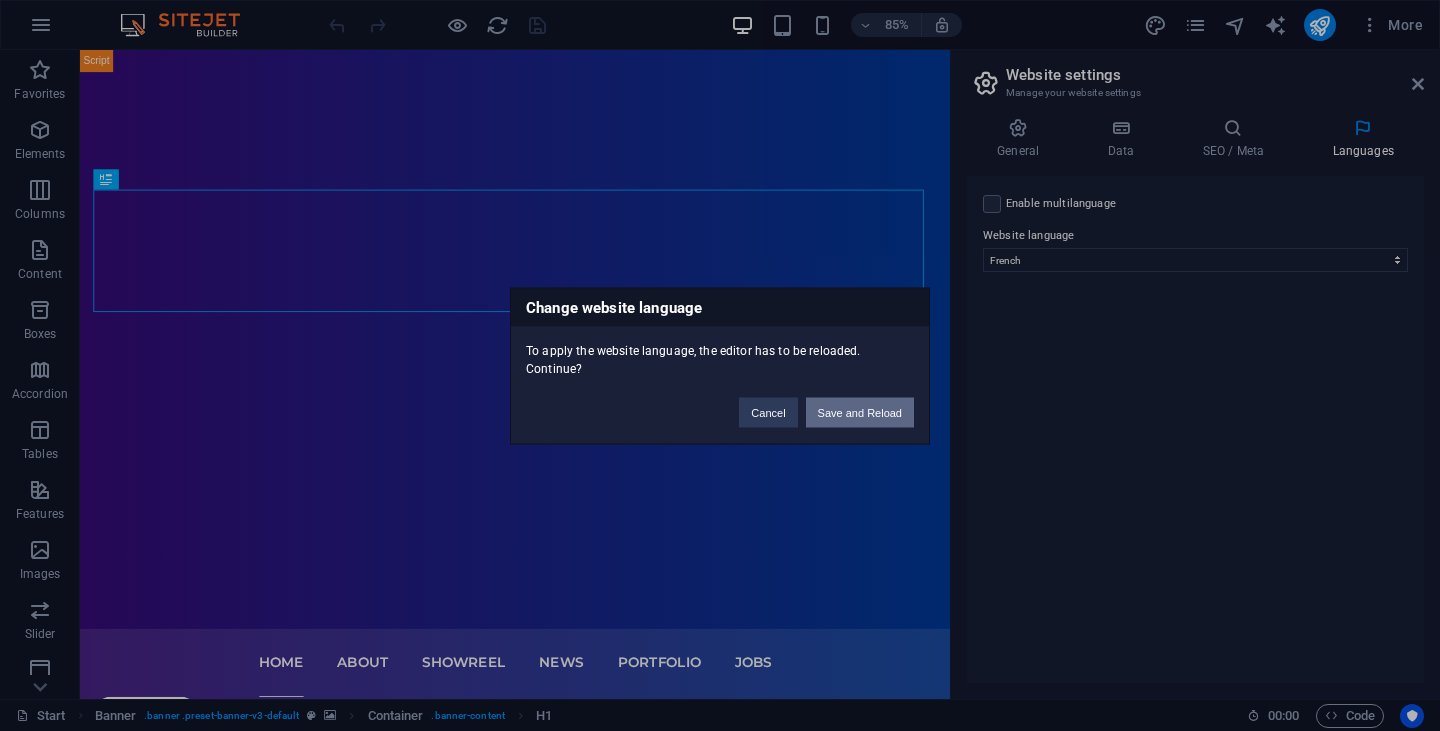 click on "Save and Reload" at bounding box center [860, 412] 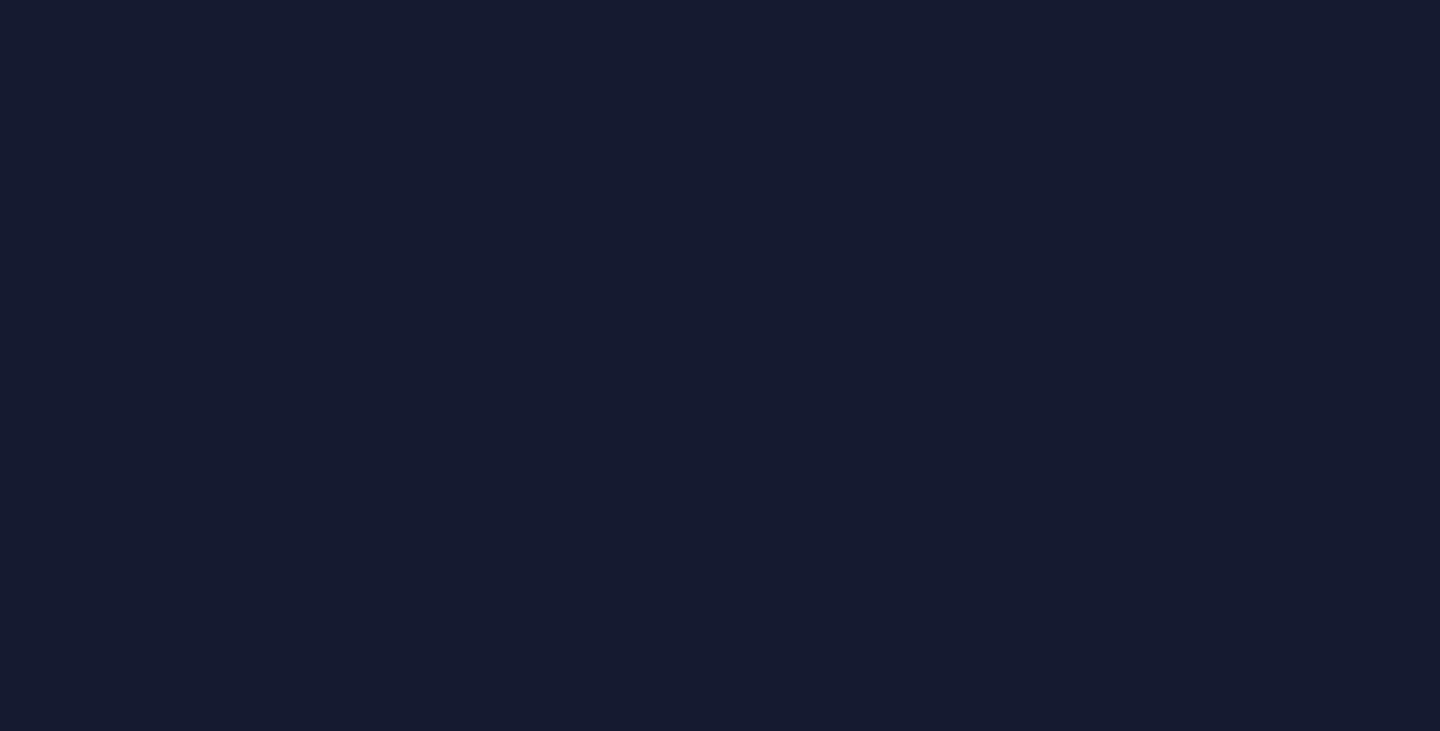 scroll, scrollTop: 0, scrollLeft: 0, axis: both 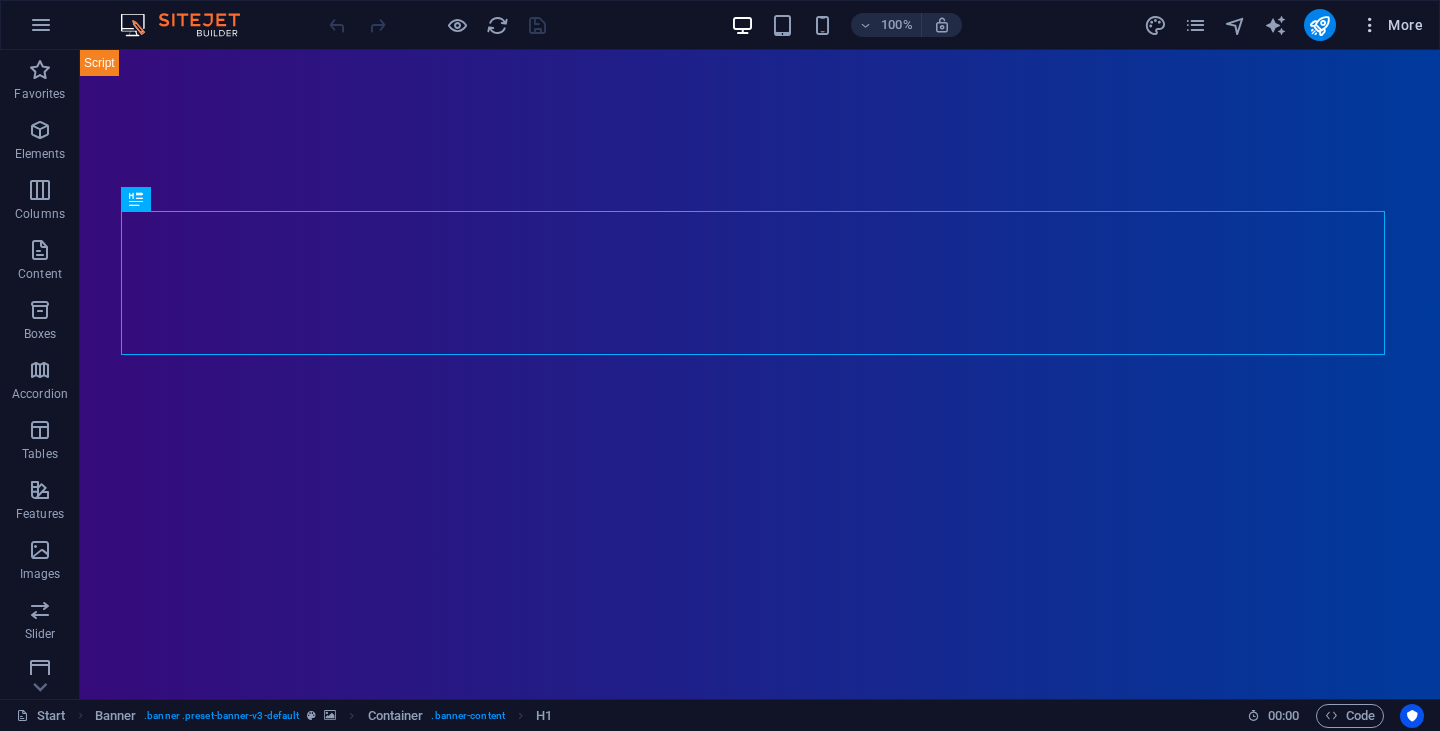 click on "More" at bounding box center (1391, 25) 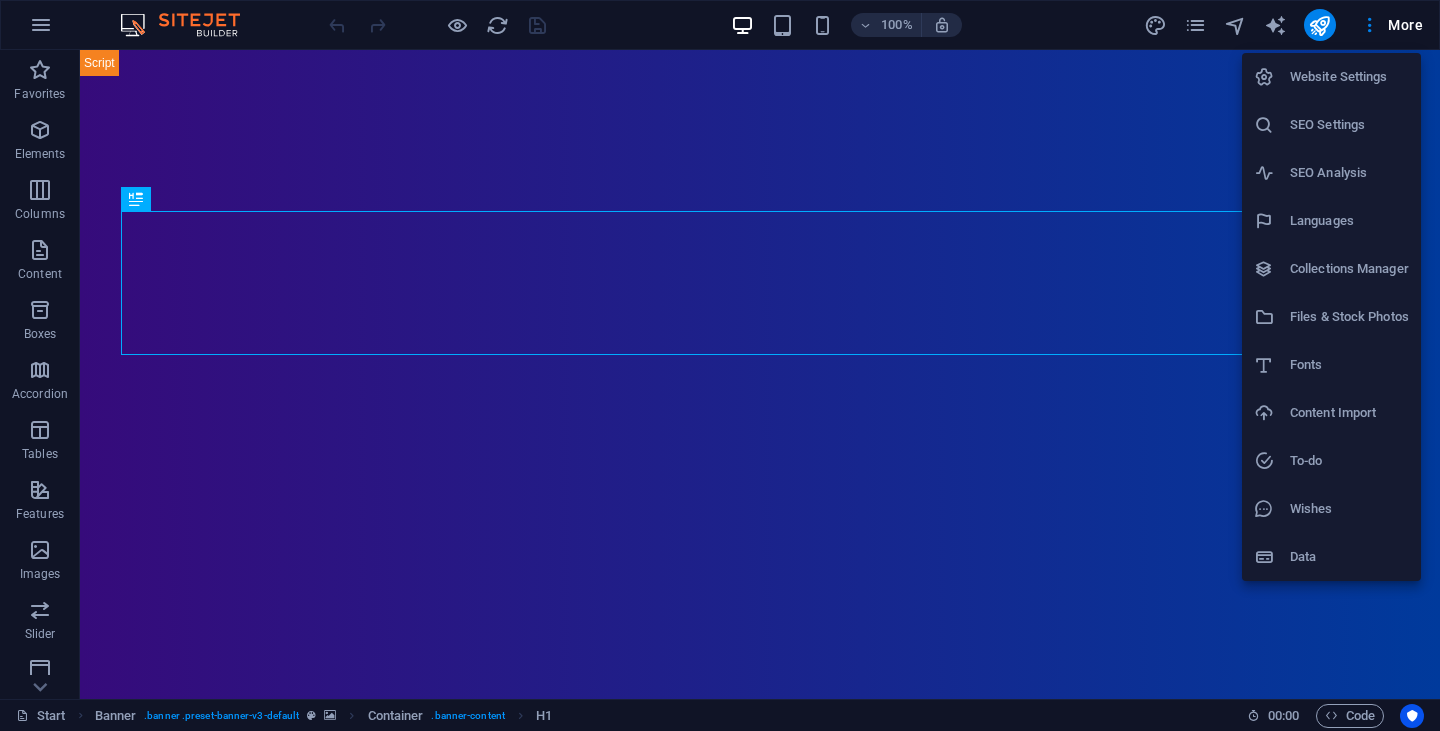 click at bounding box center (720, 365) 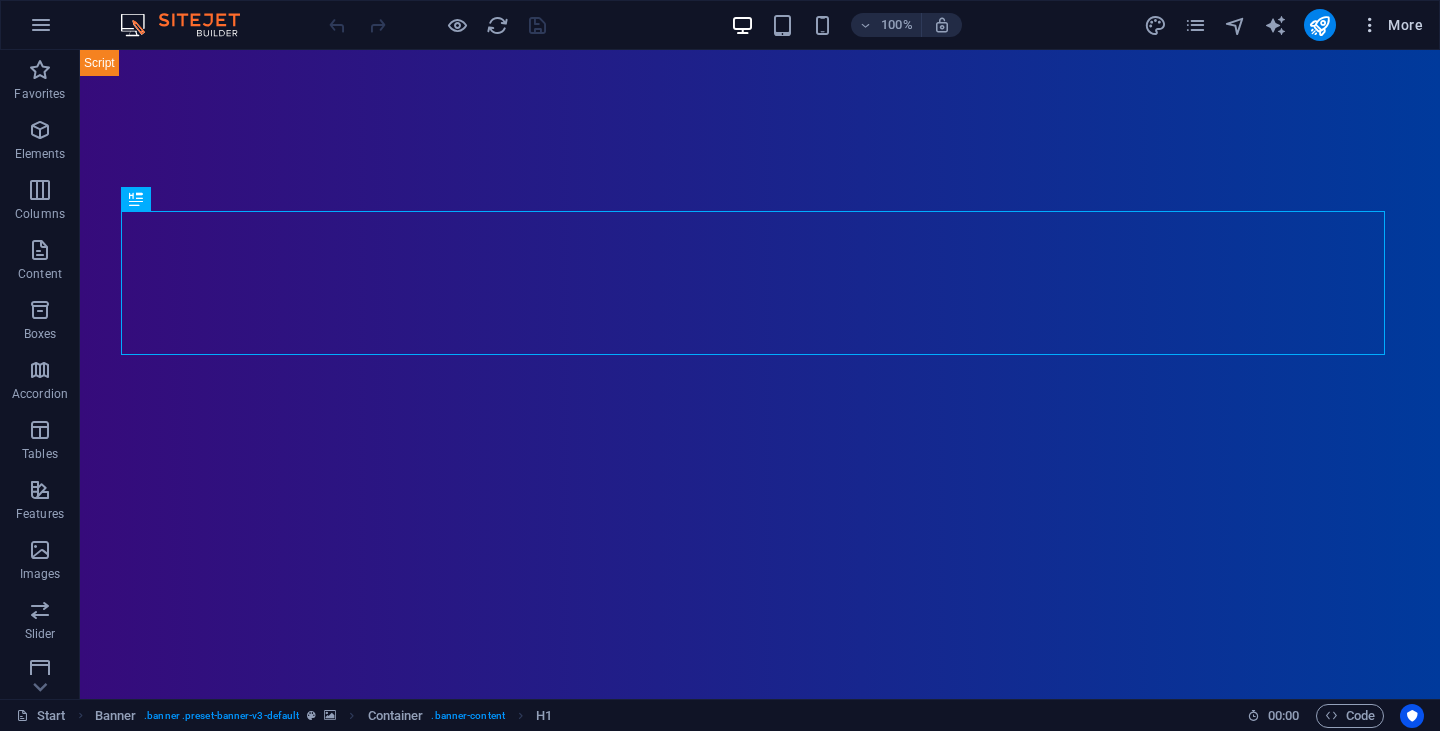 click at bounding box center [1370, 25] 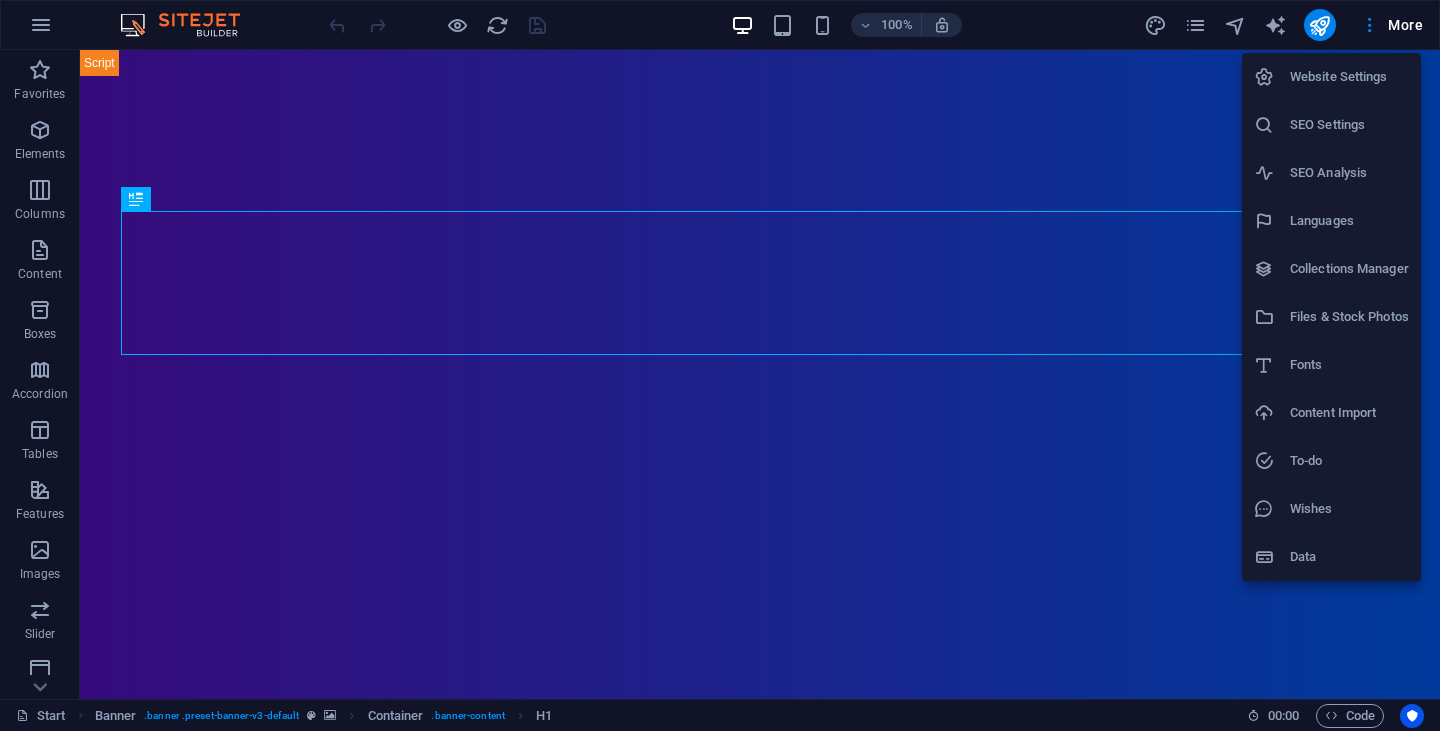 drag, startPoint x: 1373, startPoint y: 24, endPoint x: 1310, endPoint y: 33, distance: 63.63961 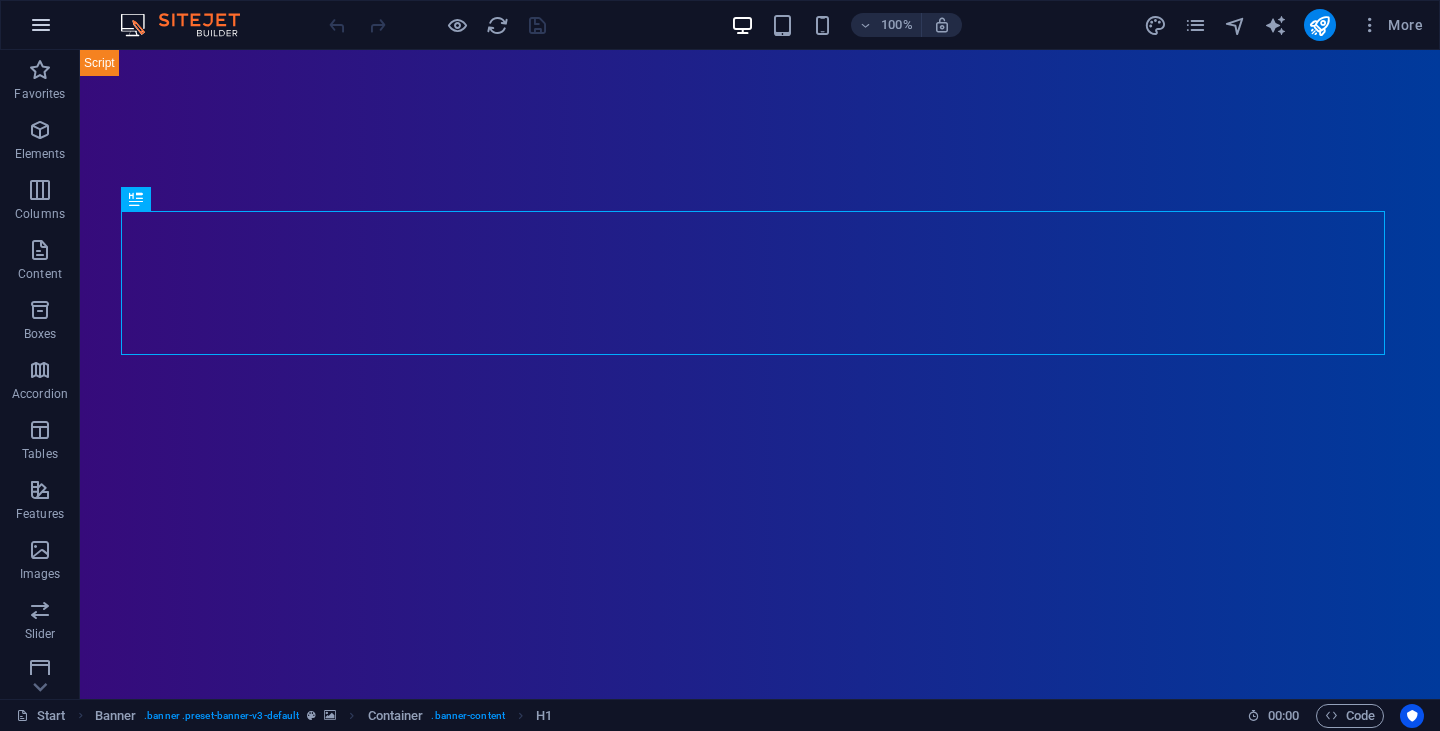 click at bounding box center (41, 25) 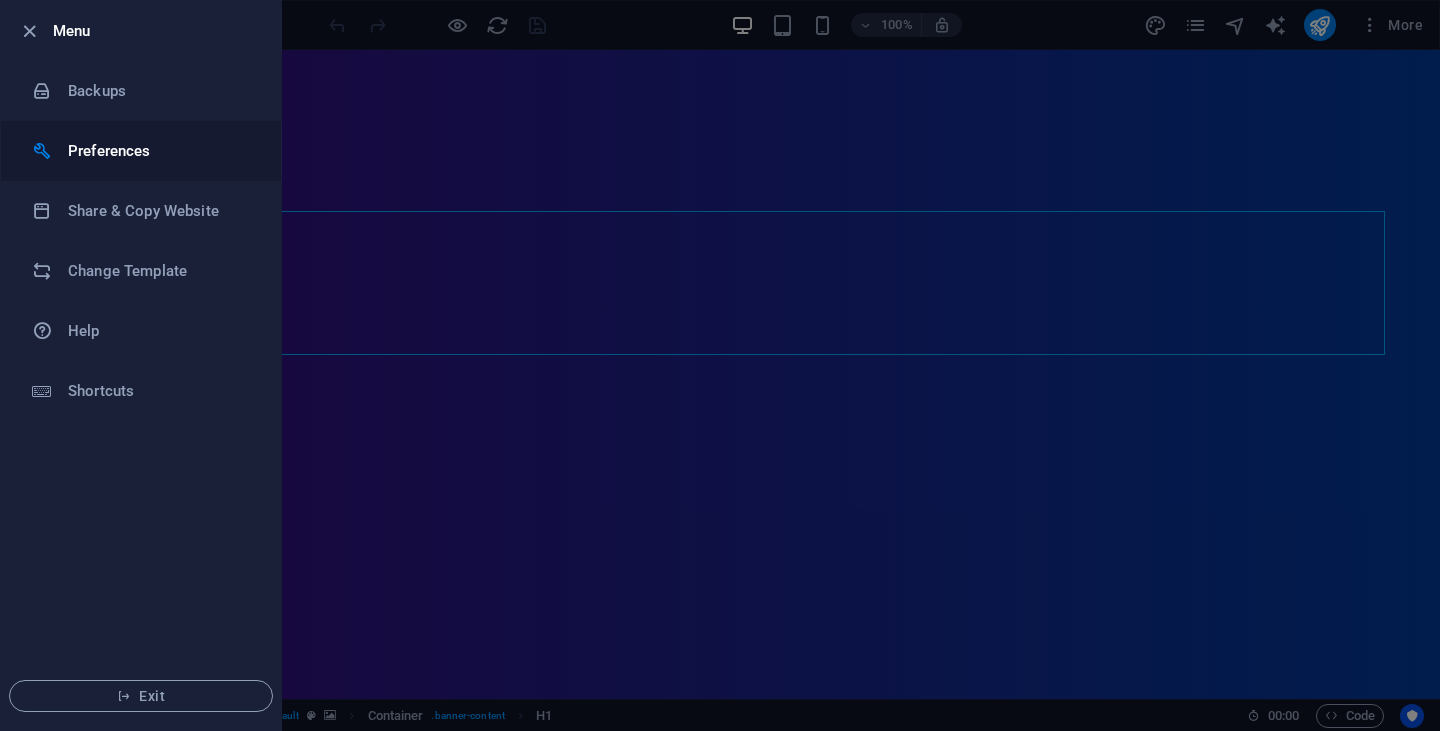 click on "Preferences" at bounding box center (160, 151) 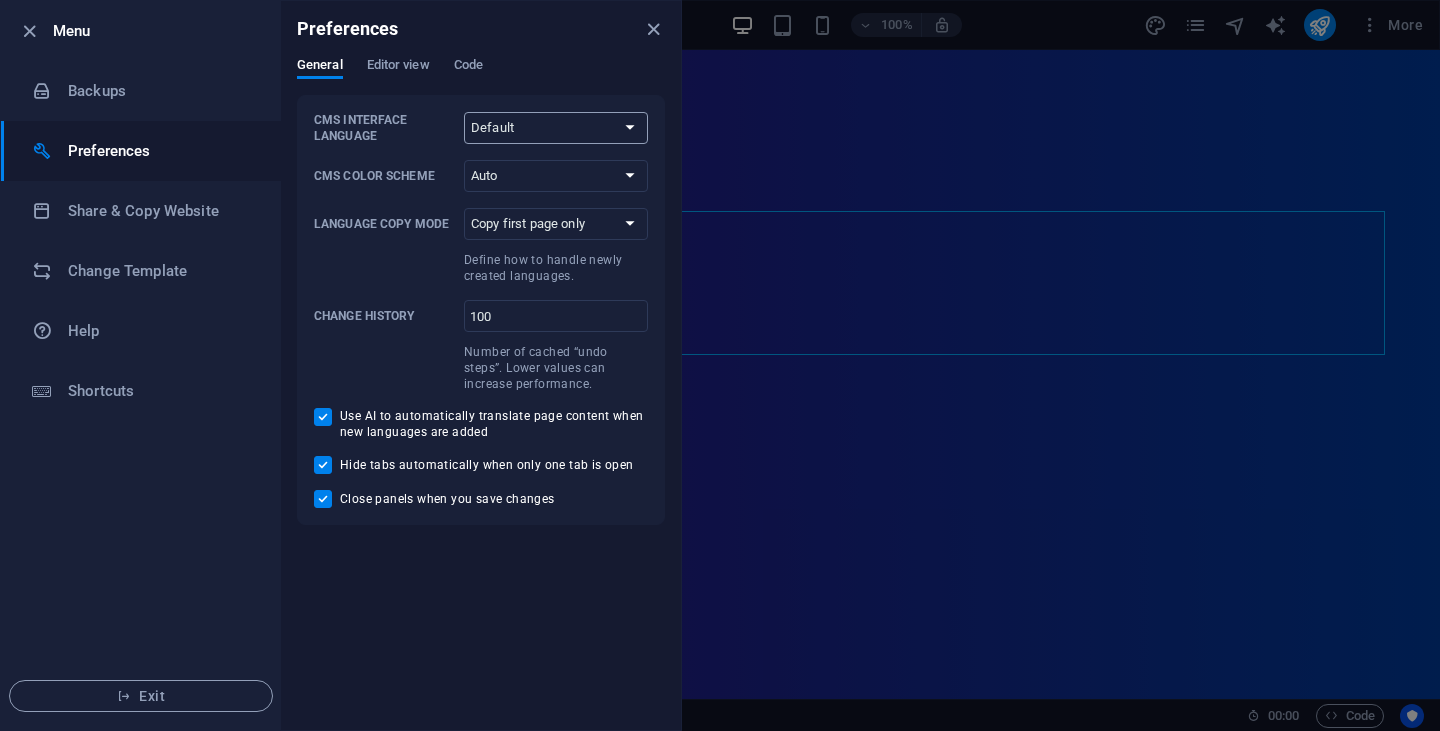 click on "Default Deutsch English Español Français Magyar Italiano Nederlands Polski Português русский язык Svenska Türkçe 日本語" at bounding box center (556, 128) 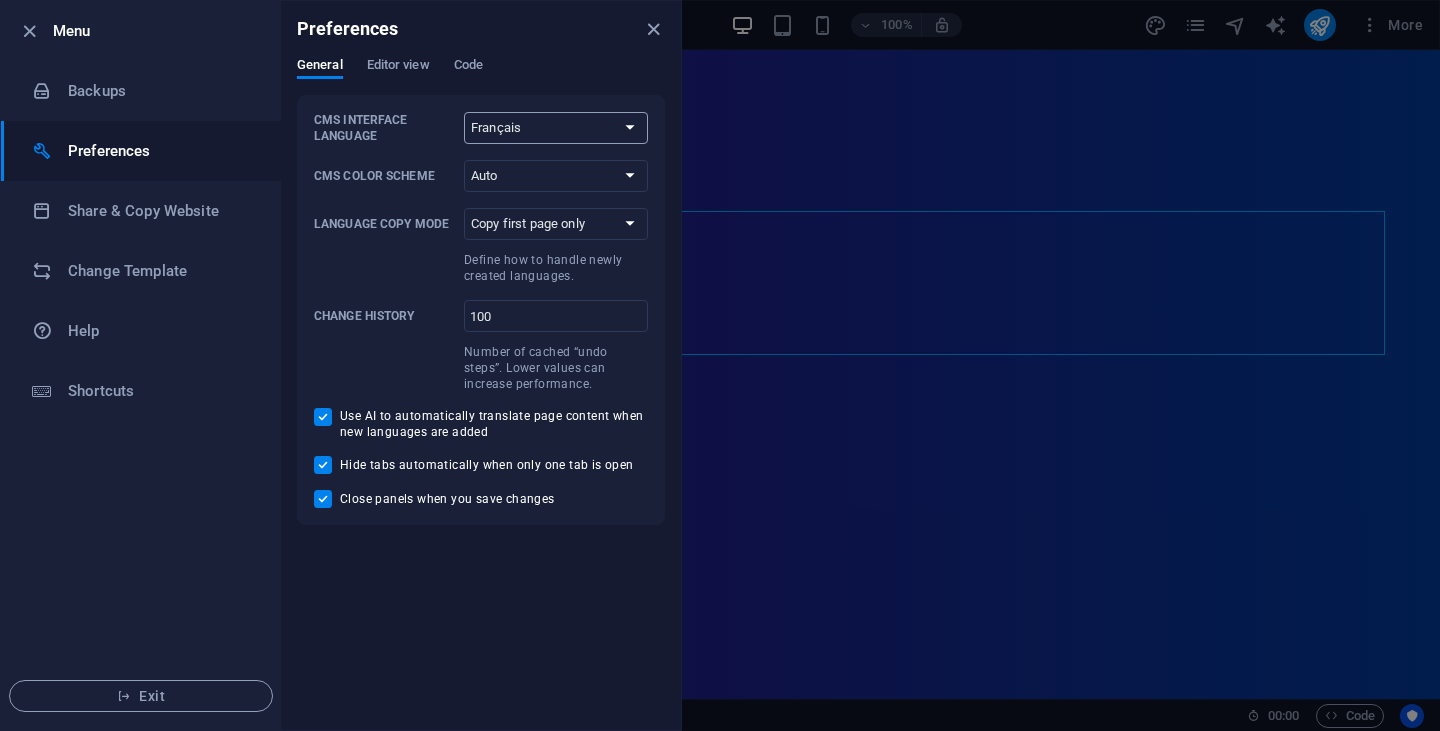 click on "Default Deutsch English Español Français Magyar Italiano Nederlands Polski Português русский язык Svenska Türkçe 日本語" at bounding box center (556, 128) 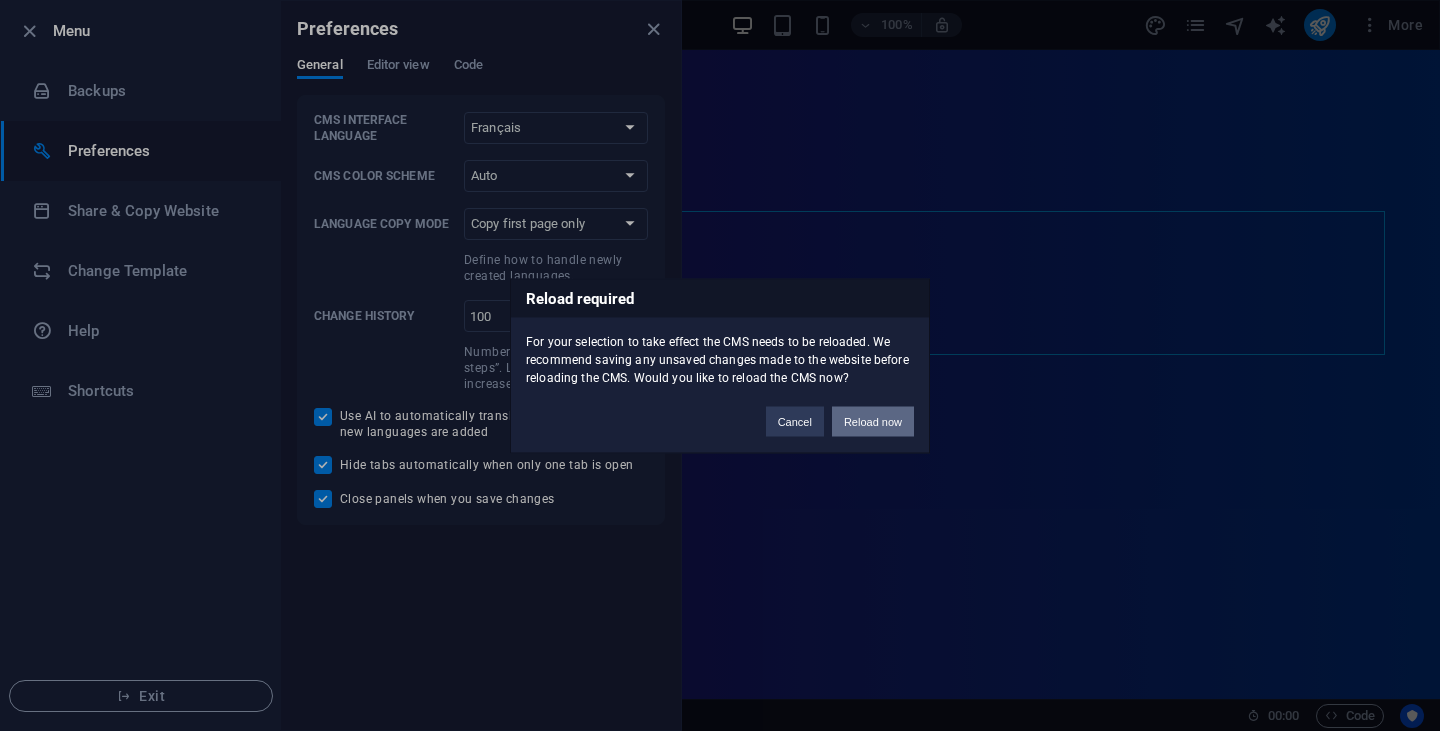 click on "Reload now" at bounding box center [873, 421] 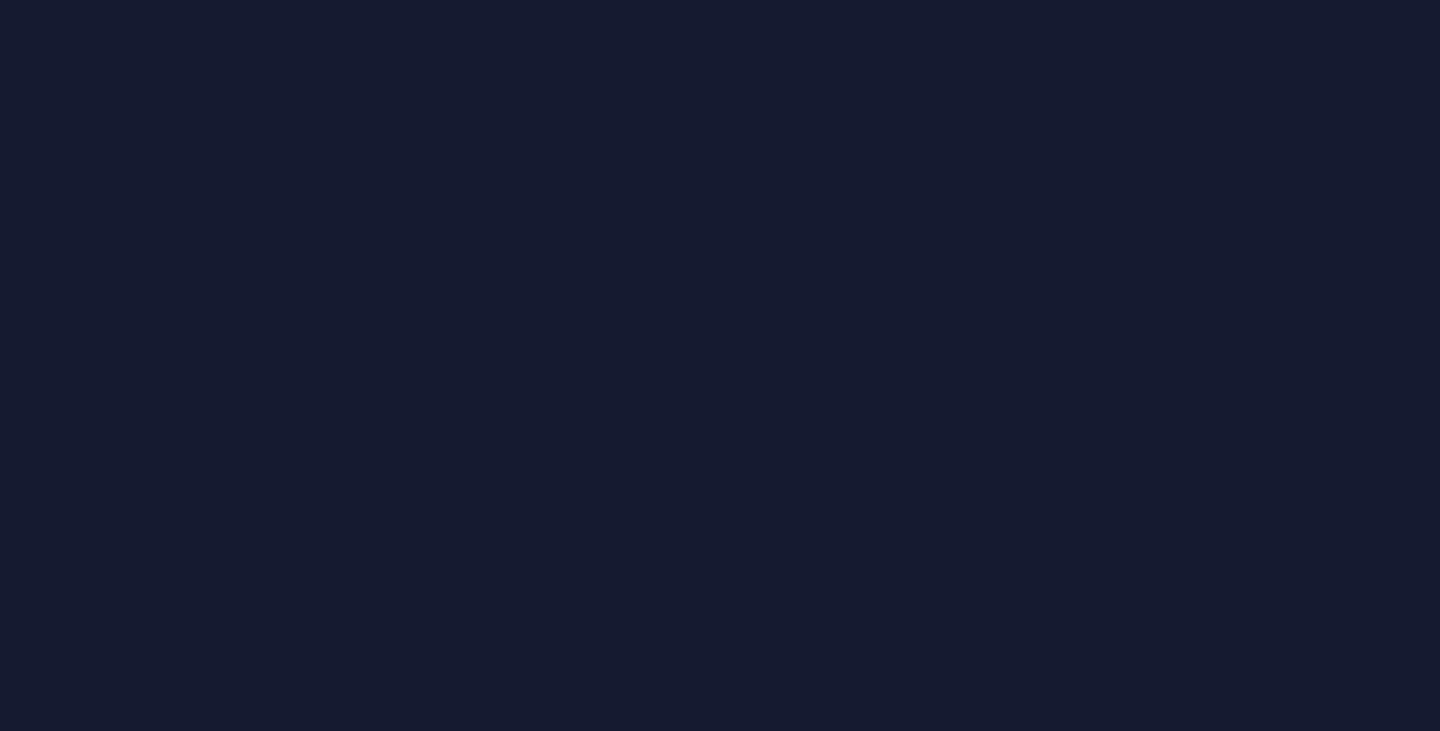 scroll, scrollTop: 0, scrollLeft: 0, axis: both 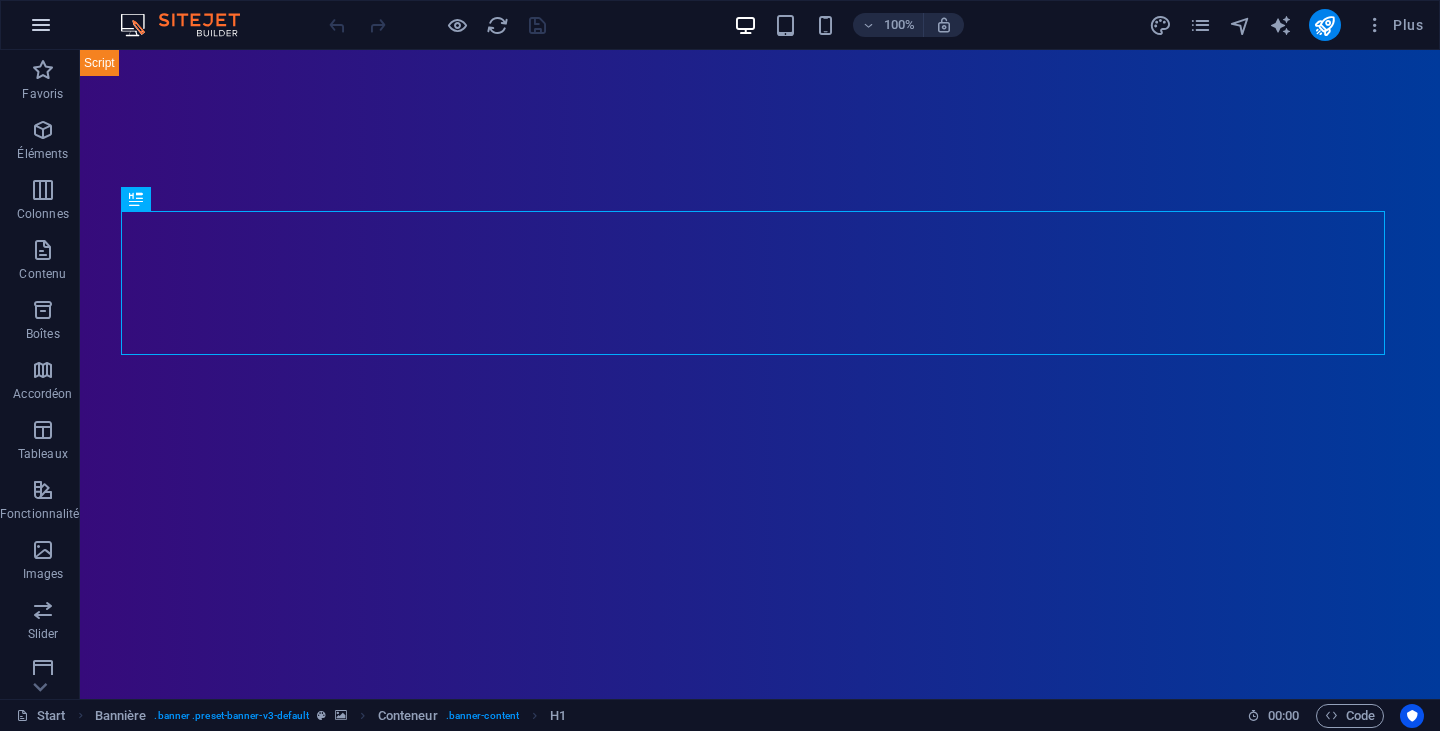 click at bounding box center [41, 25] 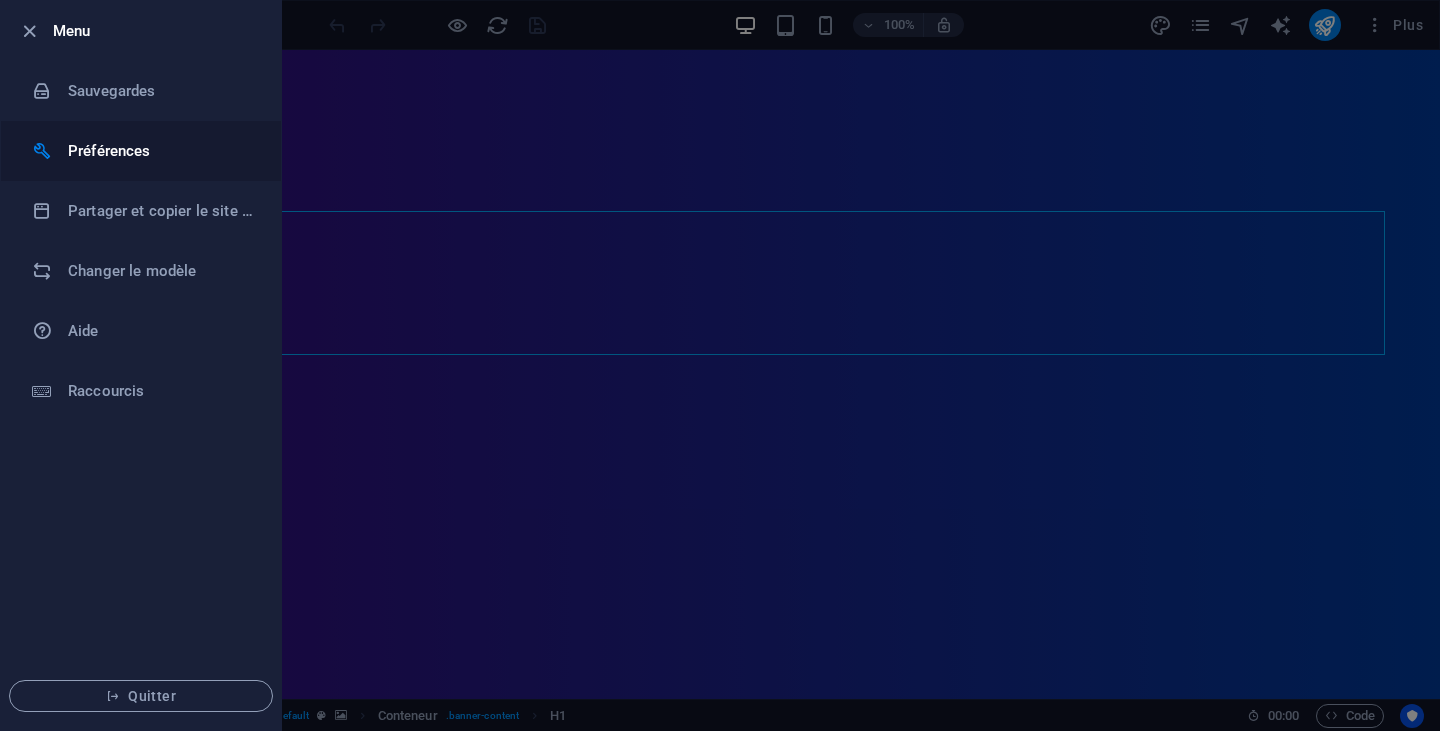 click on "Préférences" at bounding box center [160, 151] 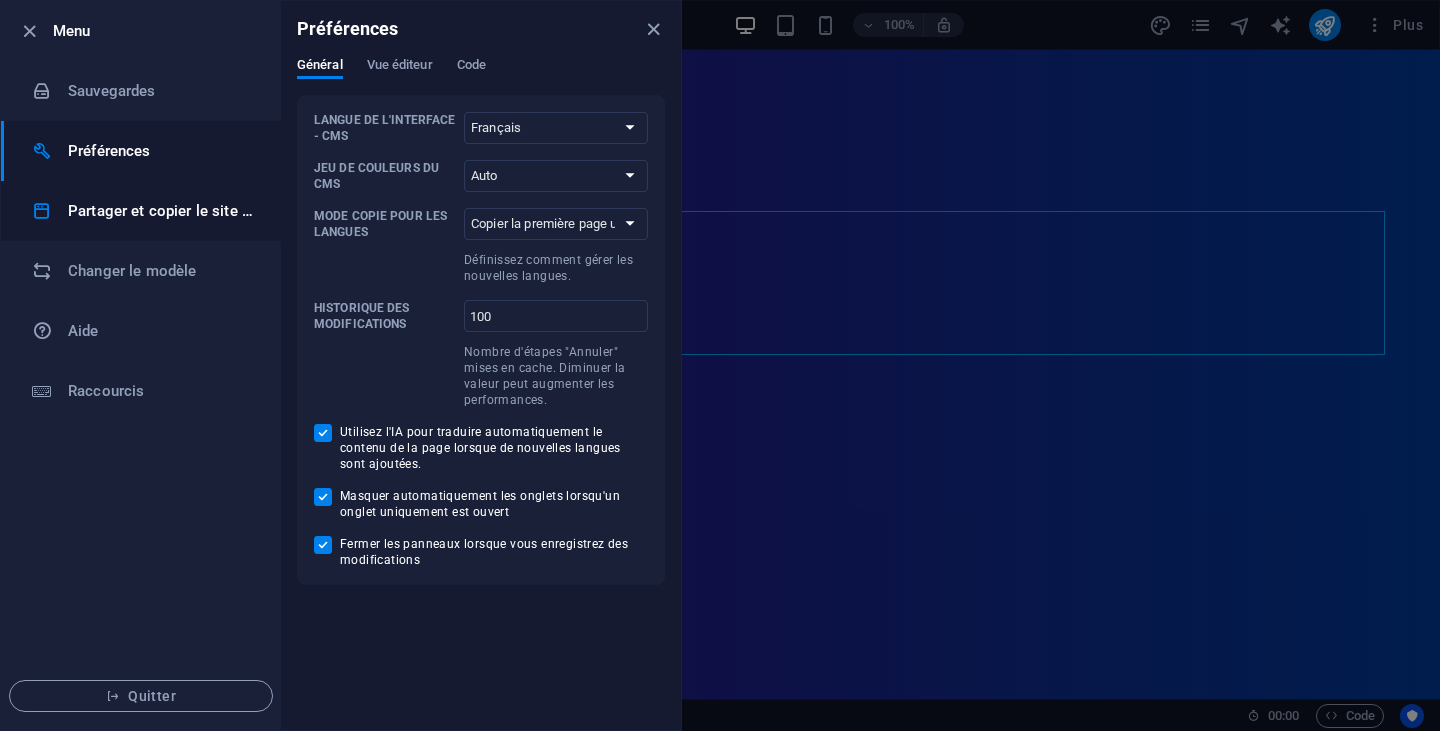 click on "Partager et copier le site web" at bounding box center [160, 211] 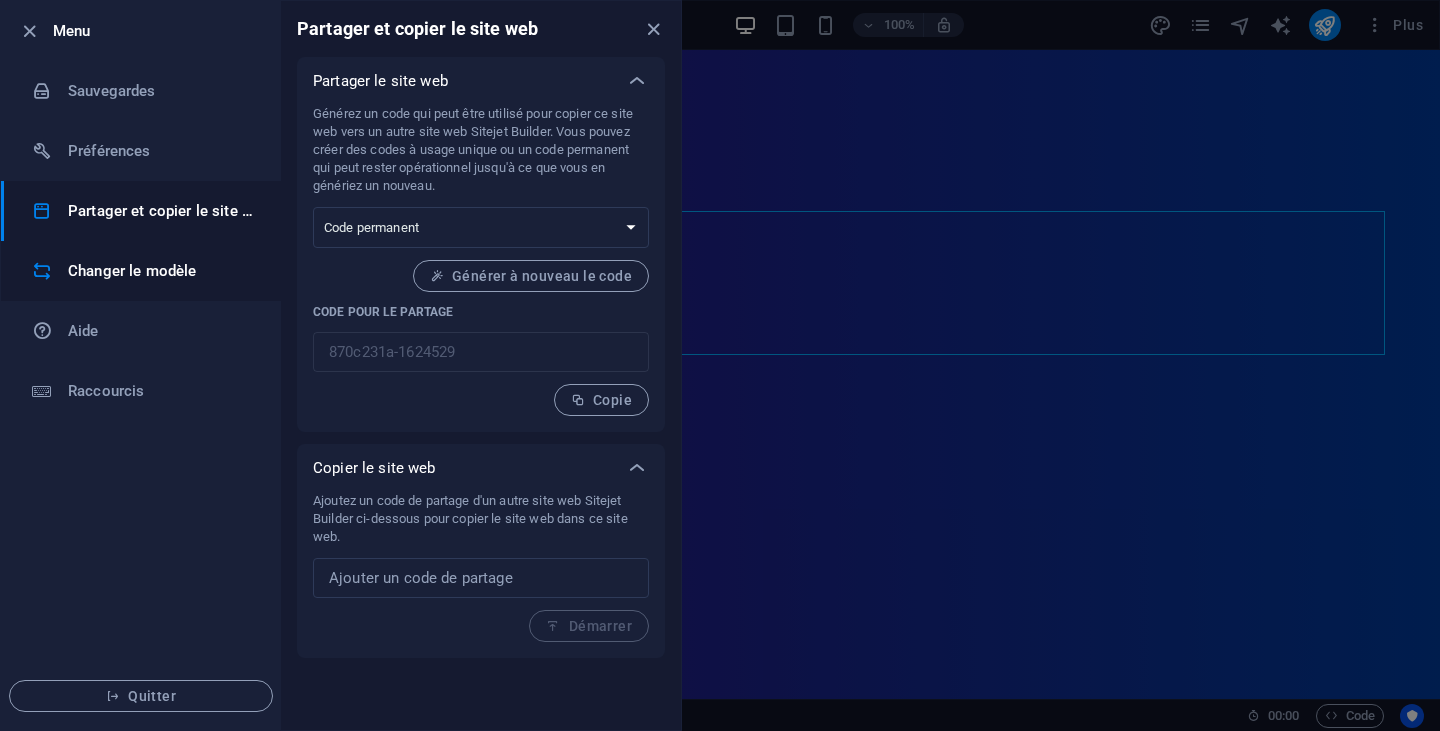 click on "Changer le modèle" at bounding box center (141, 271) 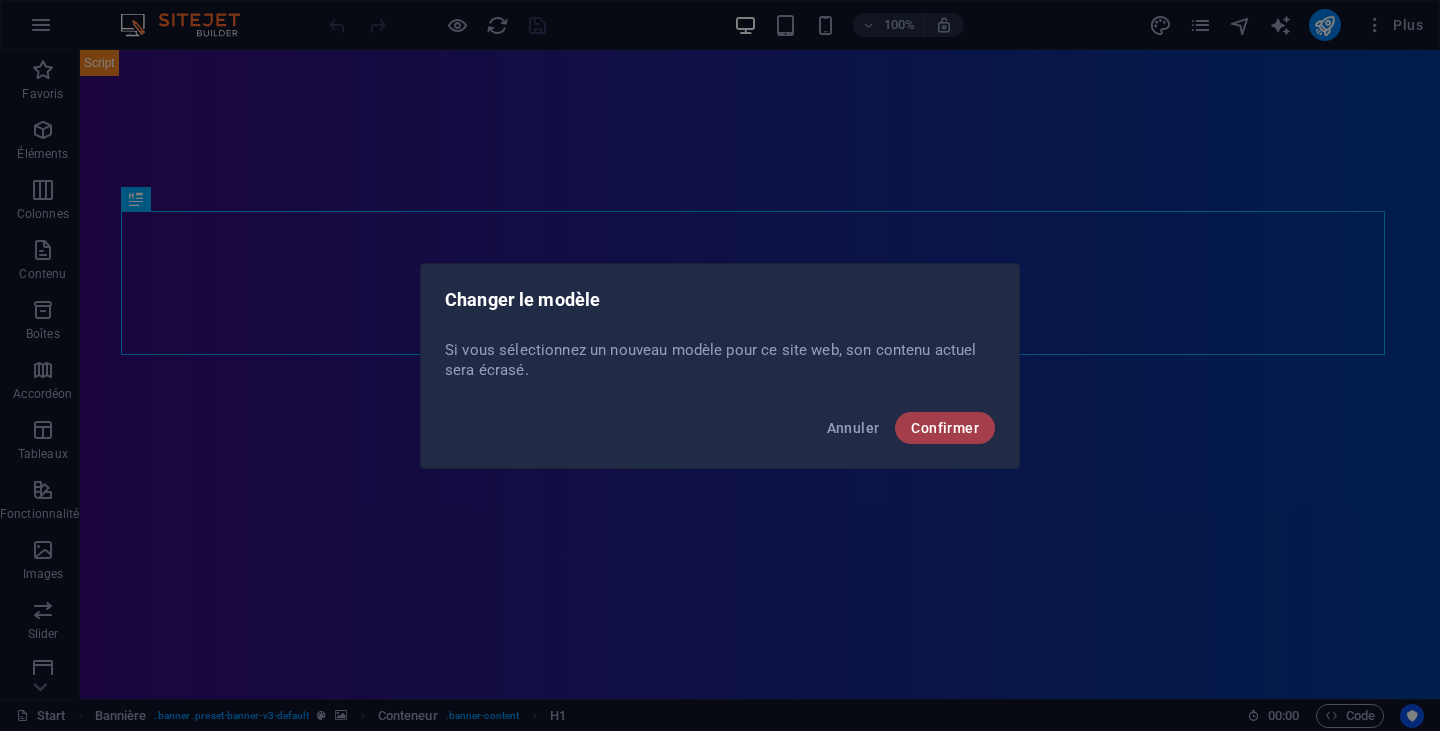 click on "Confirmer" at bounding box center (945, 428) 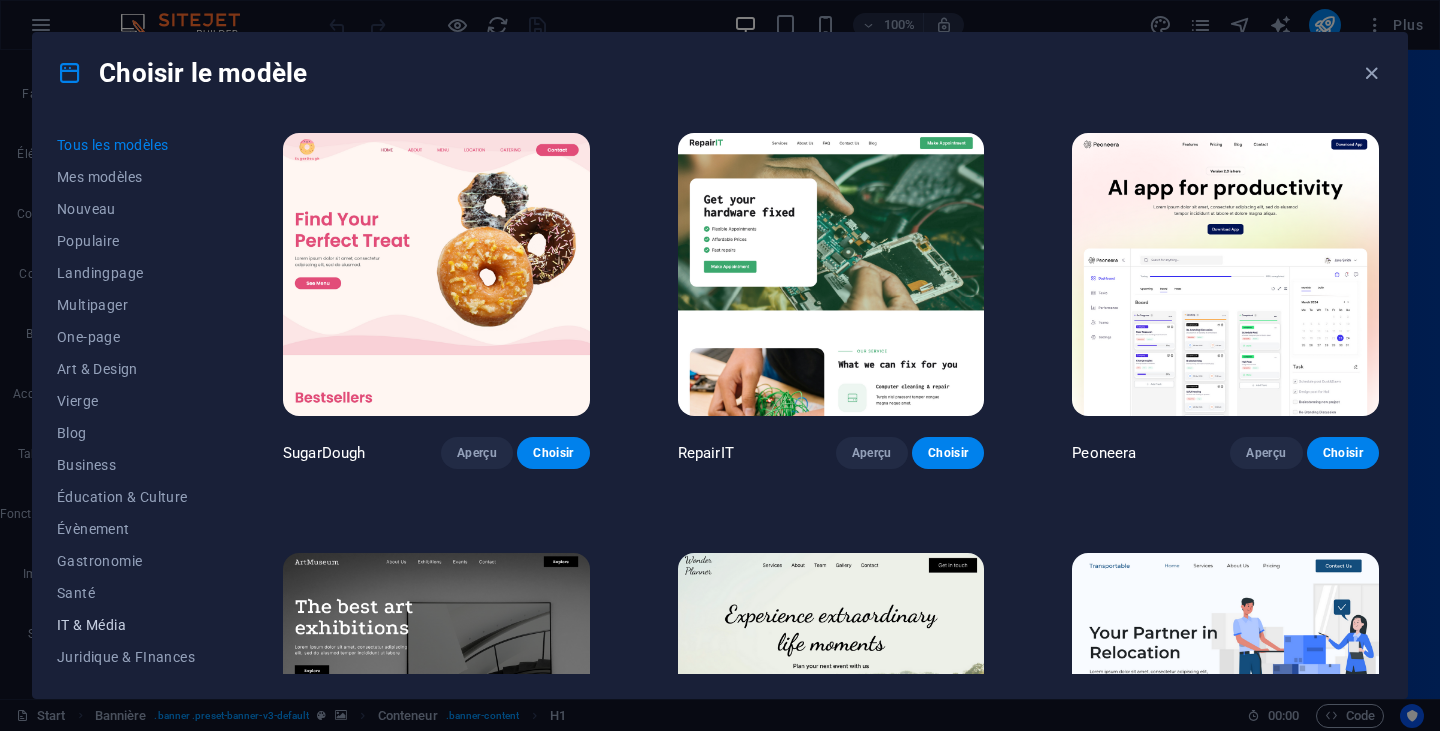 click on "IT & Média" at bounding box center (126, 625) 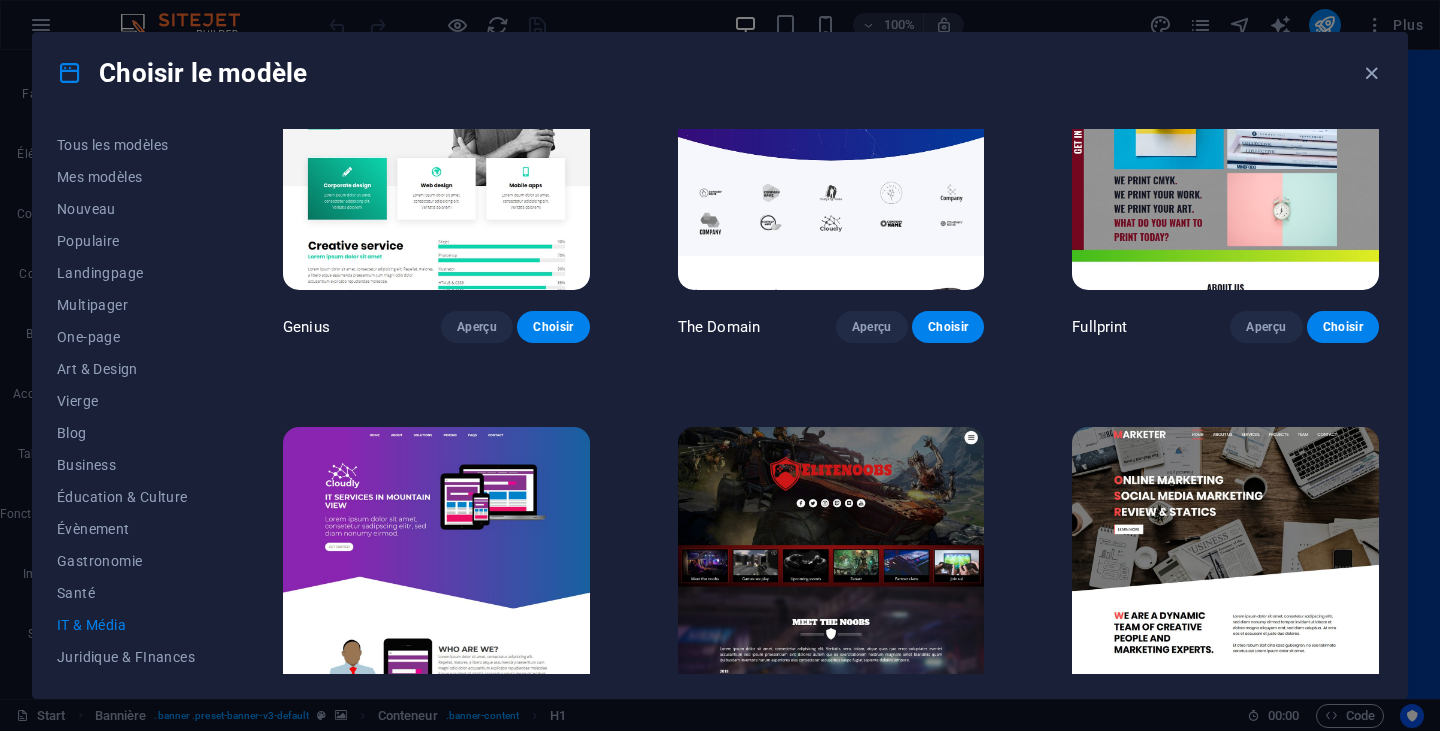 scroll, scrollTop: 966, scrollLeft: 0, axis: vertical 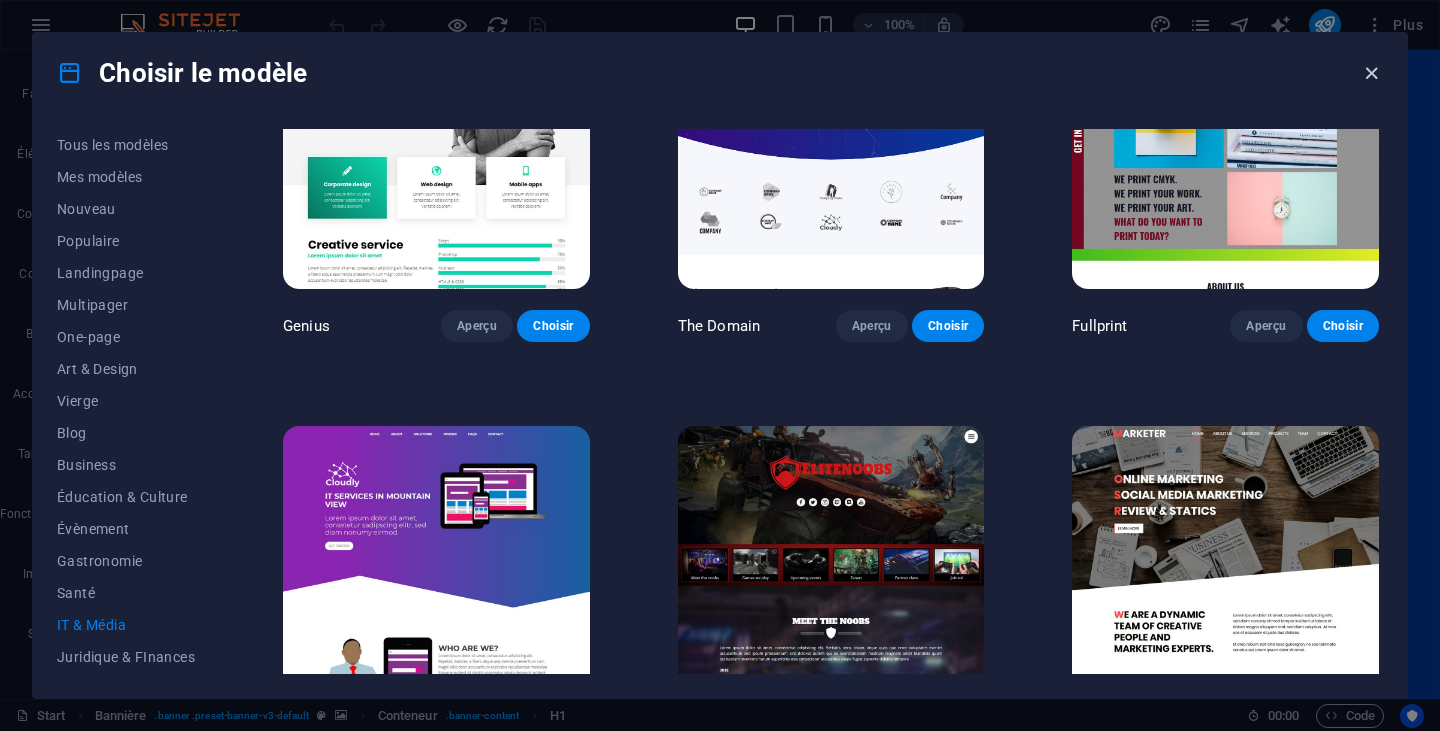 click at bounding box center [1371, 73] 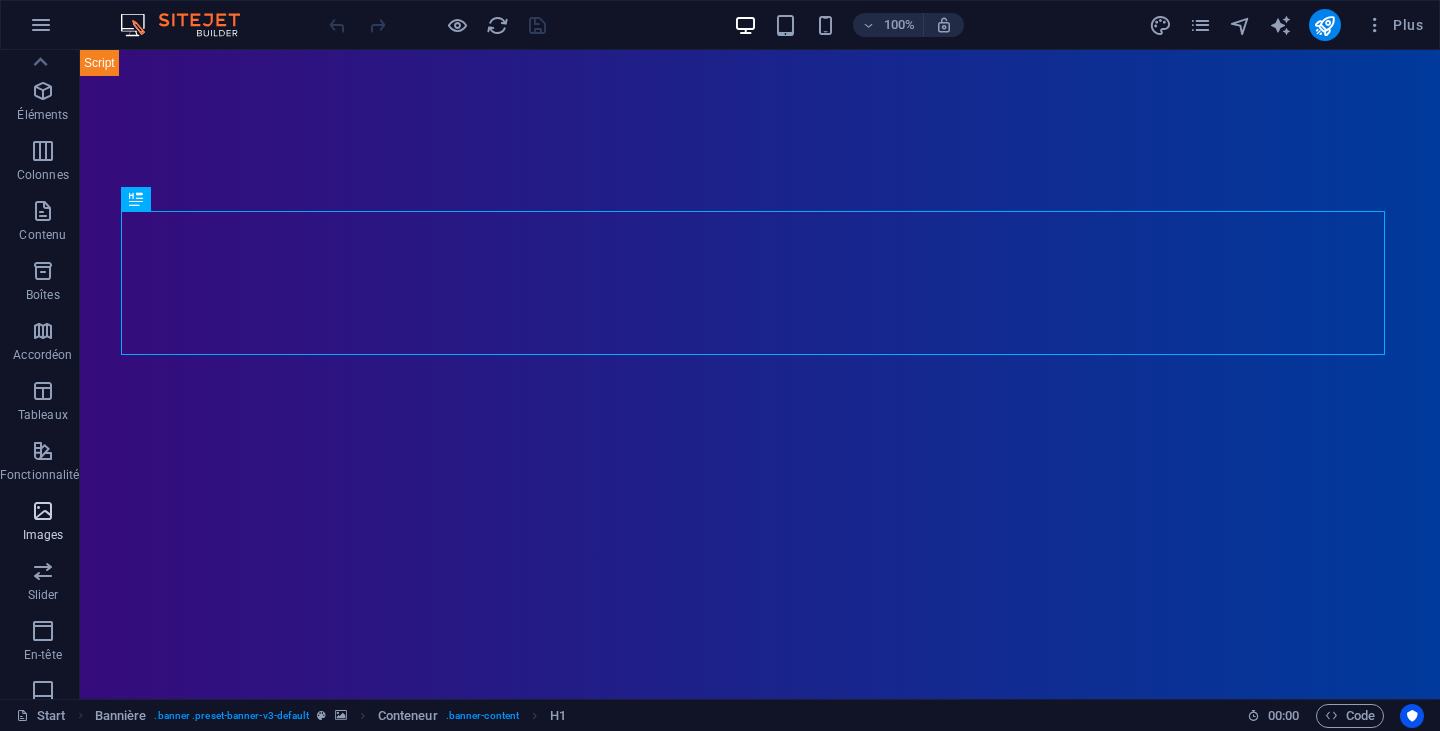 scroll, scrollTop: 0, scrollLeft: 0, axis: both 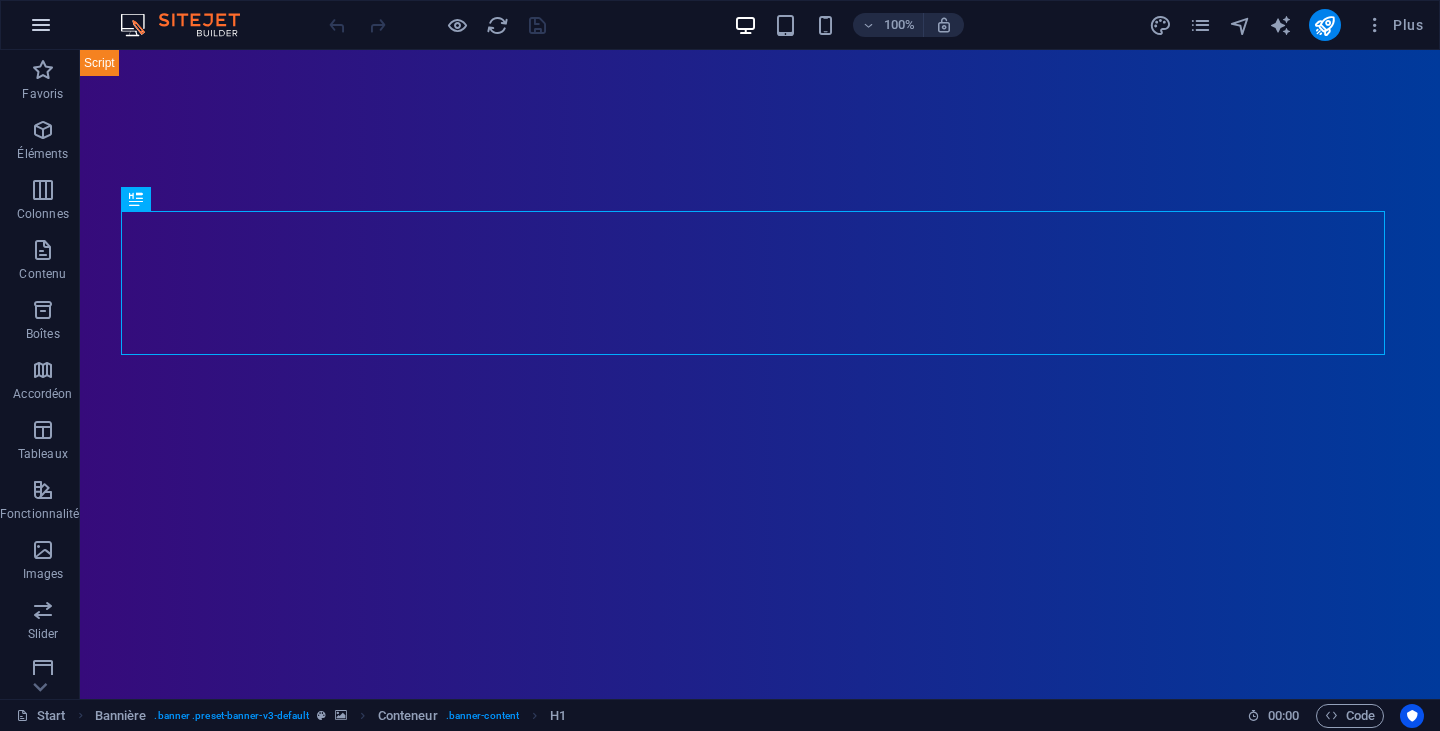click at bounding box center (41, 25) 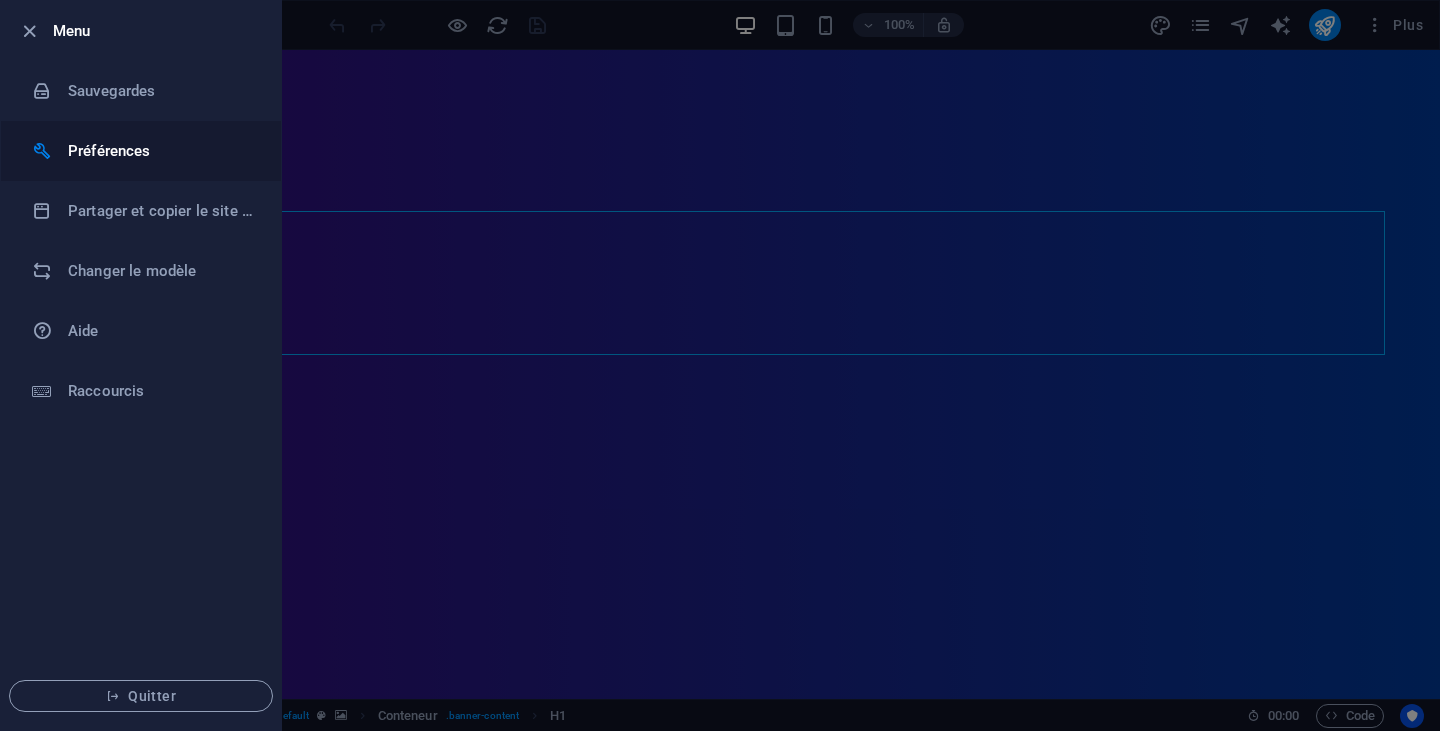 click on "Préférences" at bounding box center (141, 151) 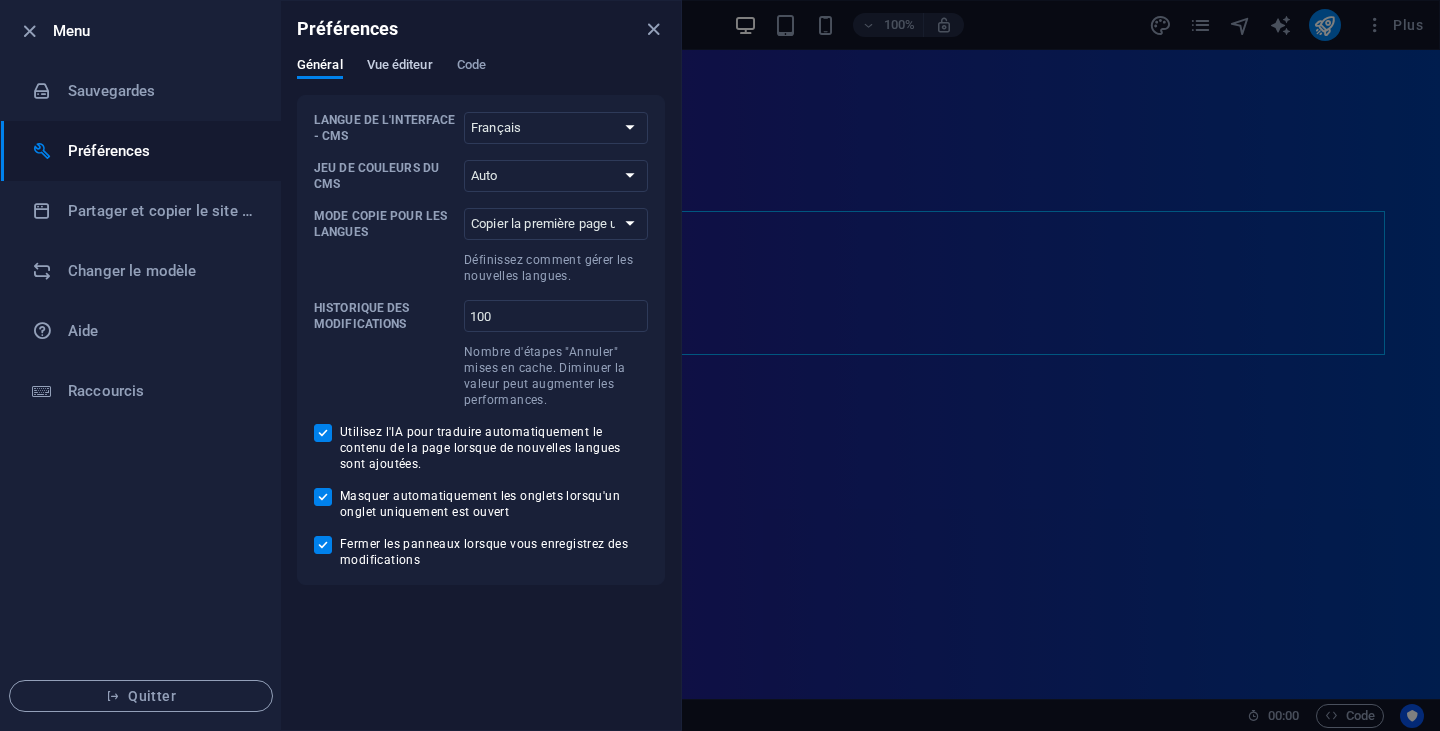 click on "Vue éditeur" at bounding box center (400, 67) 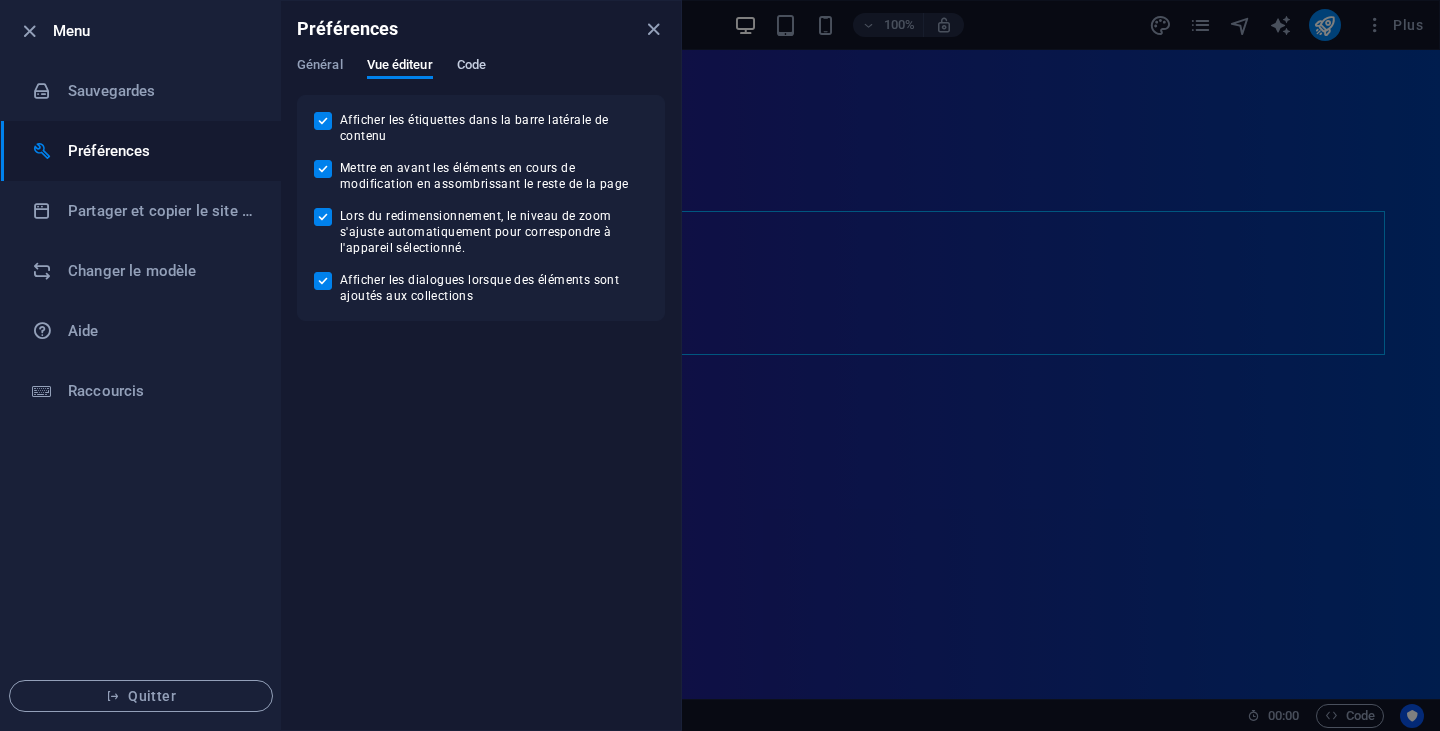 click on "Code" at bounding box center (471, 68) 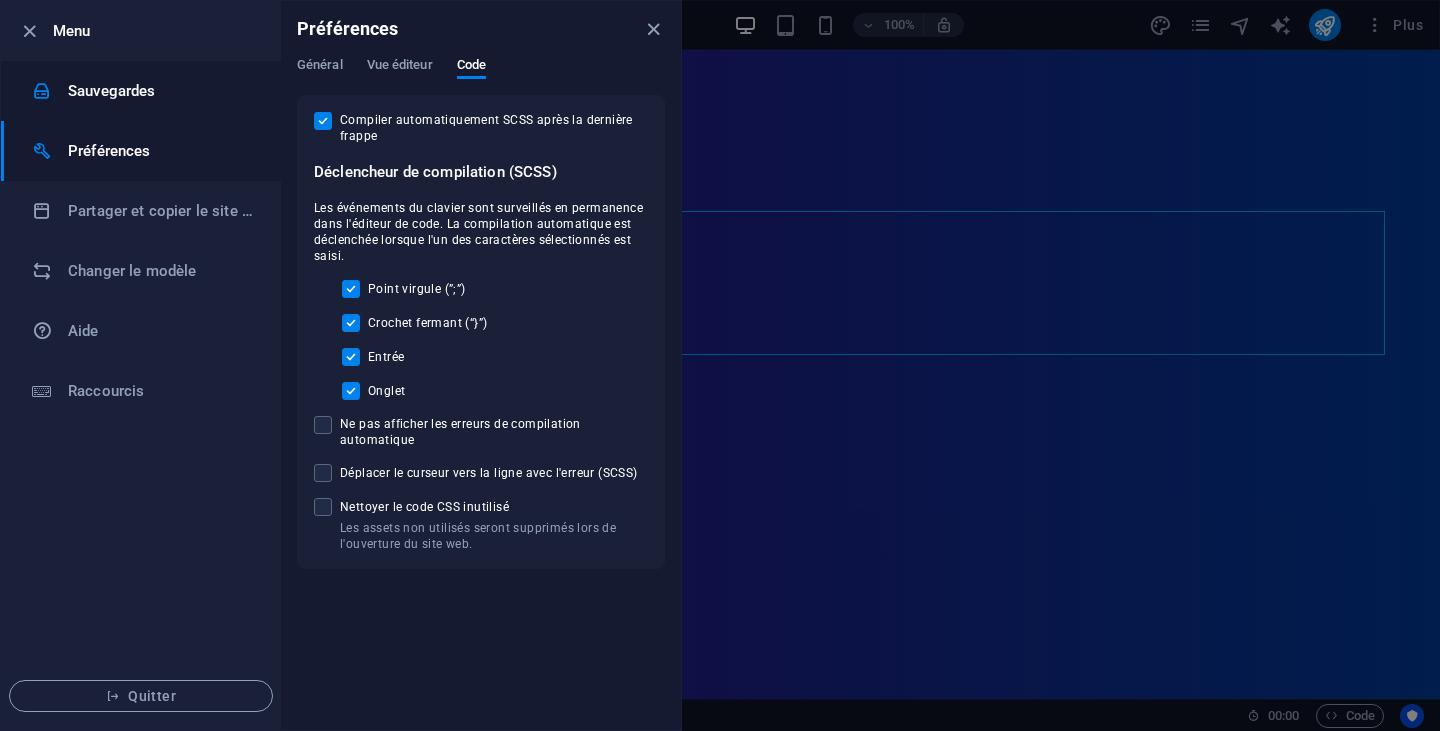 click on "Sauvegardes" at bounding box center [141, 91] 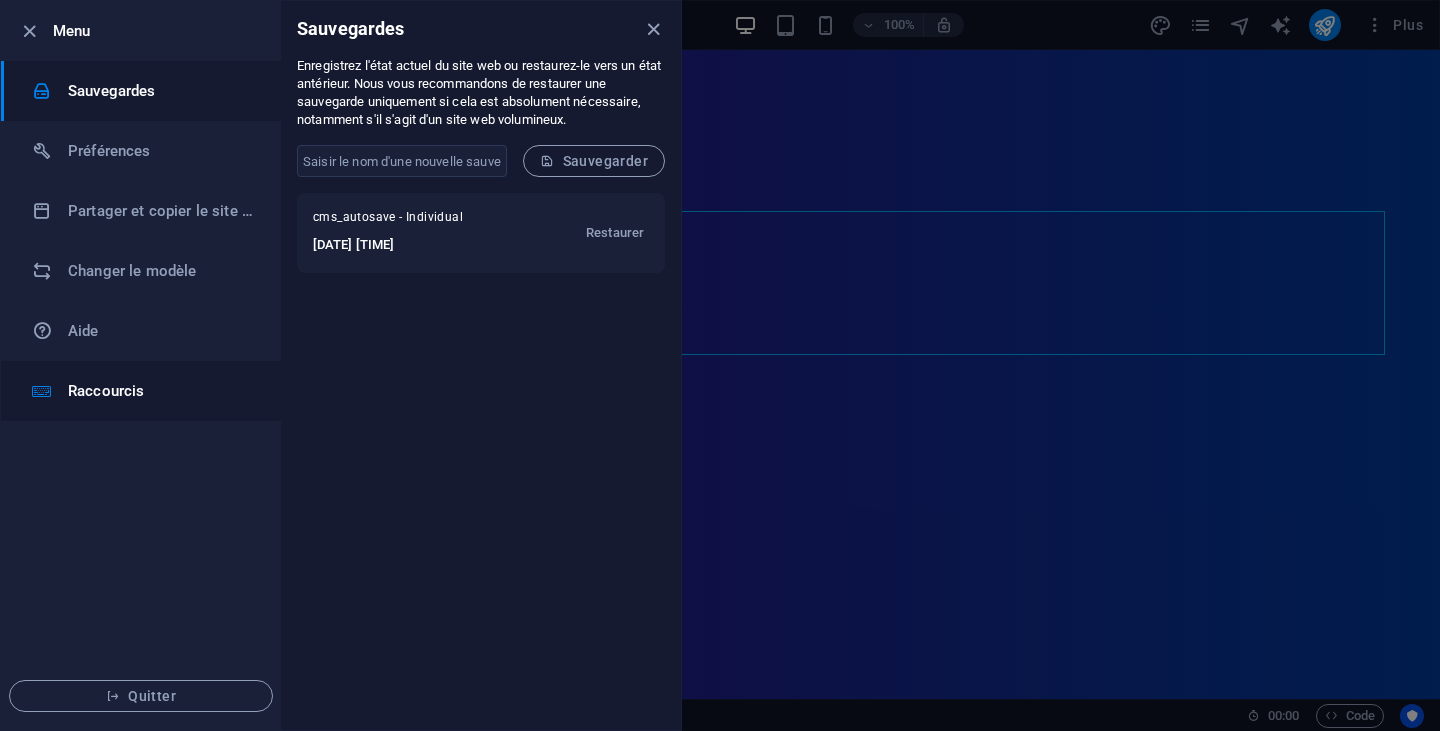 click on "Raccourcis" at bounding box center (141, 391) 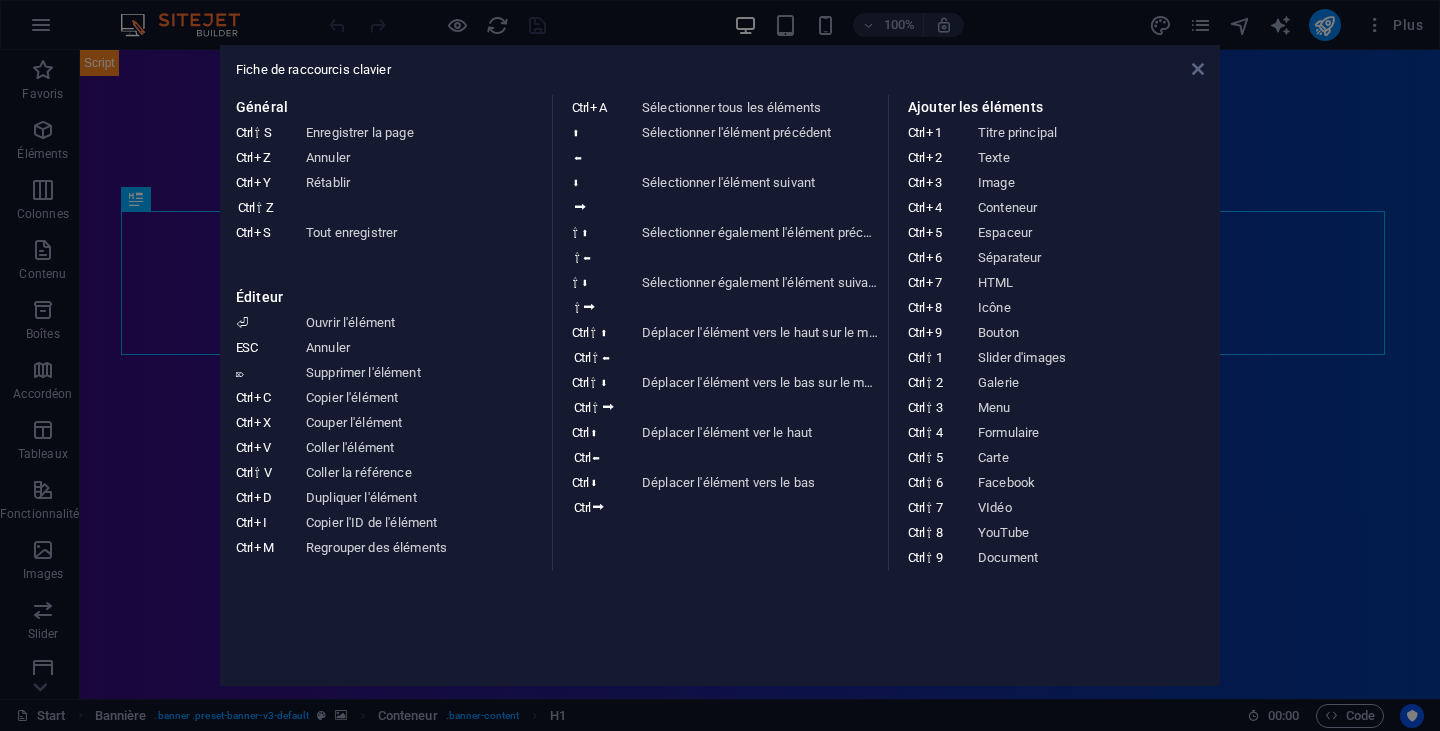 click at bounding box center [1198, 69] 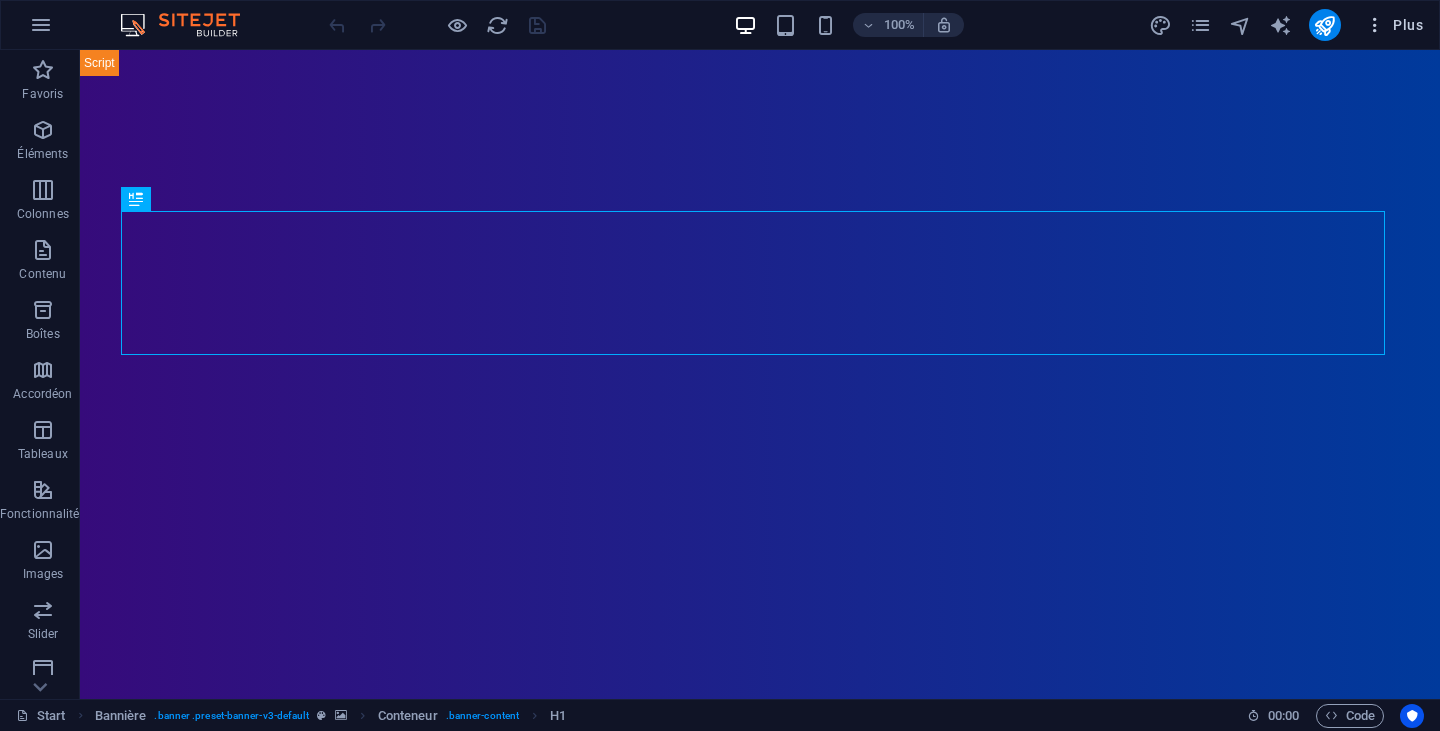 click at bounding box center [1375, 25] 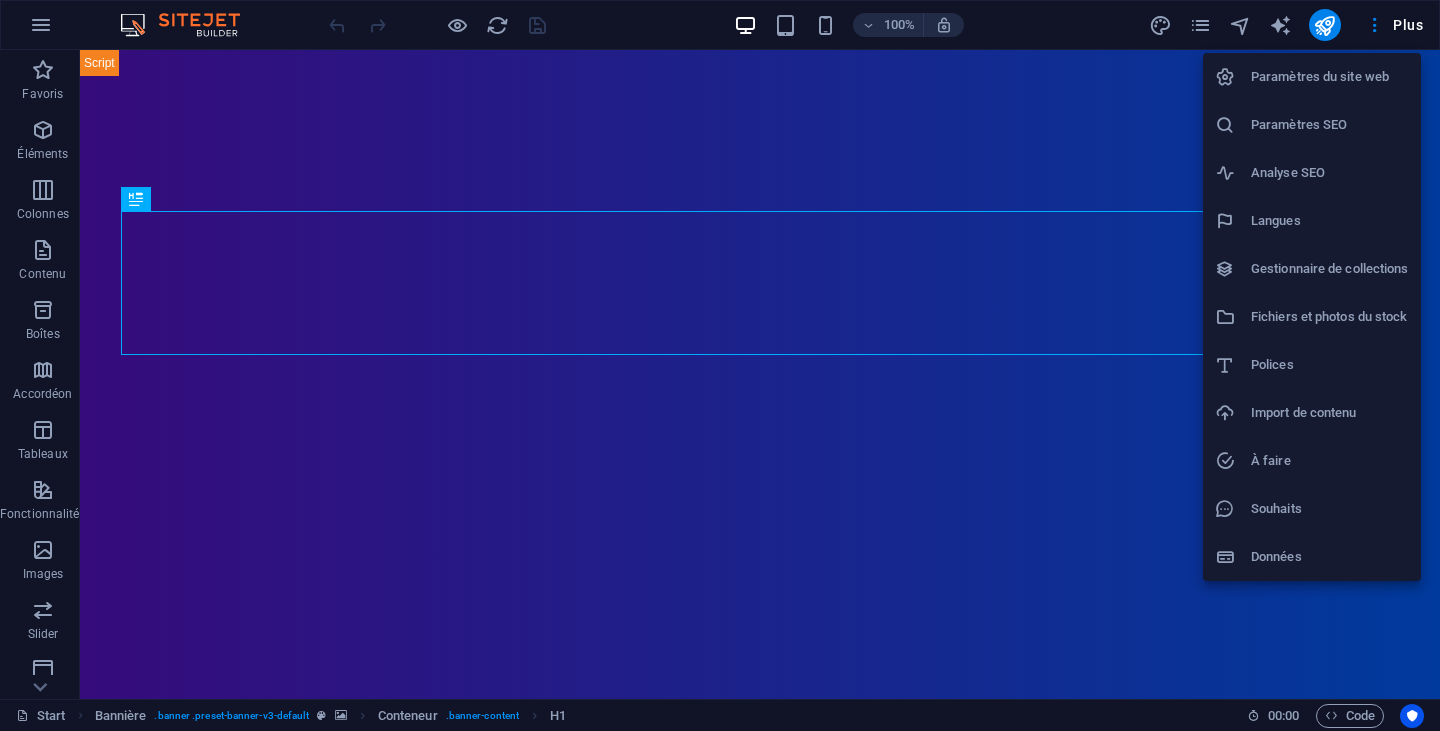 click on "Paramètres du site web" at bounding box center (1330, 77) 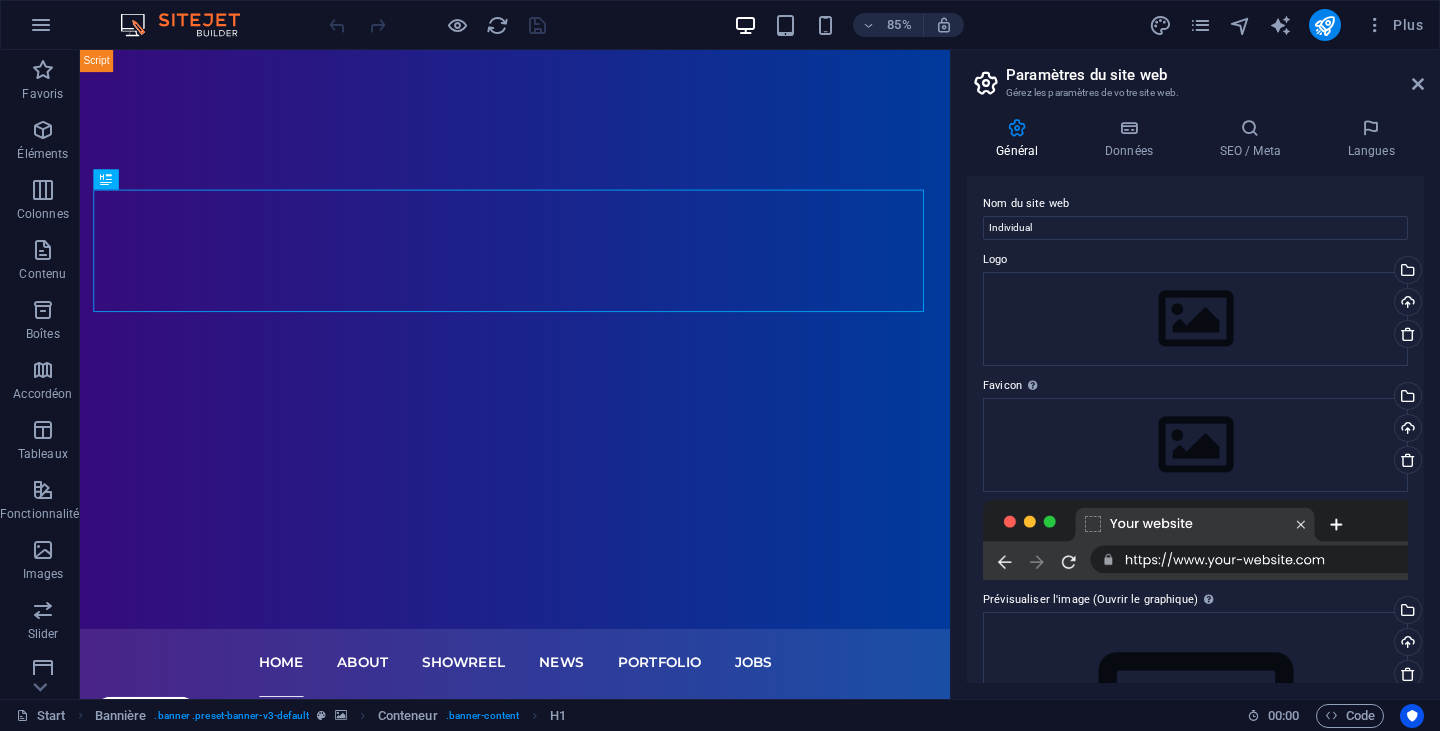 scroll, scrollTop: 174, scrollLeft: 0, axis: vertical 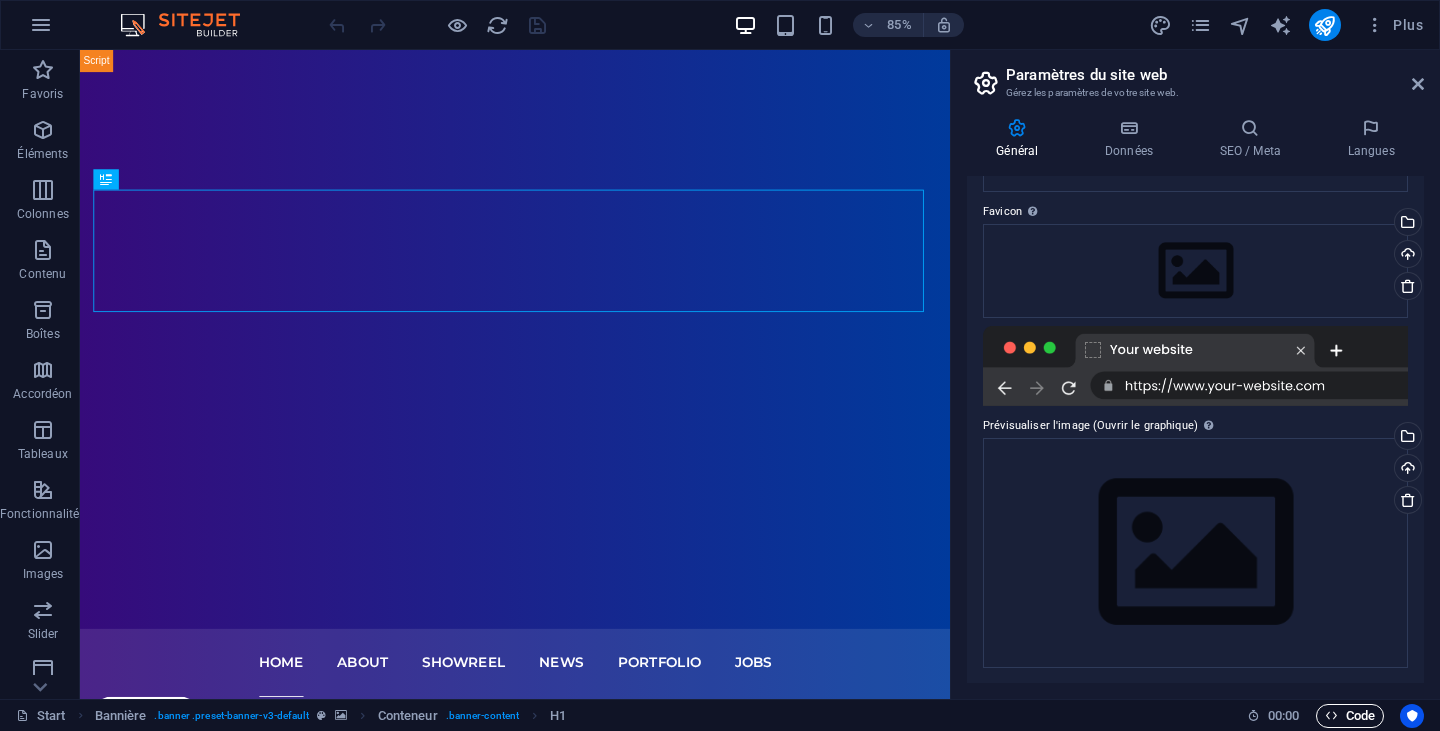 click on "Code" at bounding box center [1350, 716] 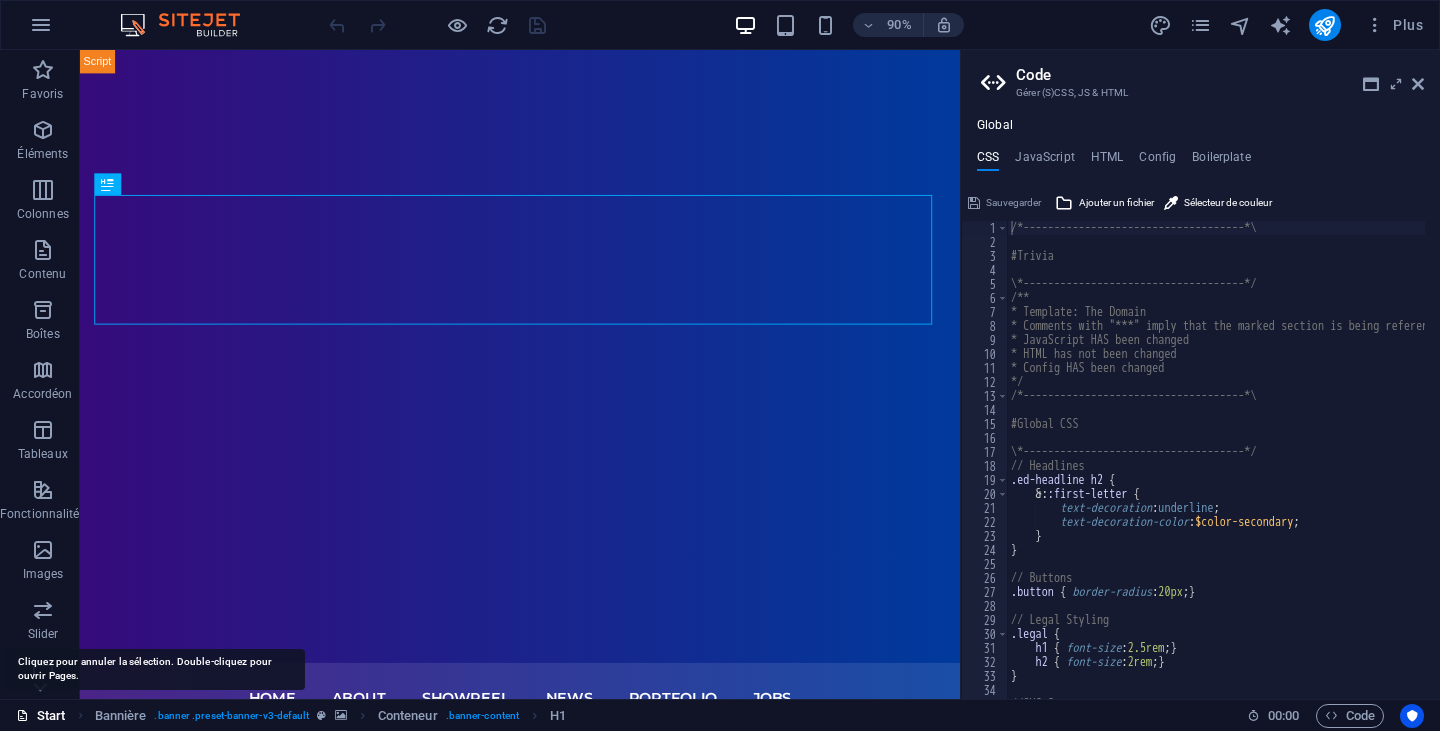 click on "Start" at bounding box center [41, 716] 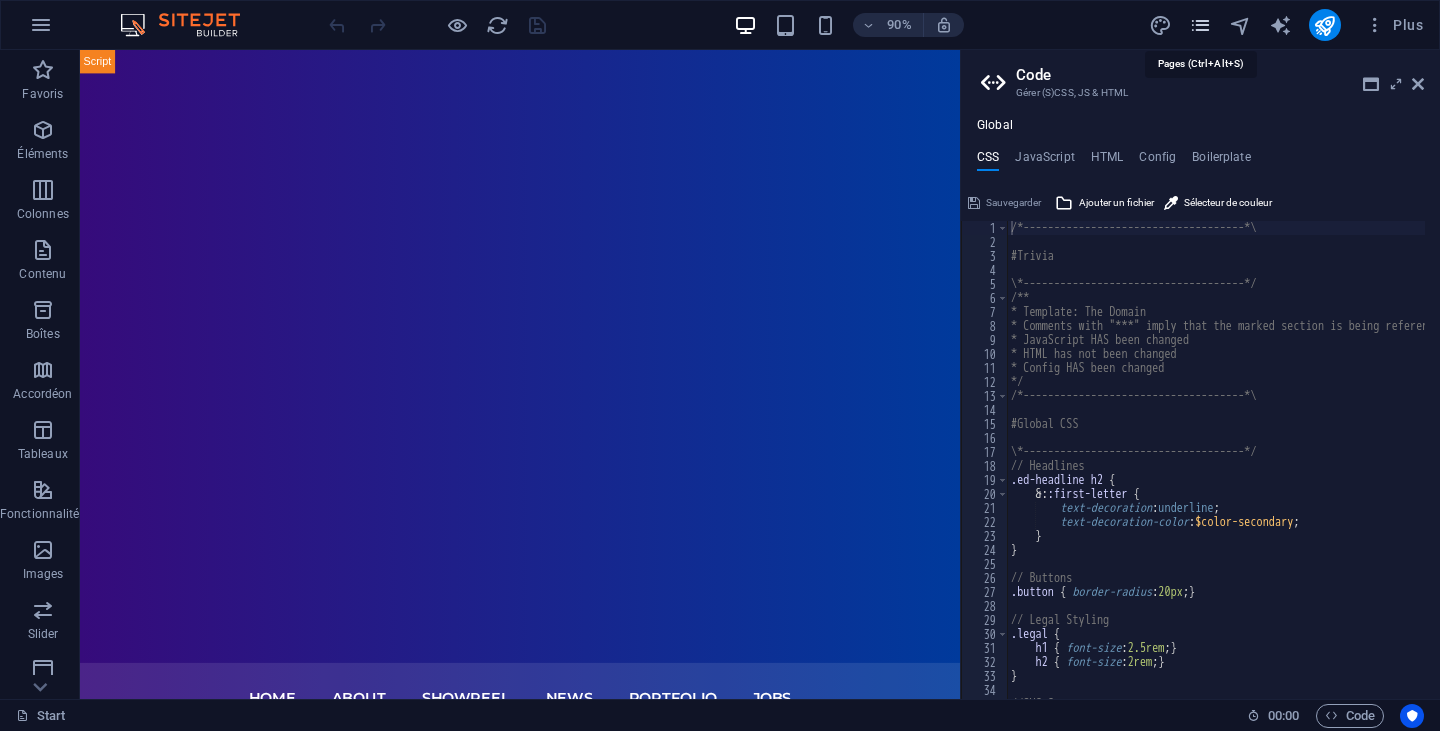 click at bounding box center (1200, 25) 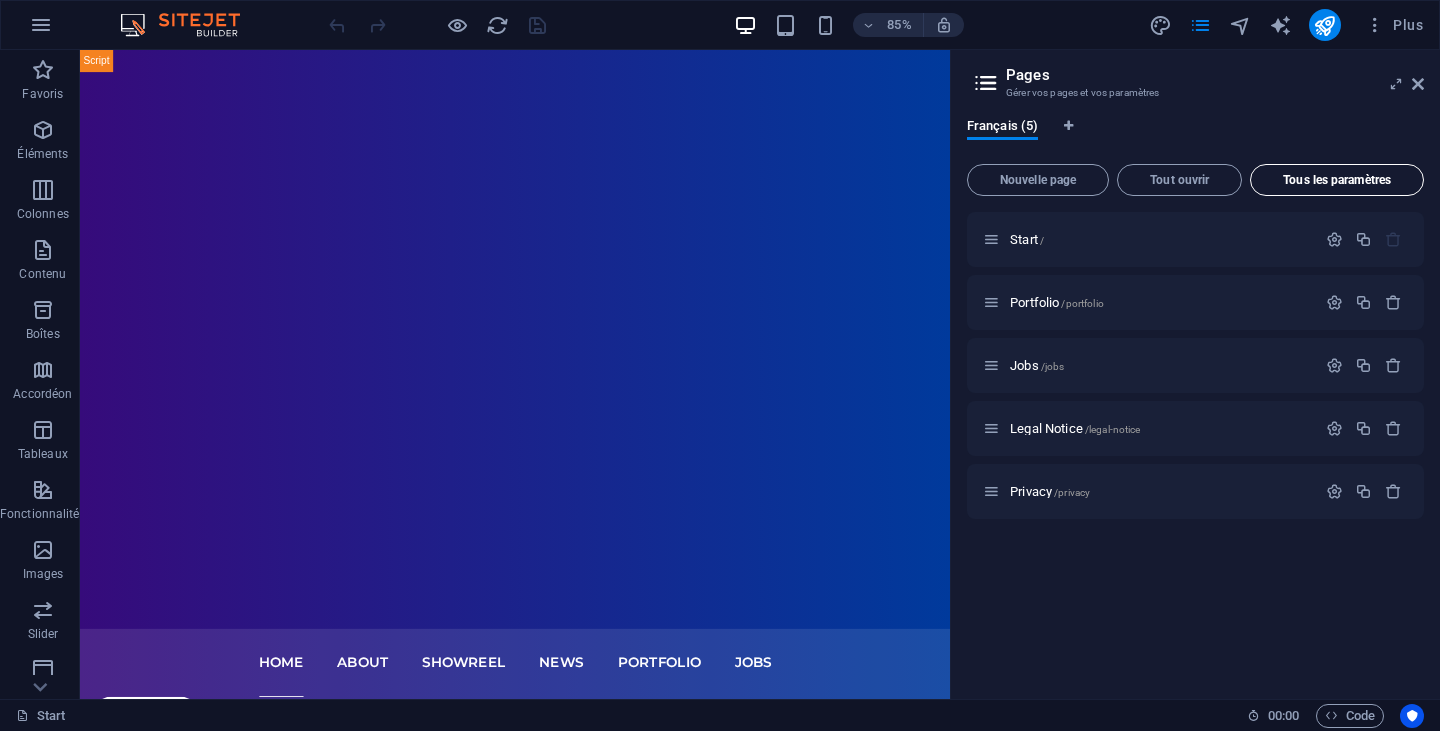 click on "Tous les paramètres" at bounding box center (1337, 180) 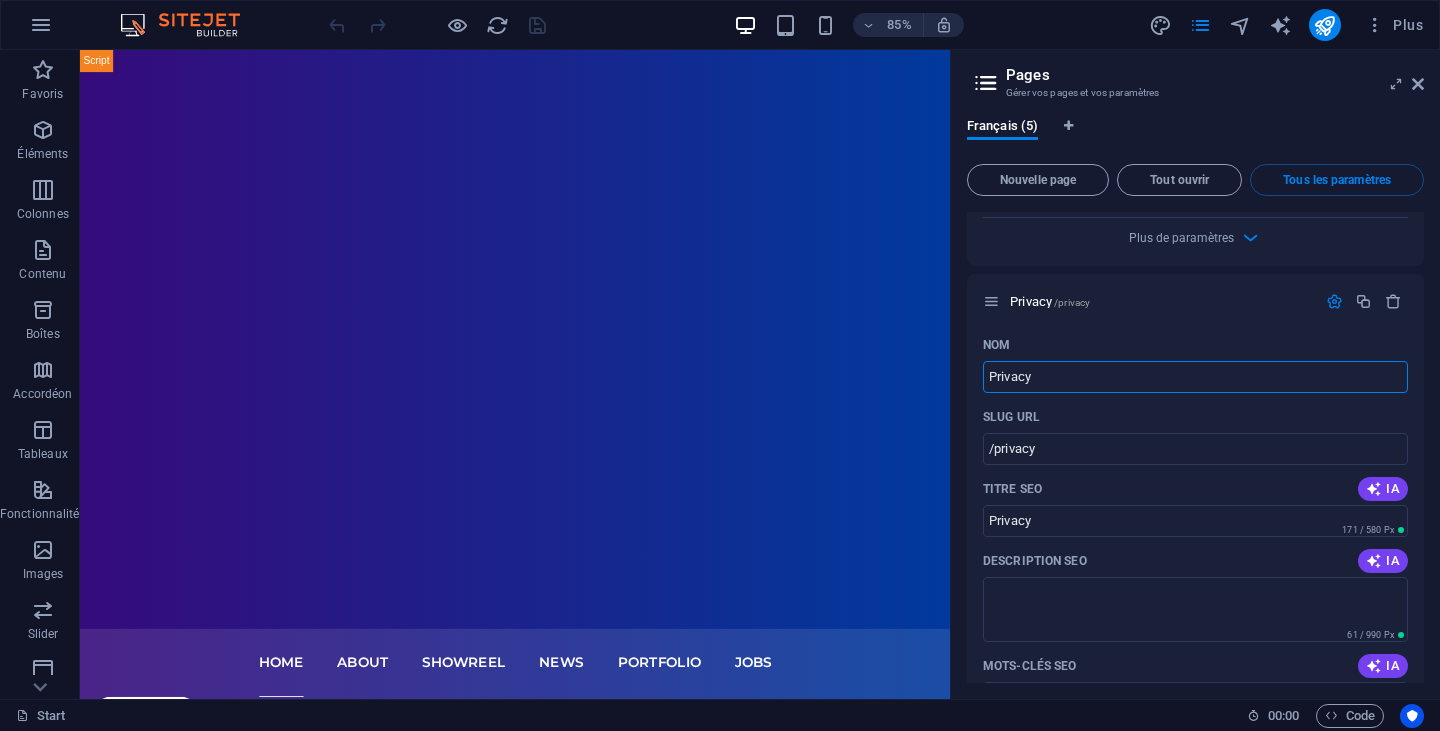 scroll, scrollTop: 3175, scrollLeft: 0, axis: vertical 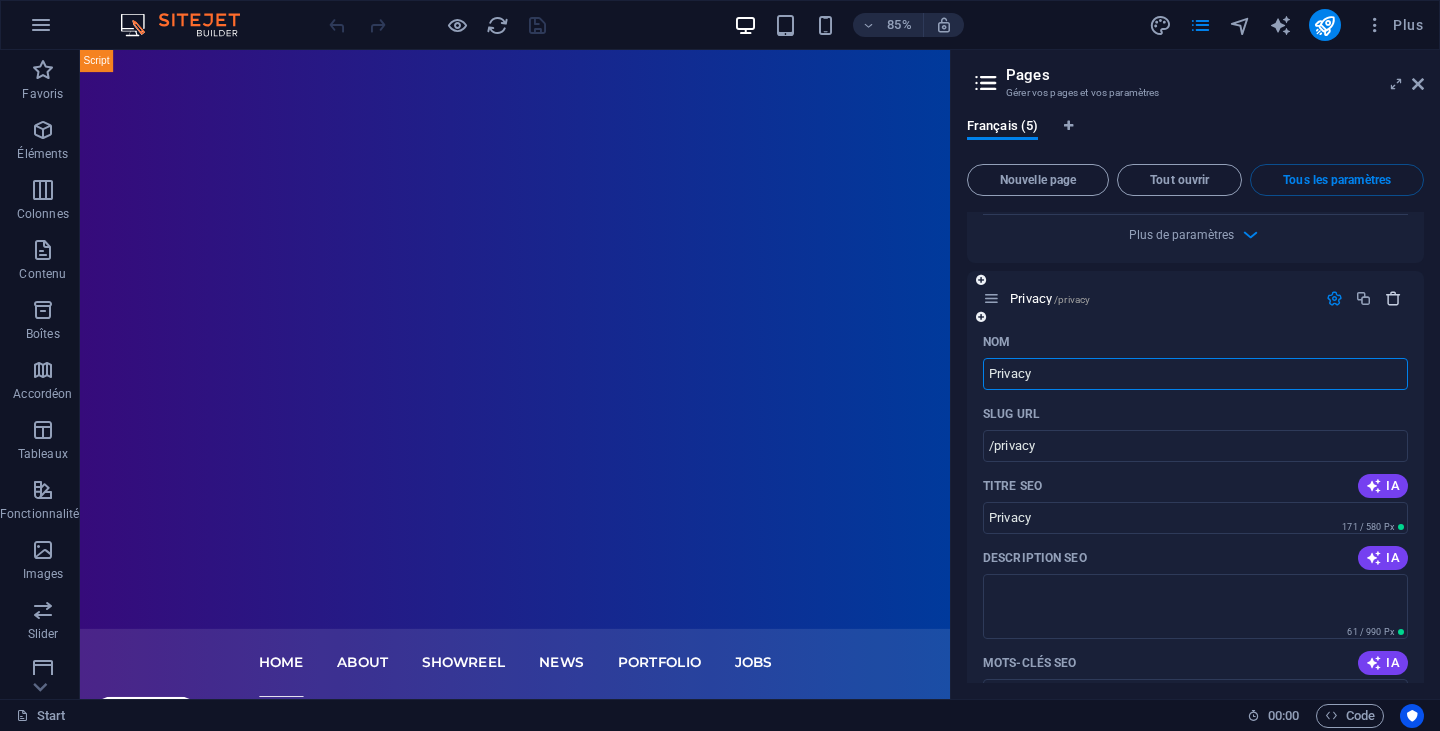 click at bounding box center (1393, 298) 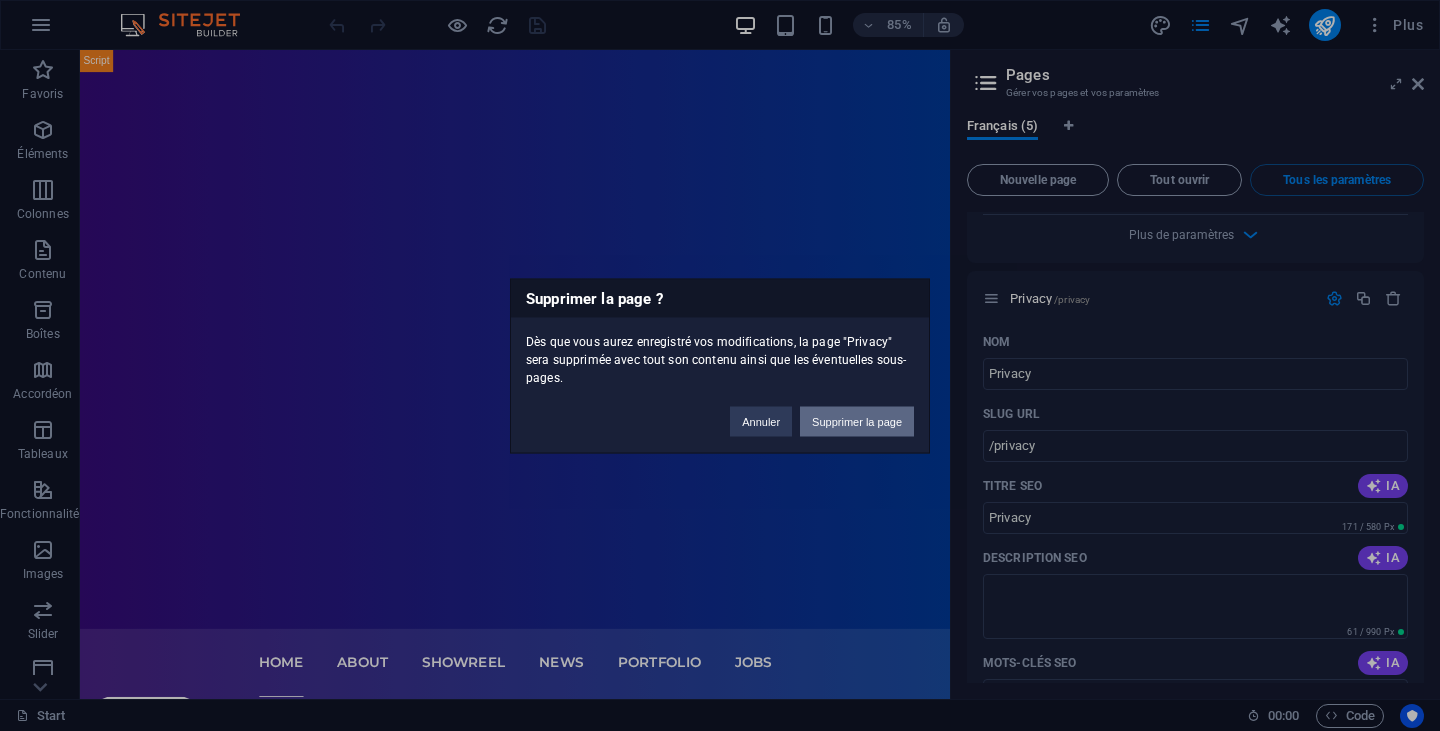 click on "Supprimer la page" at bounding box center [857, 421] 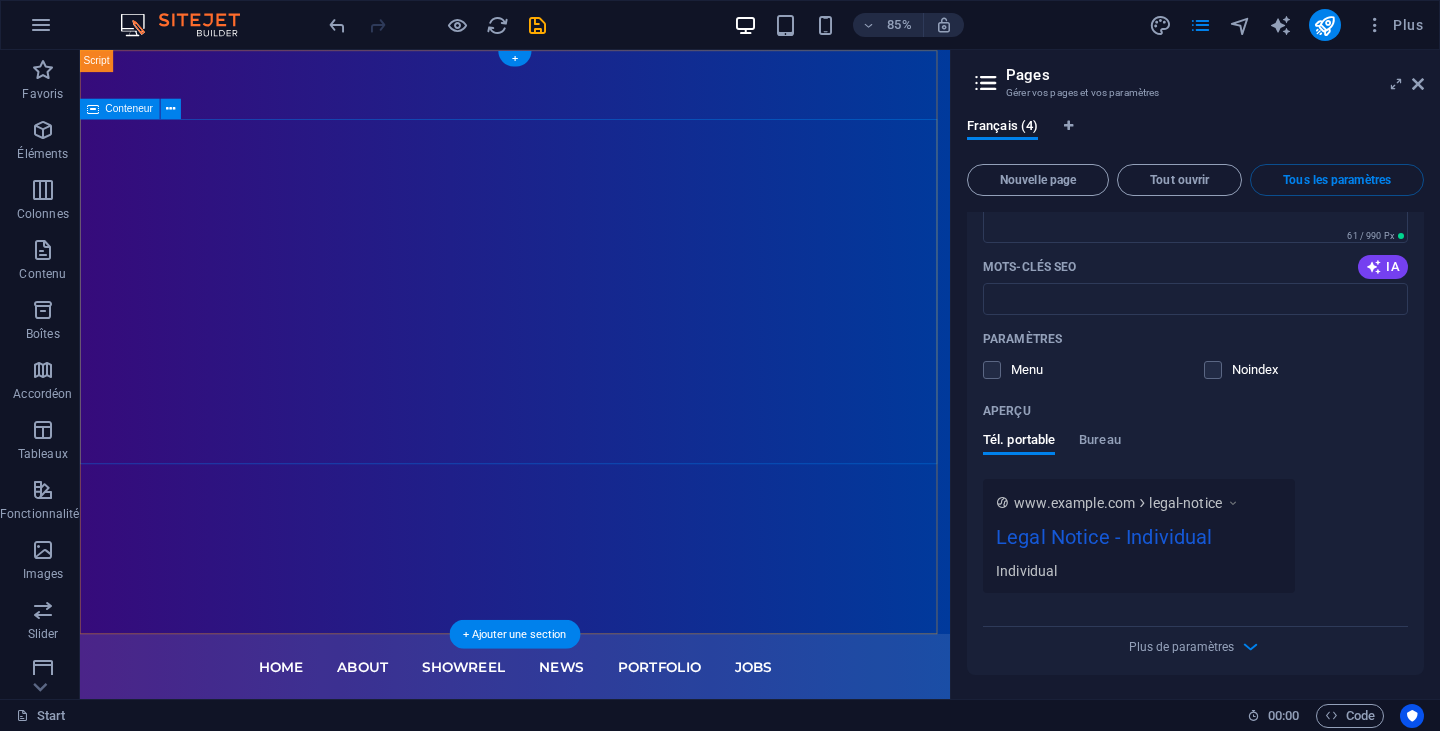 scroll, scrollTop: 2763, scrollLeft: 0, axis: vertical 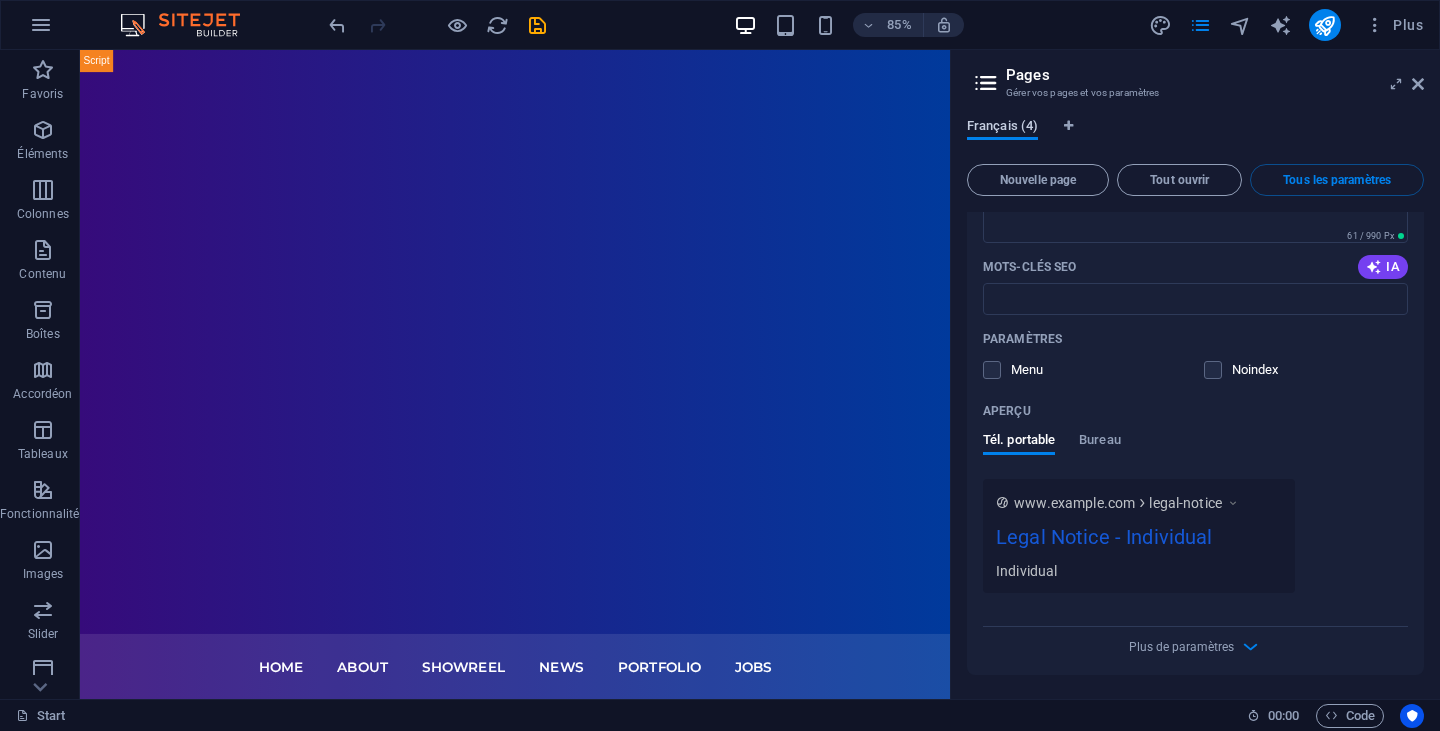 click on "Français (4)" at bounding box center [1002, 128] 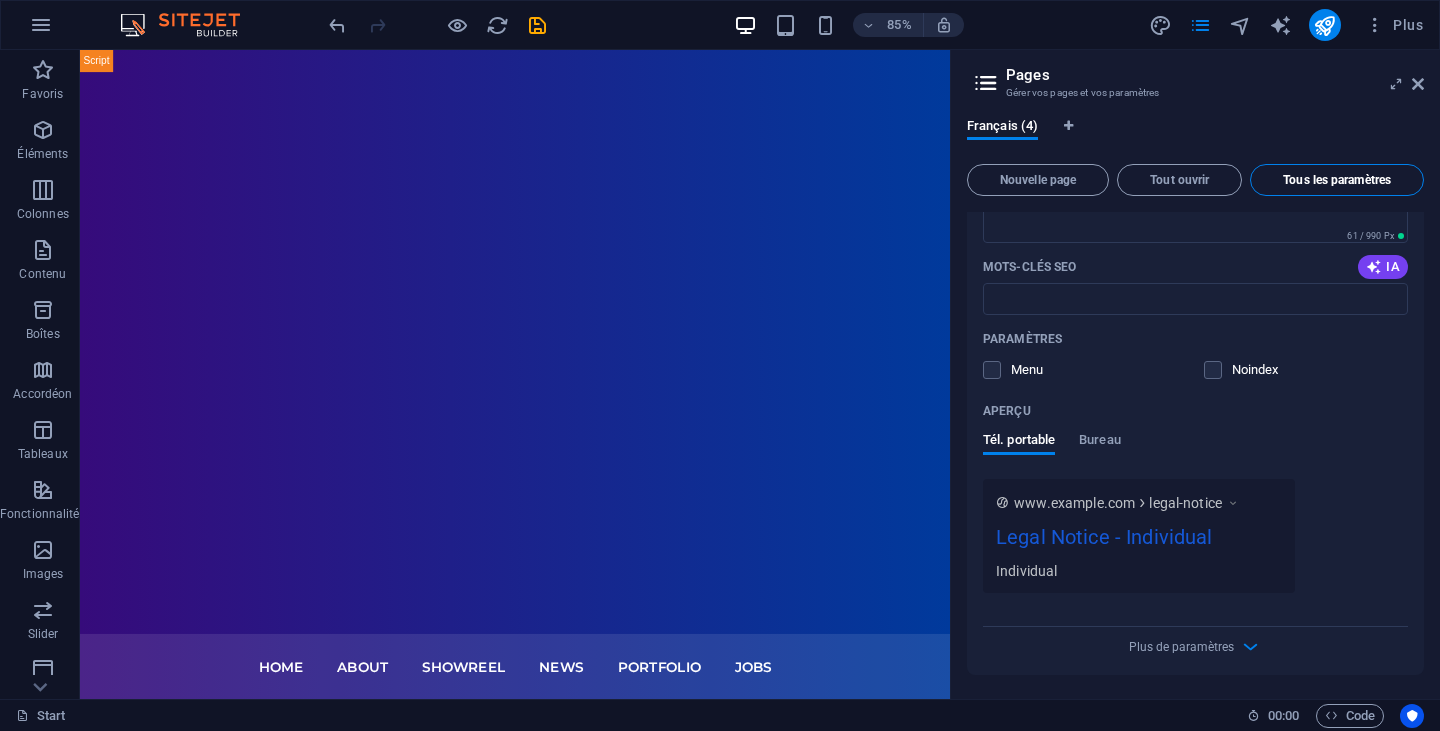 click on "Tous les paramètres" at bounding box center (1337, 180) 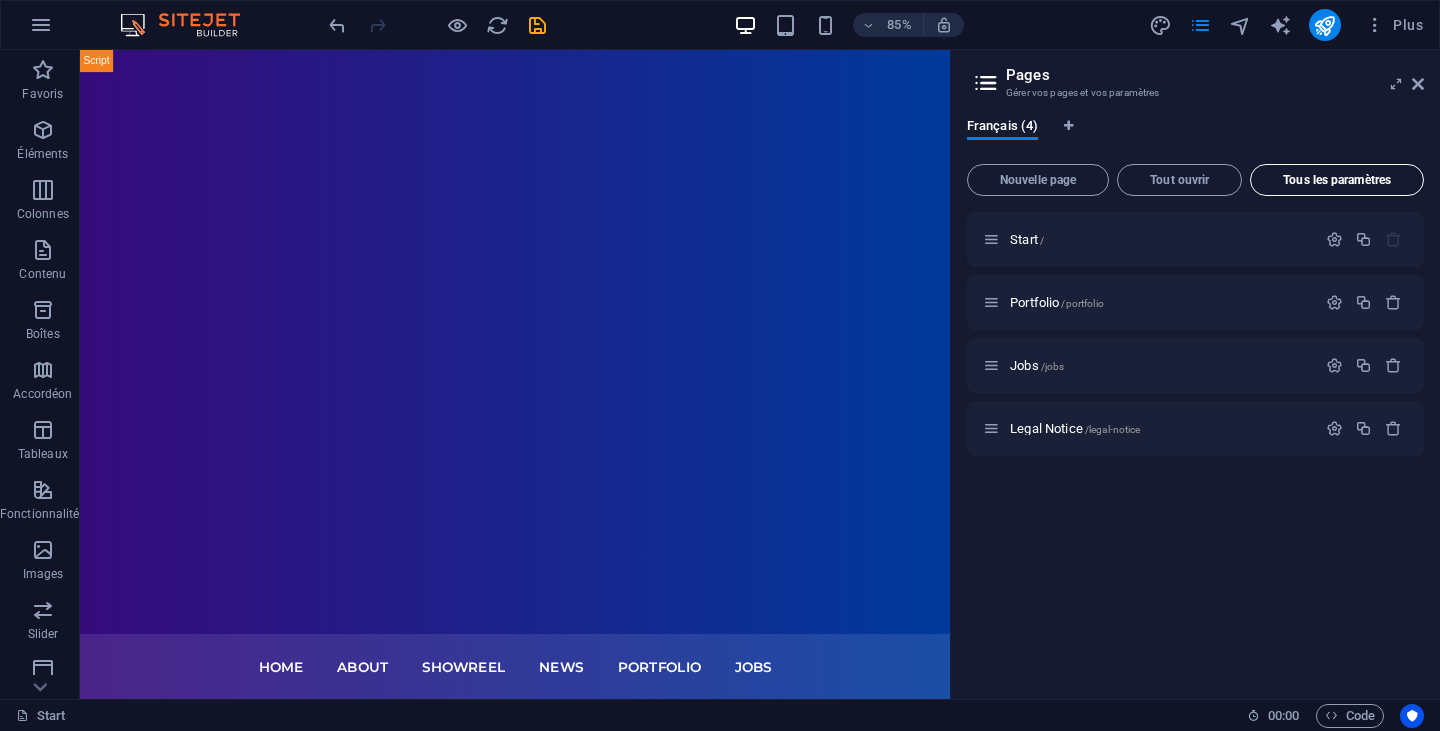 scroll, scrollTop: 0, scrollLeft: 0, axis: both 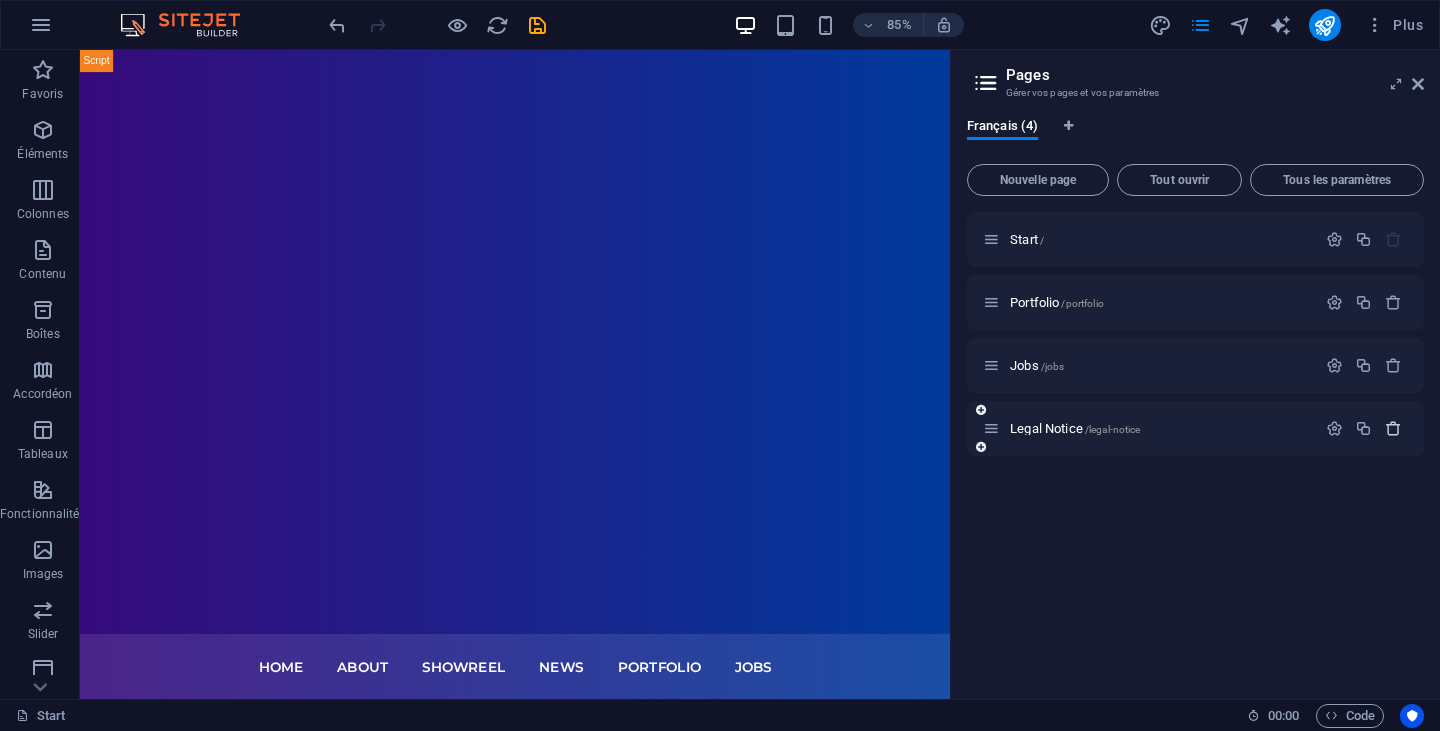 click at bounding box center [1393, 428] 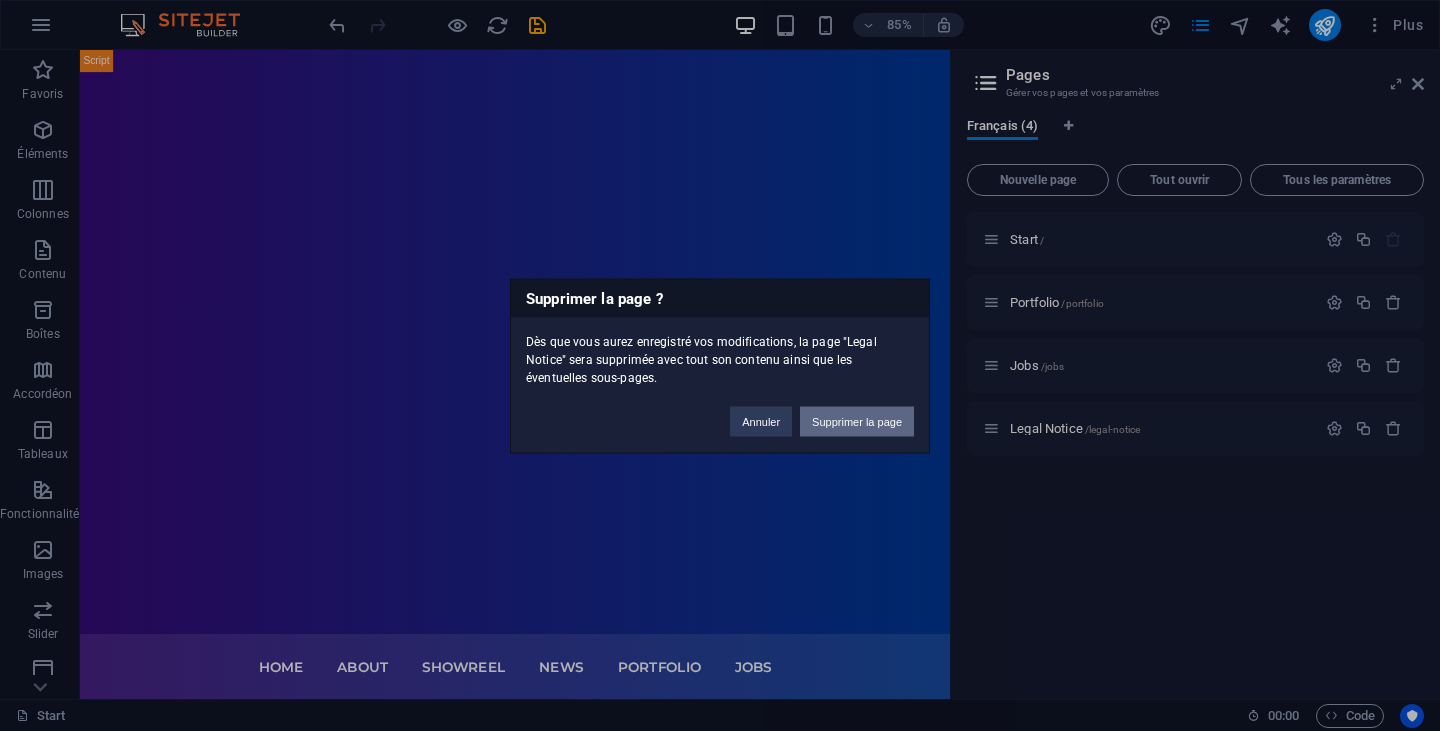 click on "Supprimer la page" at bounding box center (857, 421) 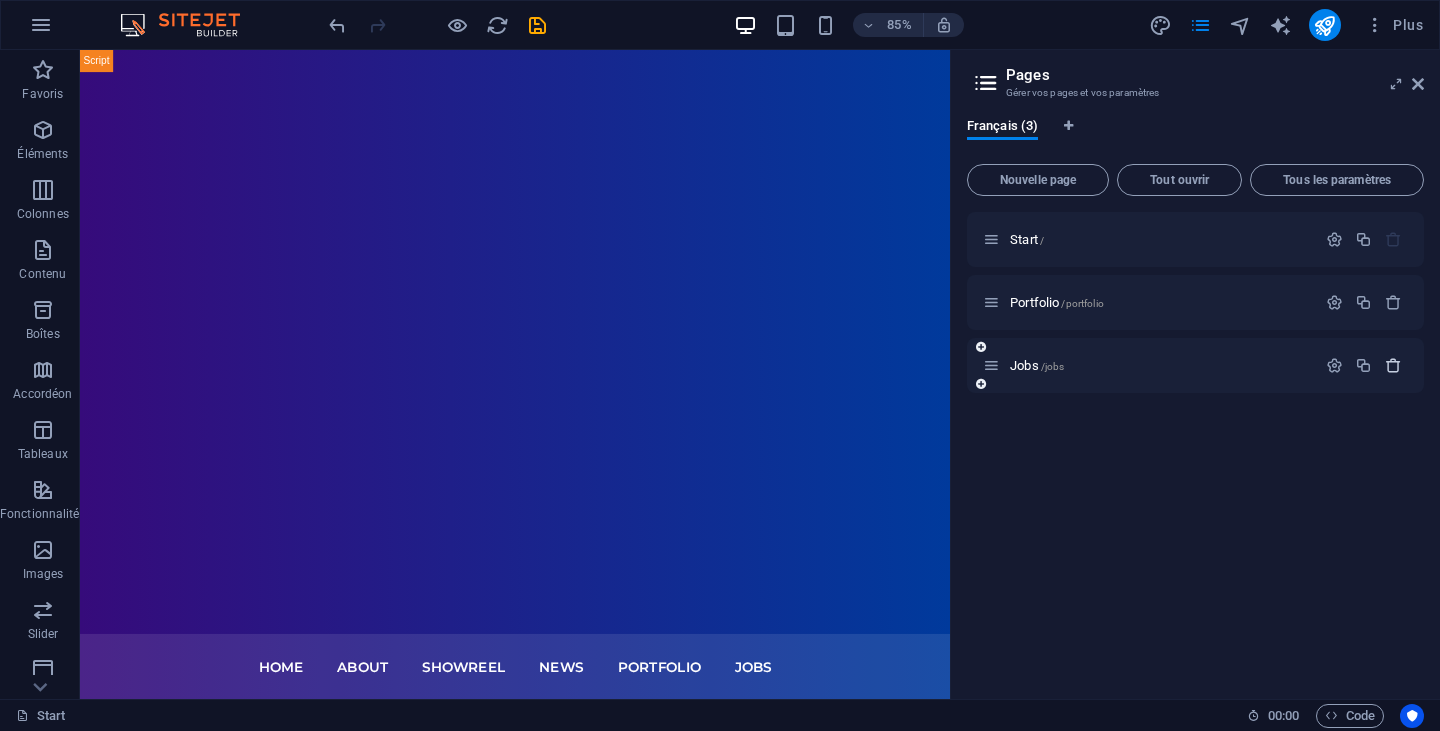 click at bounding box center [1393, 365] 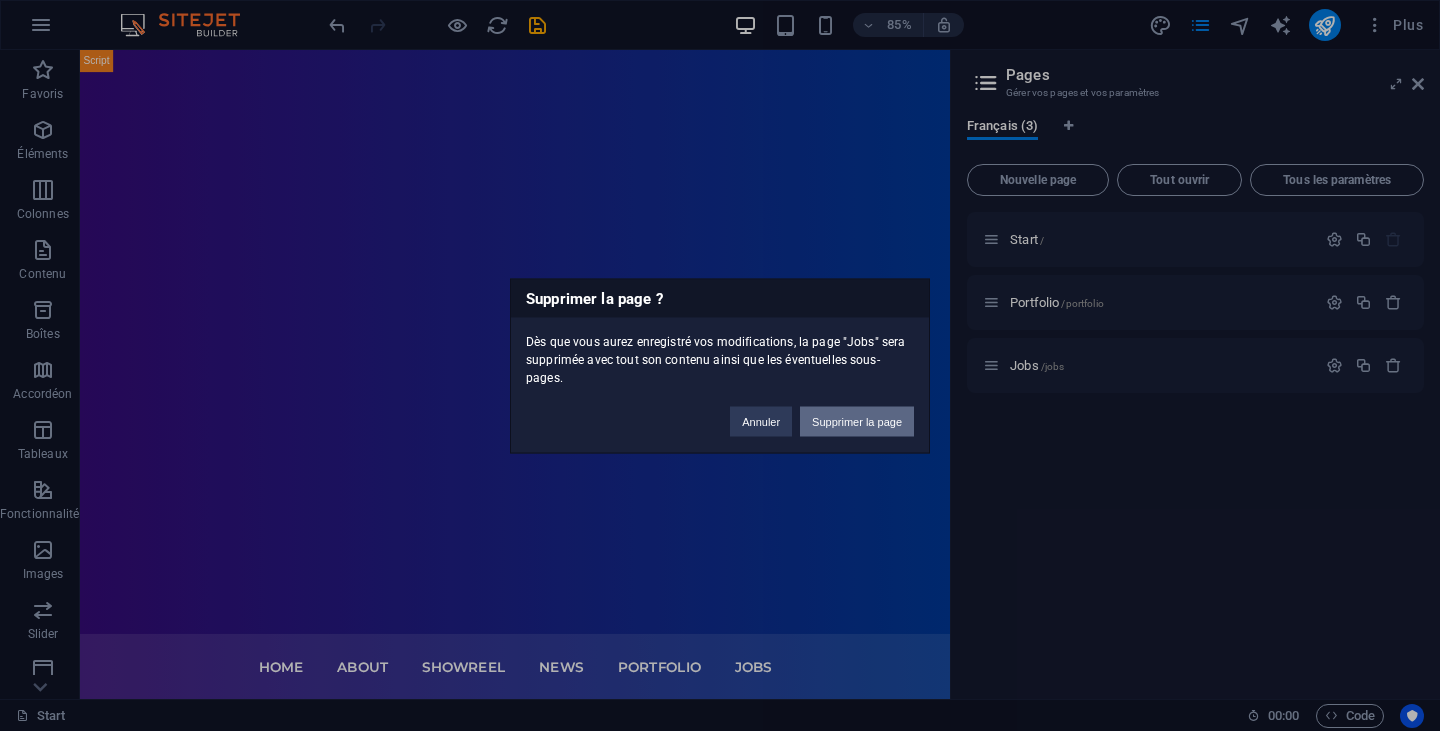 click on "Supprimer la page" at bounding box center (857, 421) 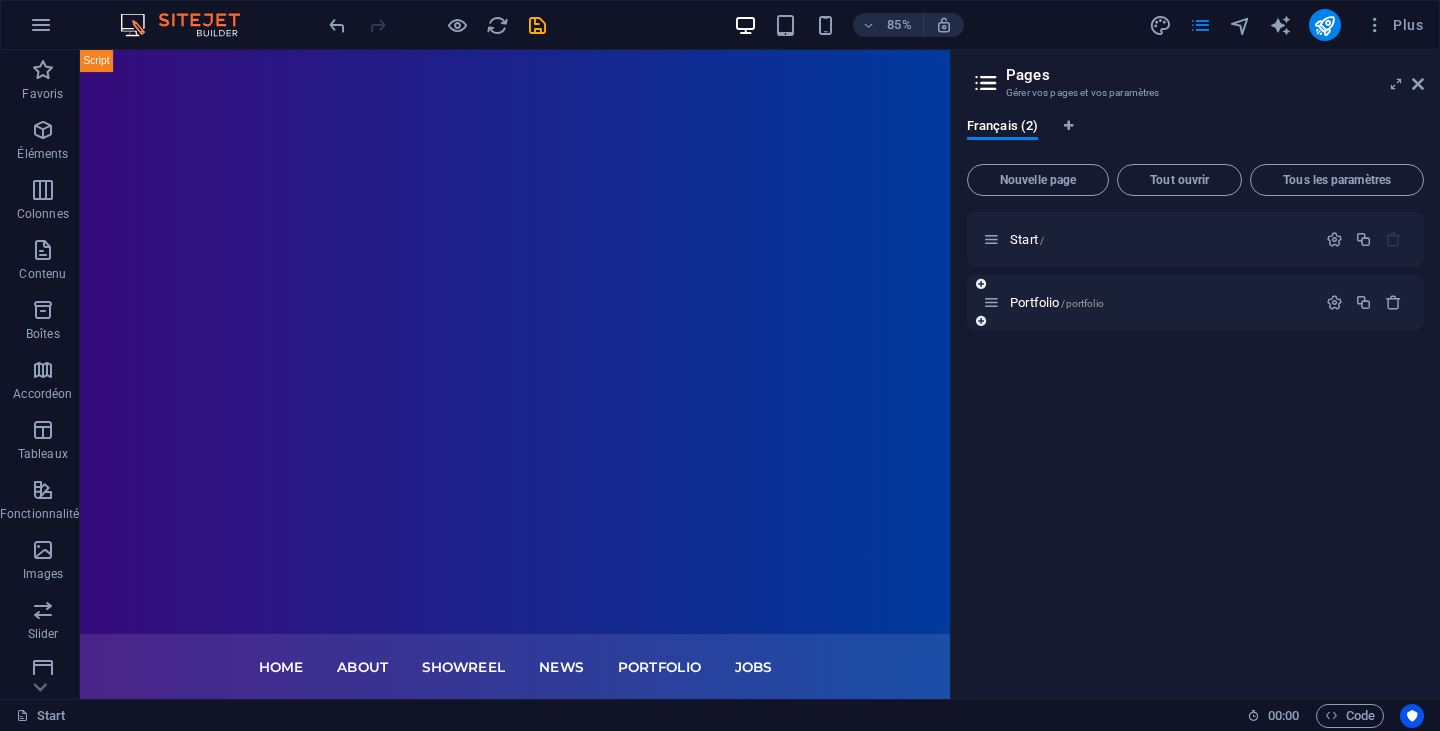 click at bounding box center [1364, 303] 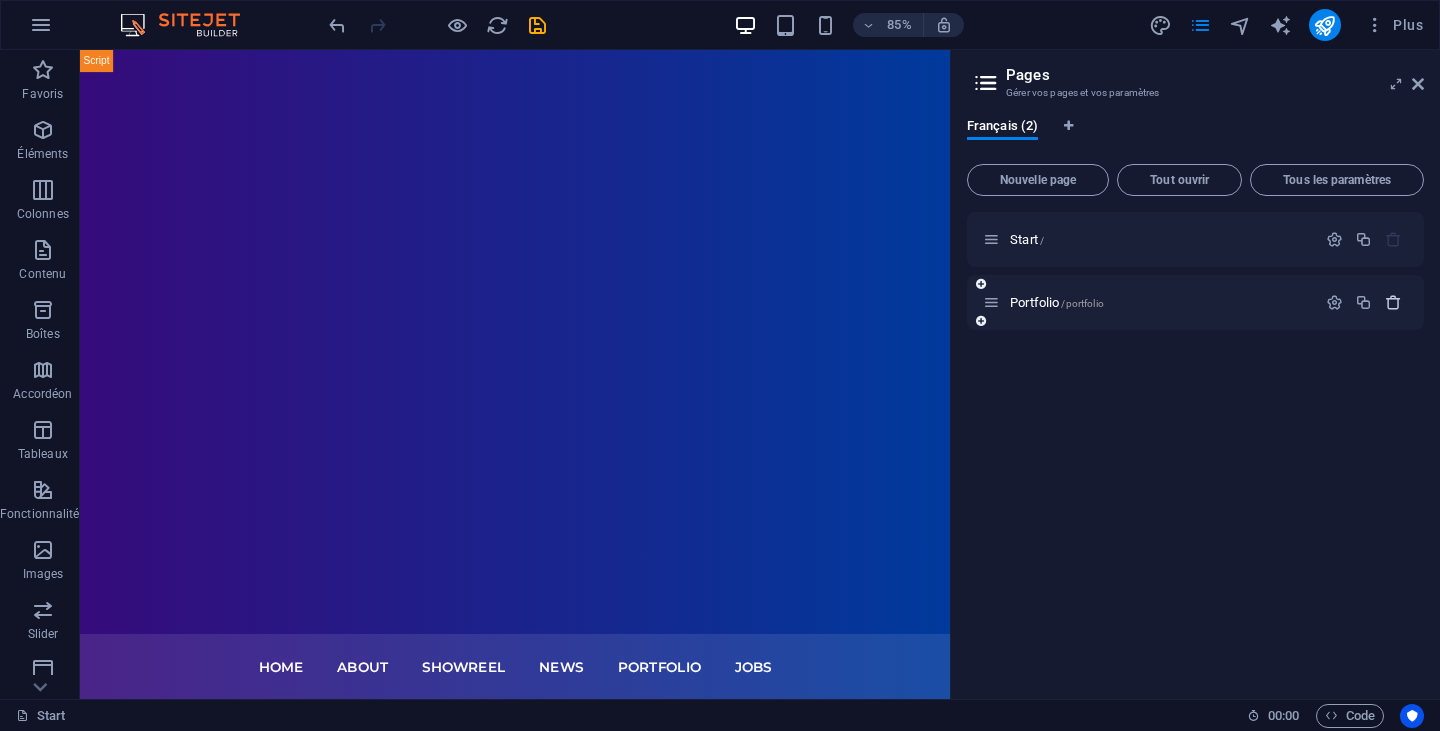 click at bounding box center (1393, 302) 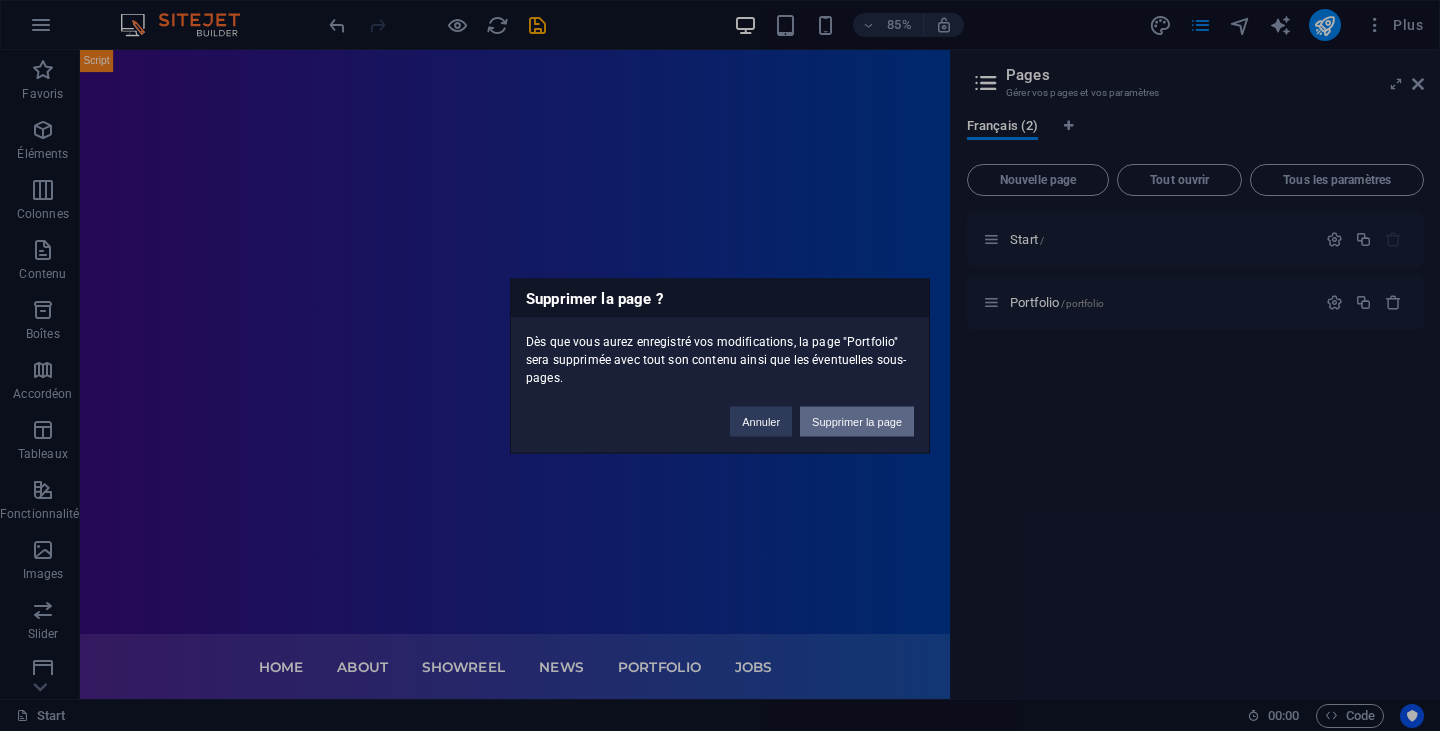 click on "Supprimer la page" at bounding box center (857, 421) 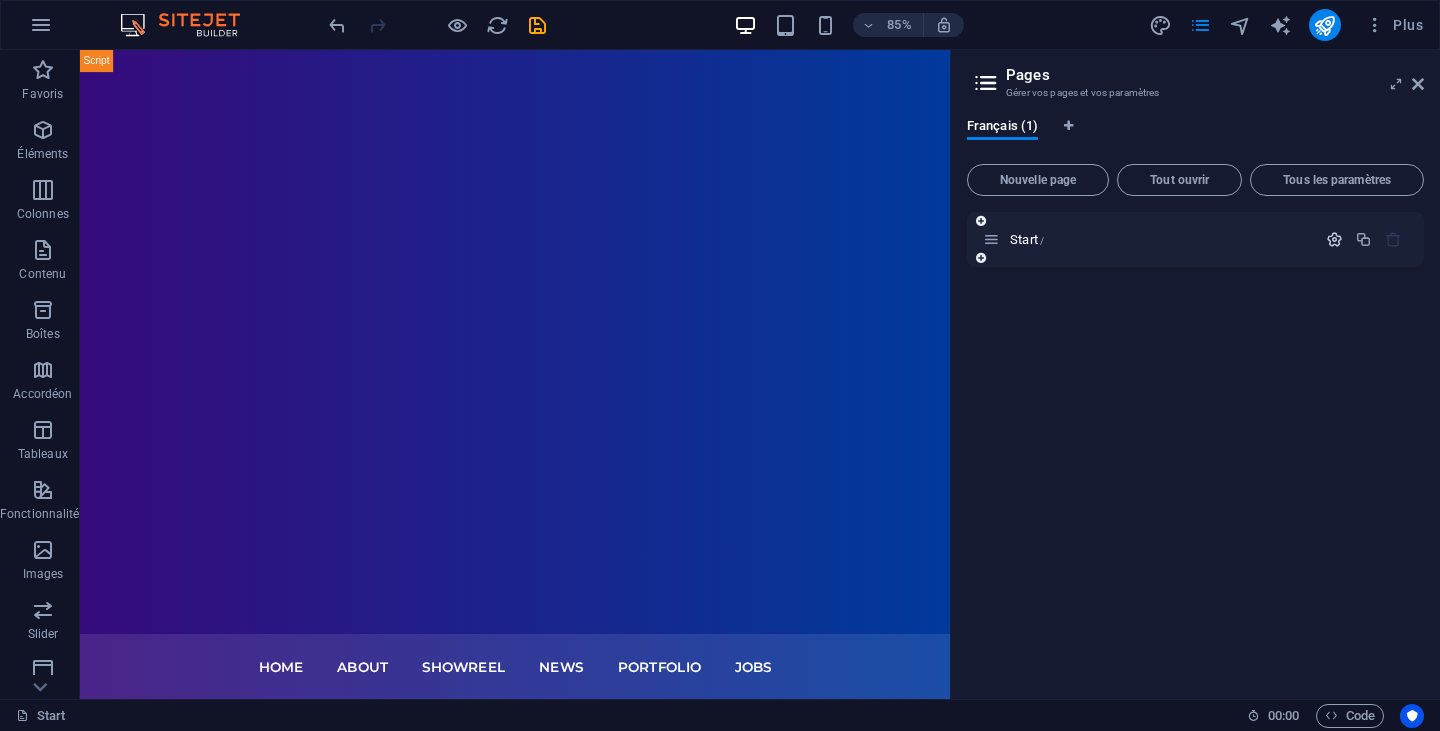 click at bounding box center [1334, 239] 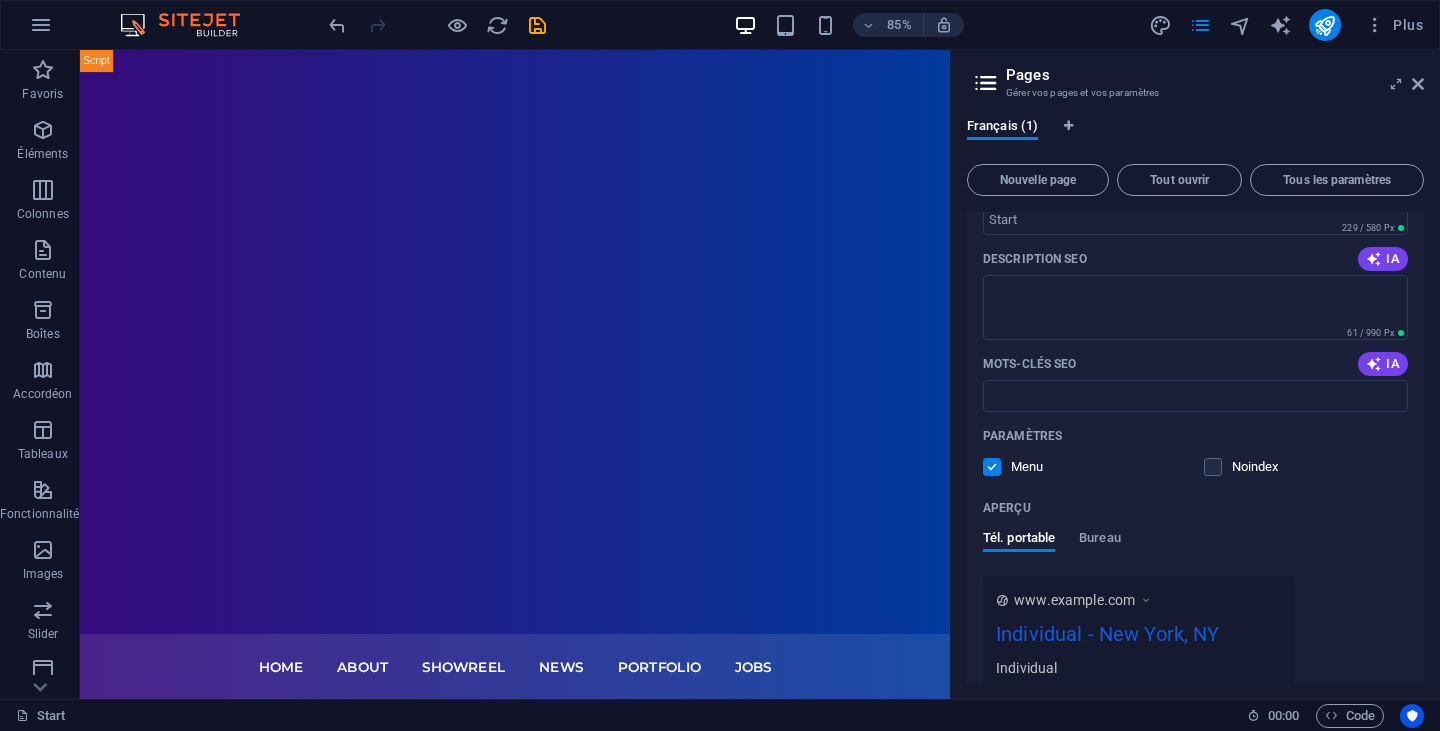 scroll, scrollTop: 337, scrollLeft: 0, axis: vertical 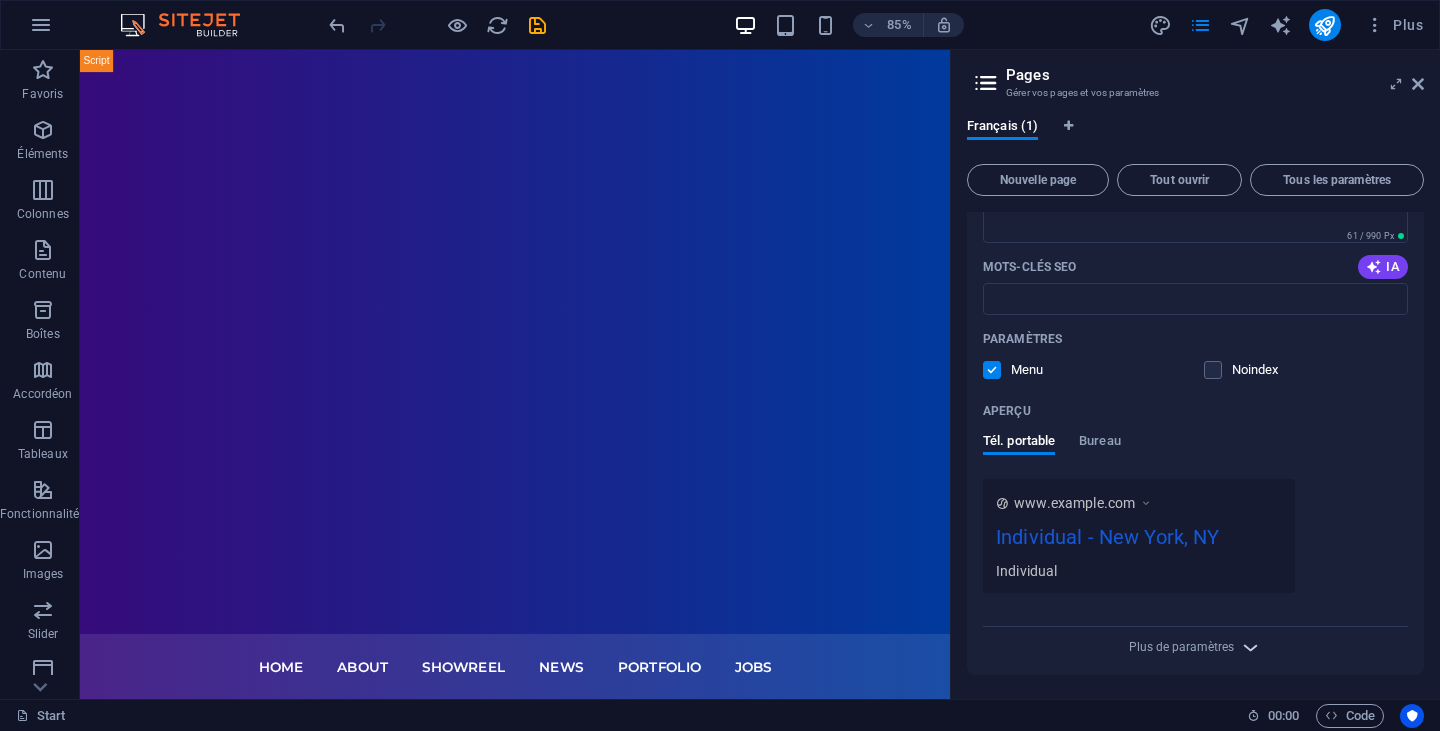 click at bounding box center [1250, 647] 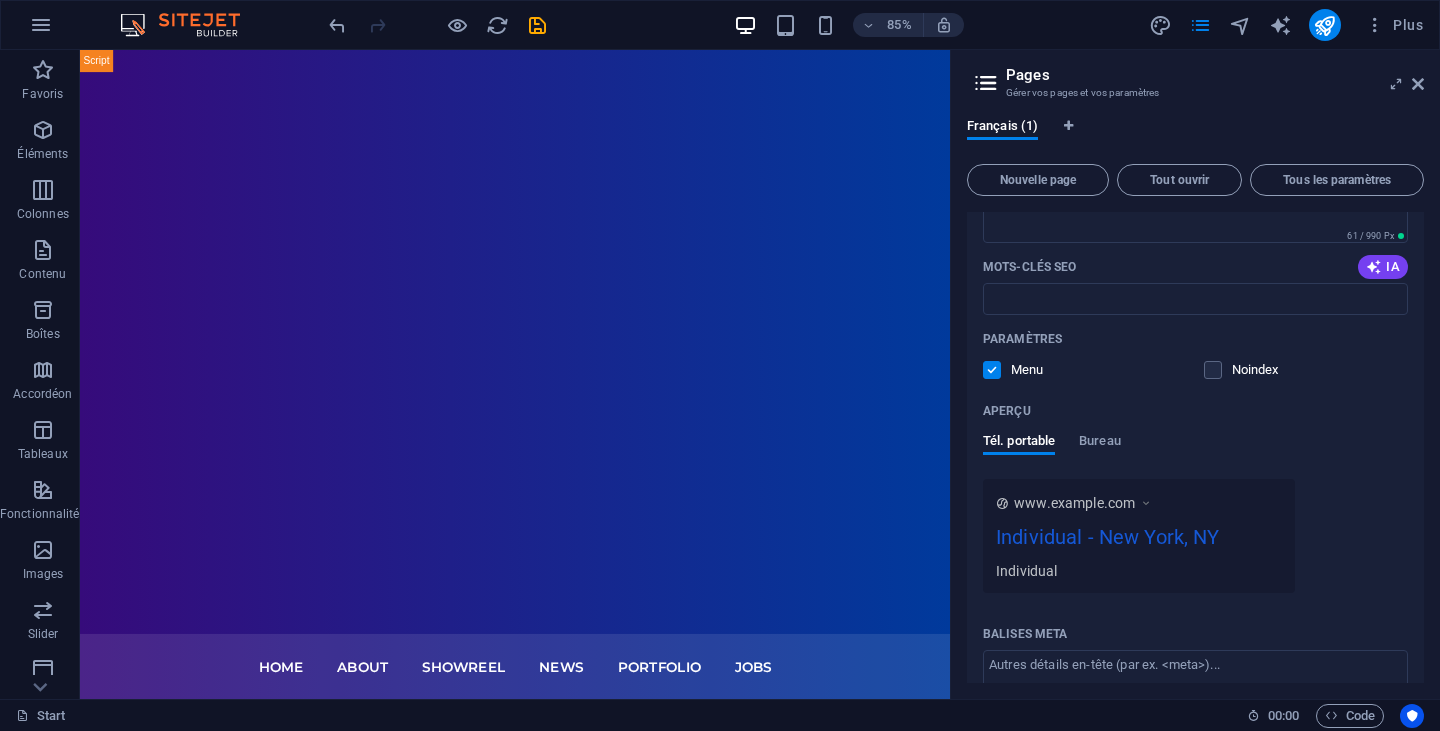 drag, startPoint x: 1236, startPoint y: 642, endPoint x: 1271, endPoint y: 564, distance: 85.49269 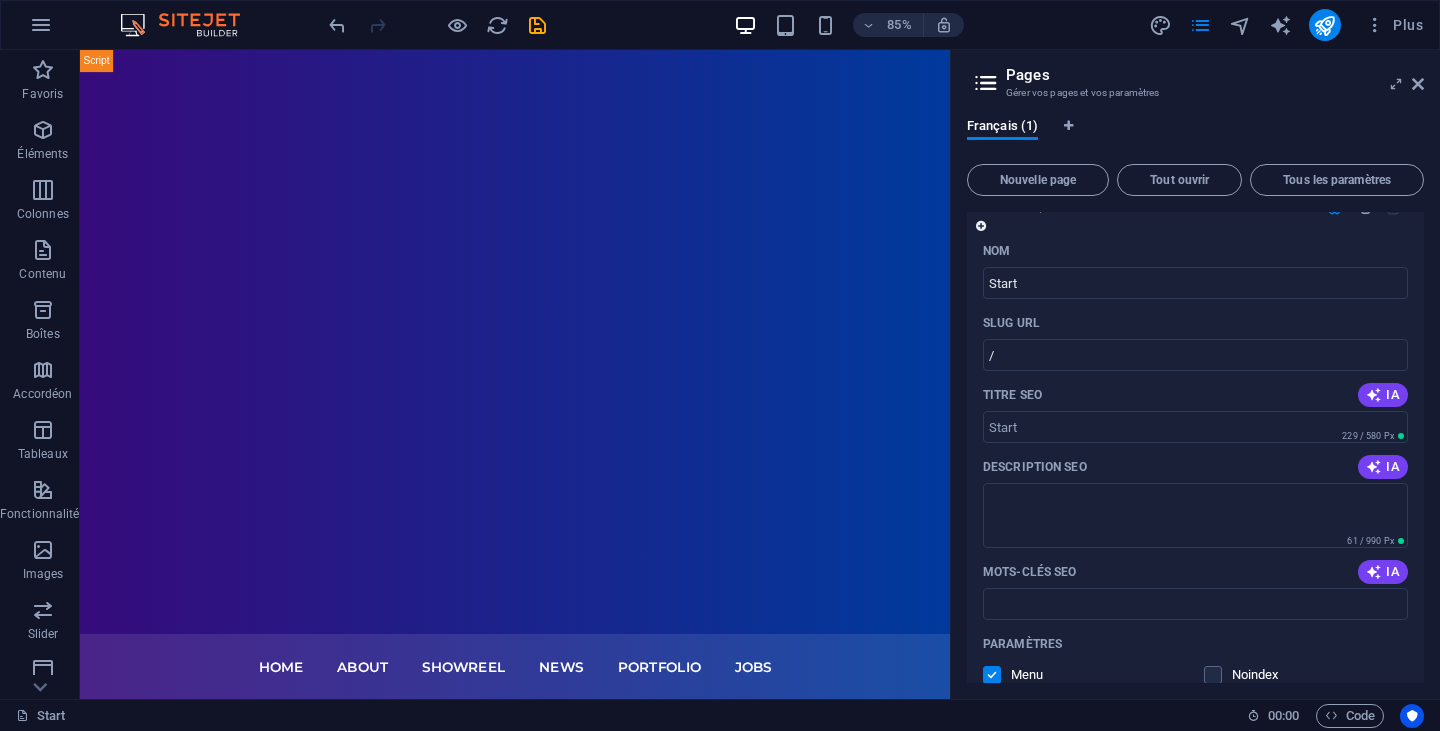 scroll, scrollTop: 0, scrollLeft: 0, axis: both 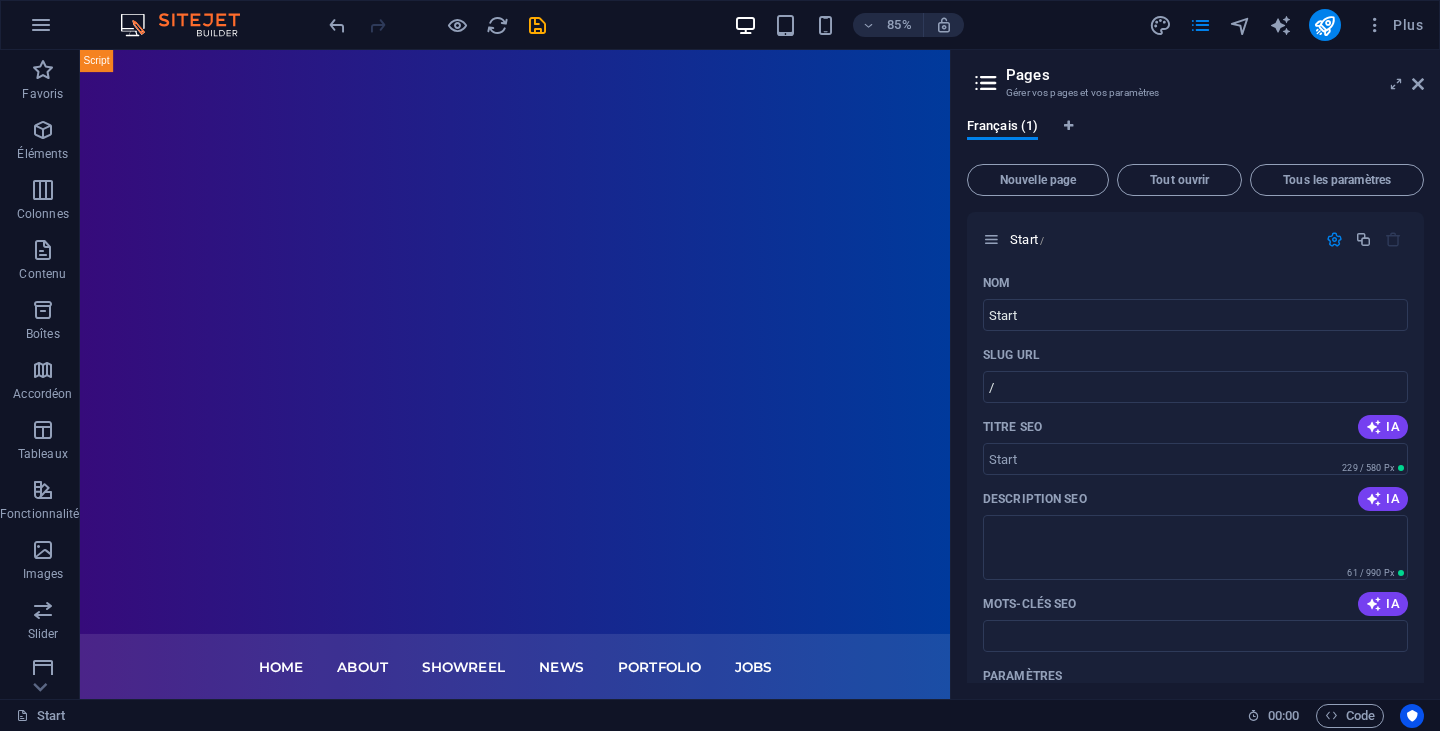 click on "Pages Gérer vos pages et vos paramètres" at bounding box center [1197, 76] 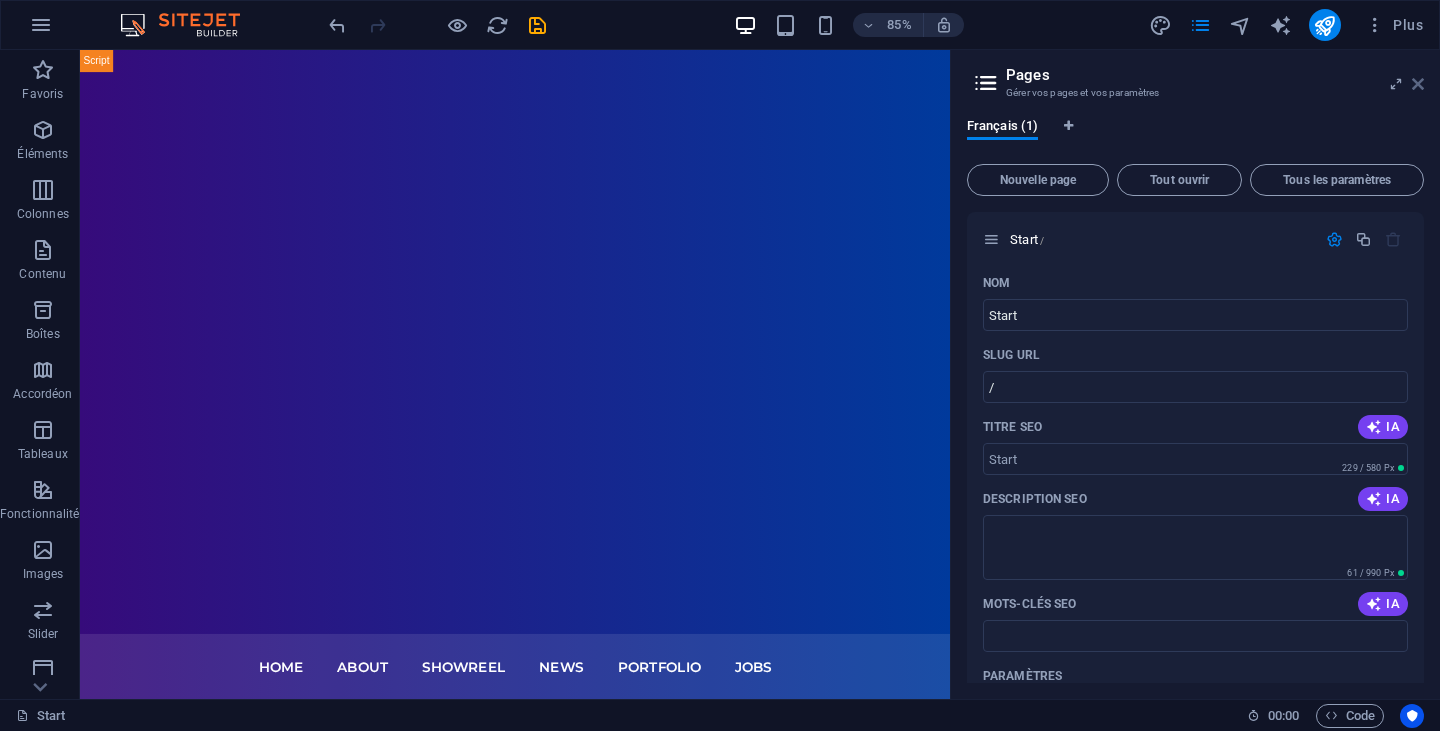 click at bounding box center (1418, 84) 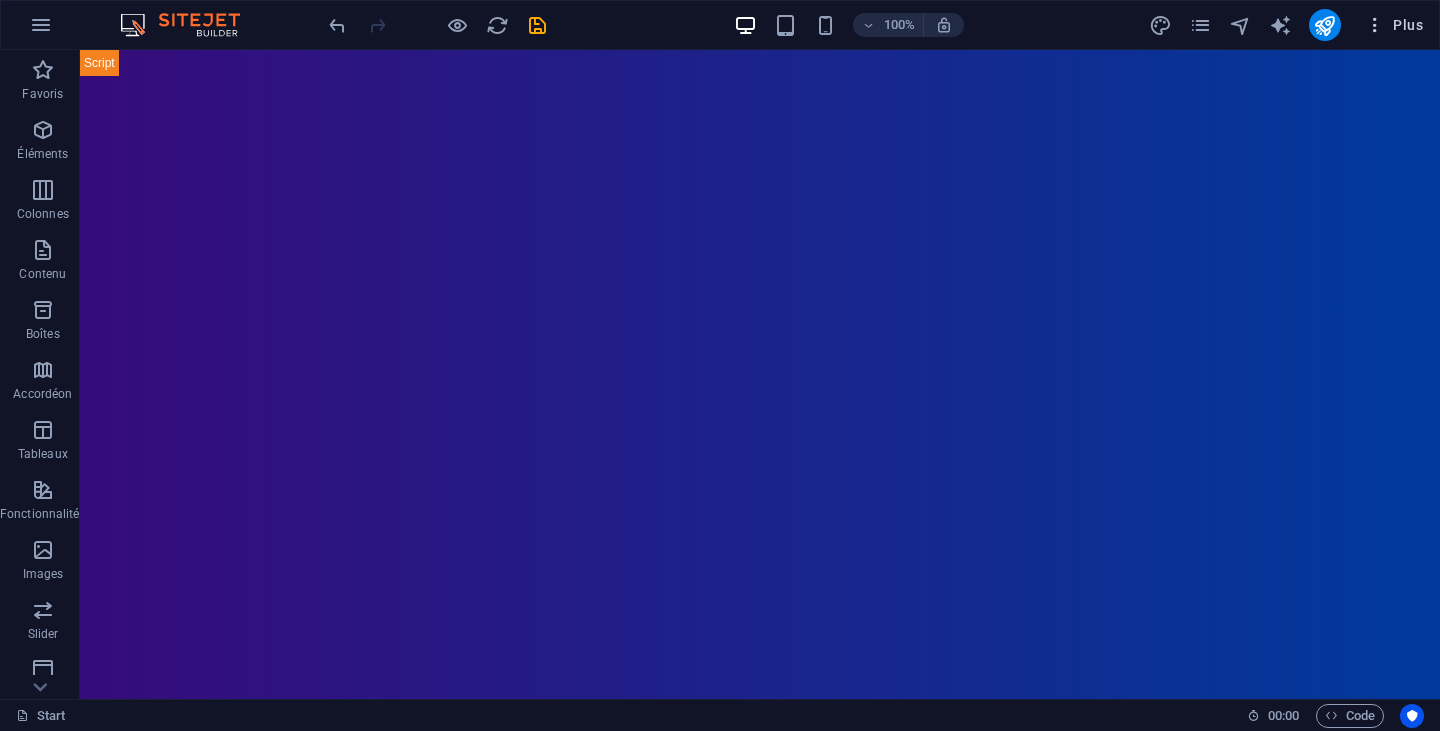 click on "Plus" at bounding box center (1394, 25) 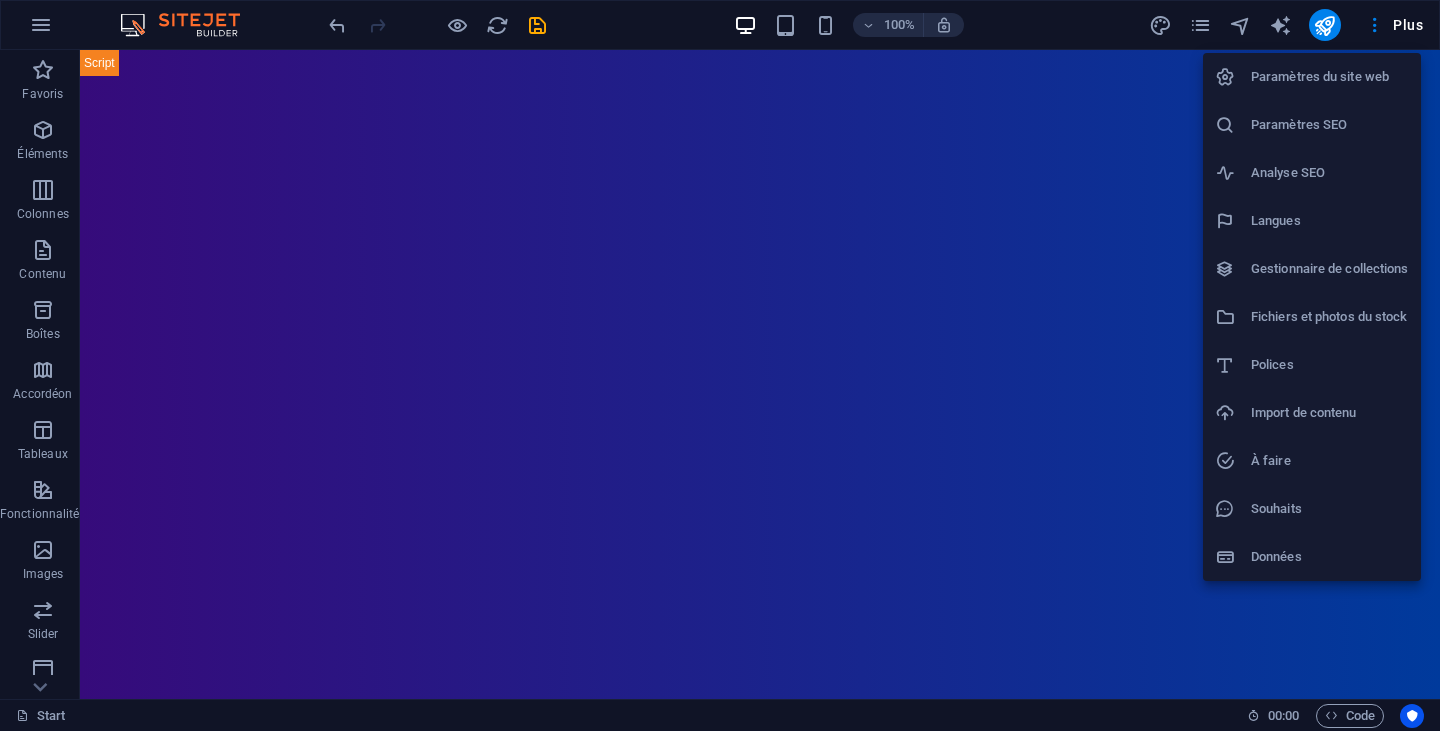 click on "Données" at bounding box center [1312, 557] 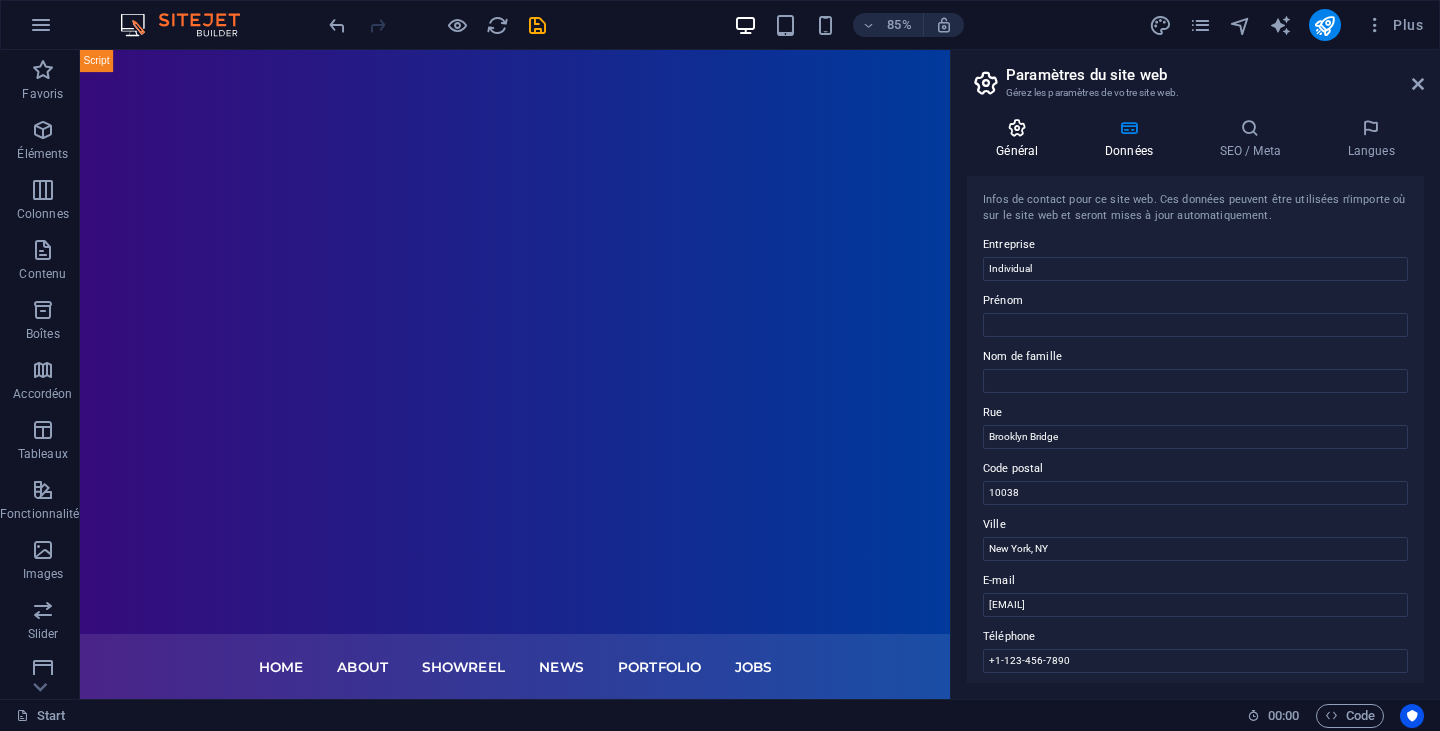 click on "Général" at bounding box center (1021, 139) 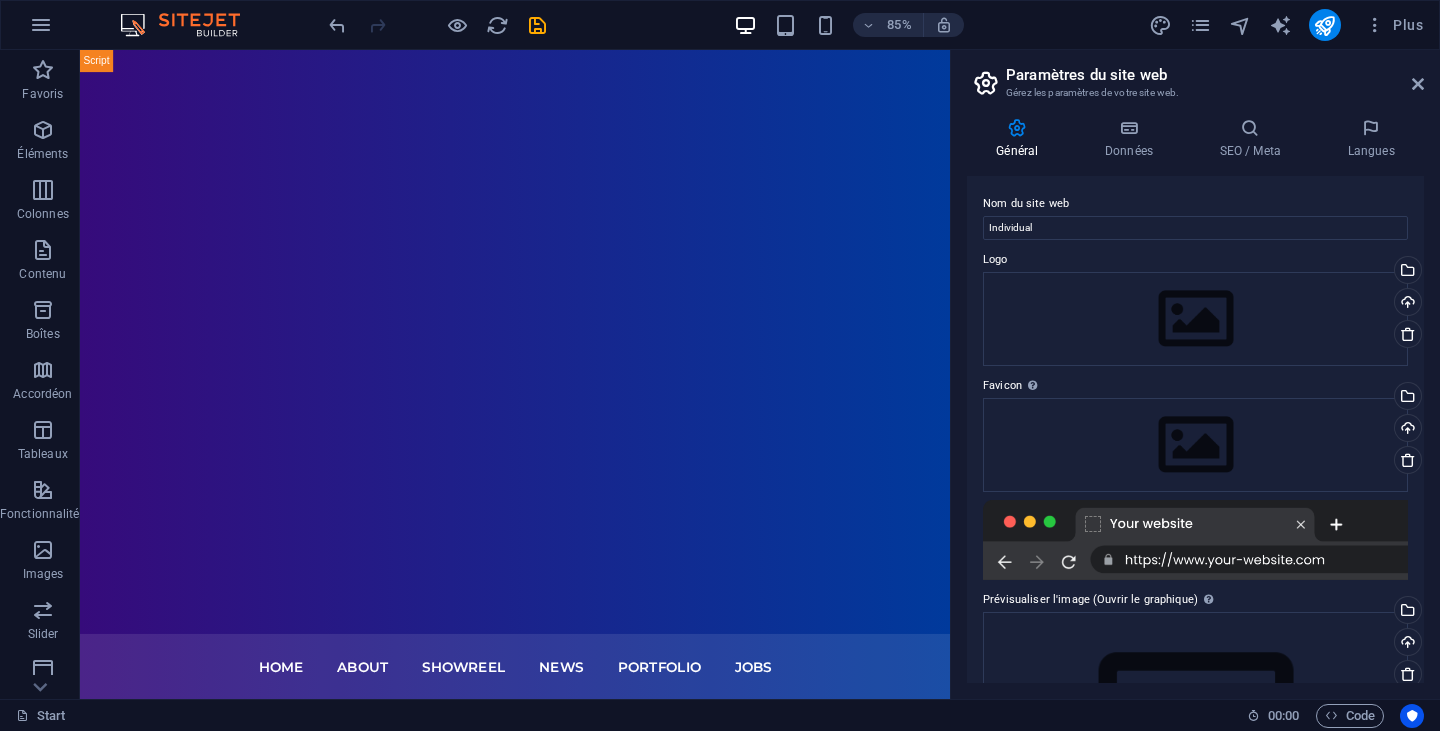scroll, scrollTop: 174, scrollLeft: 0, axis: vertical 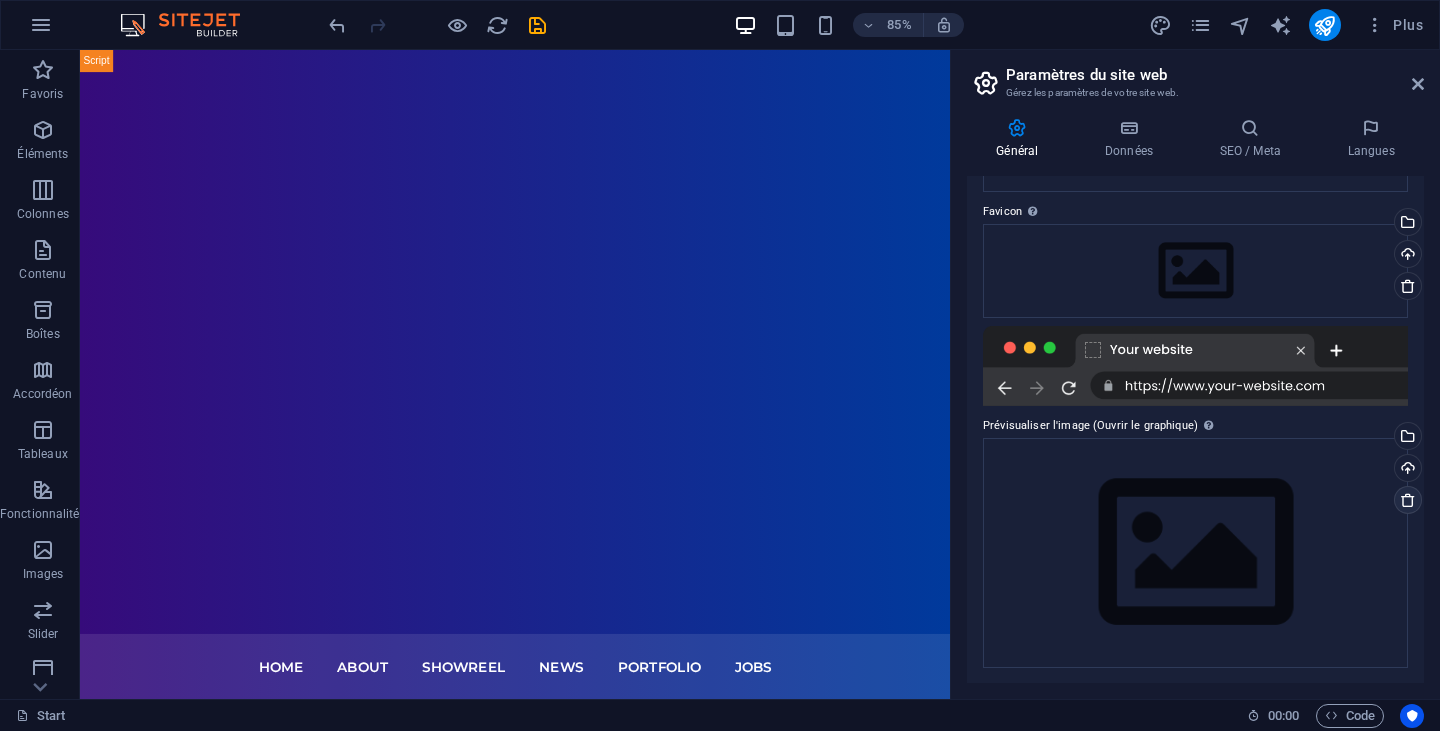 click at bounding box center [1408, 500] 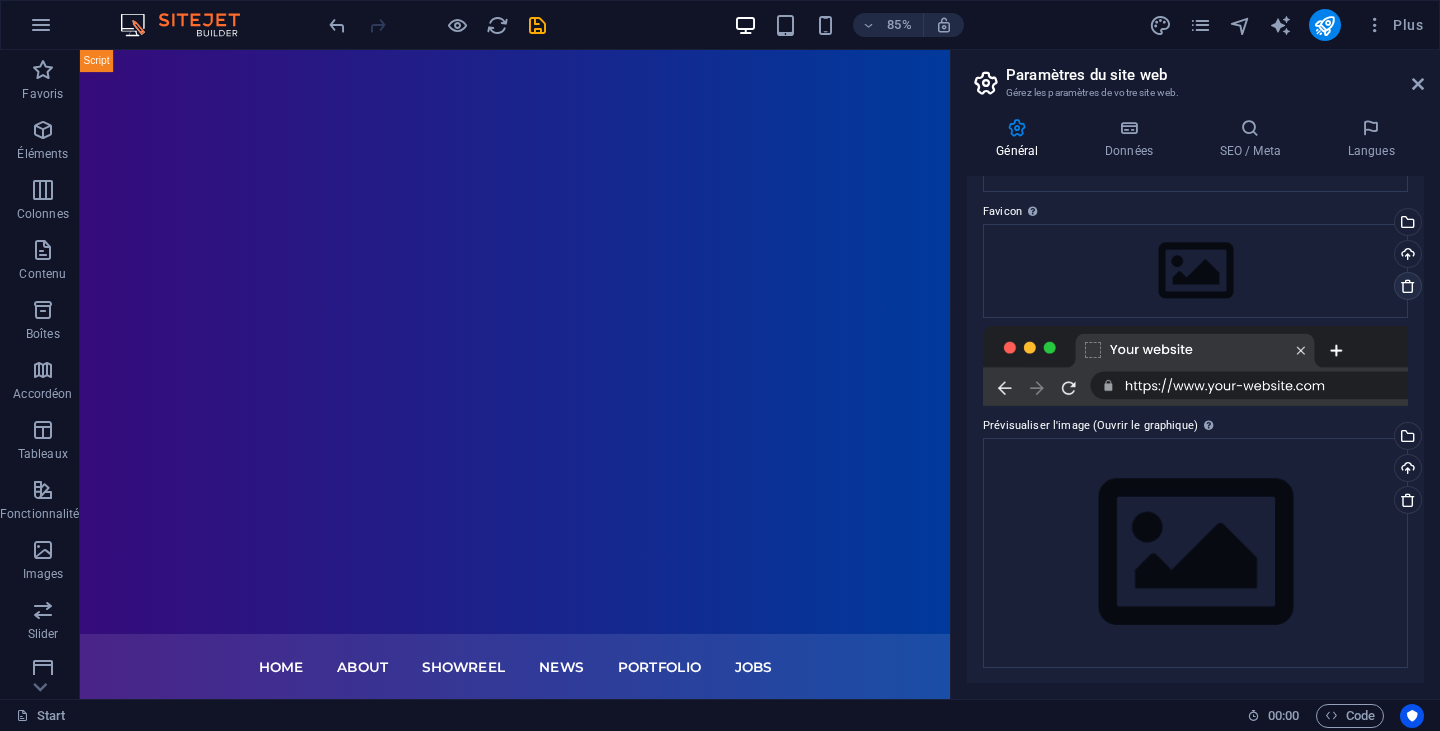 click at bounding box center (1408, 286) 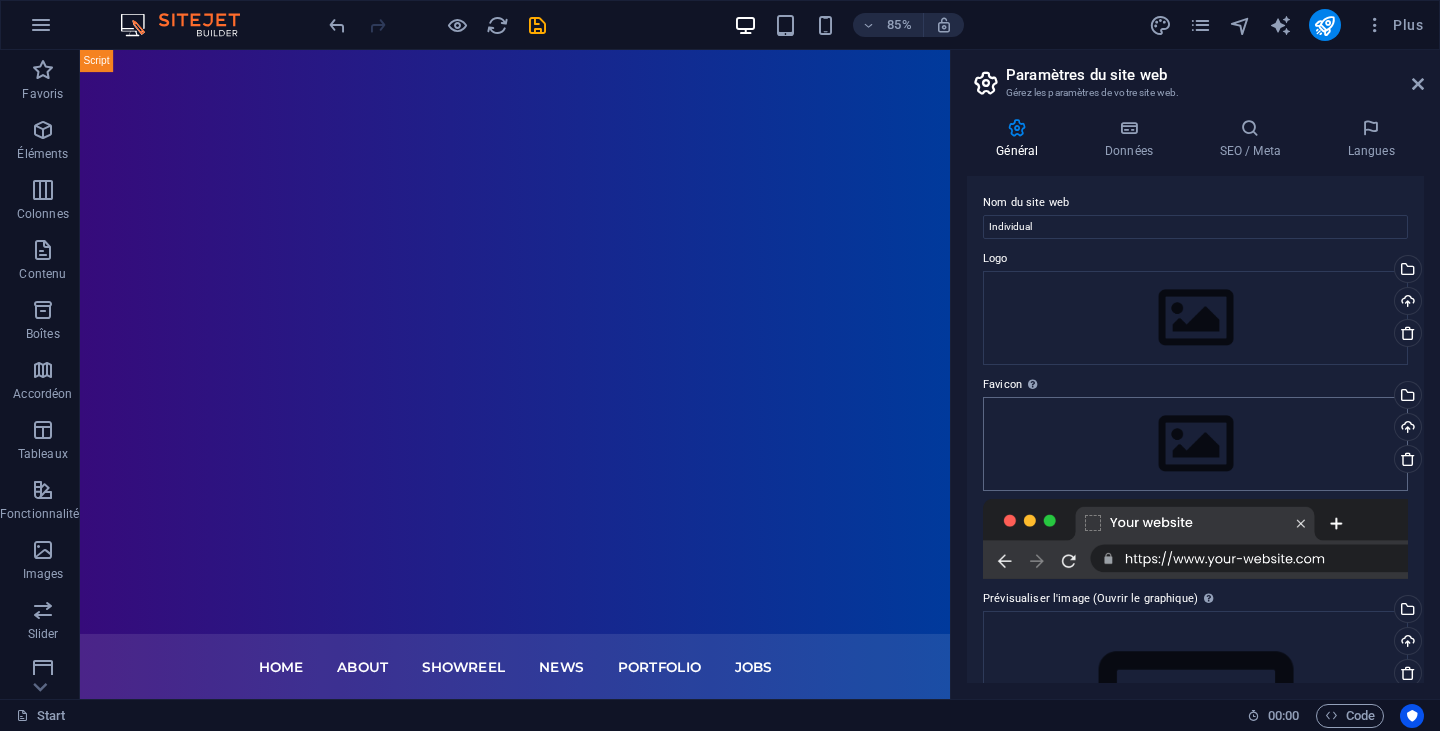 scroll, scrollTop: 0, scrollLeft: 0, axis: both 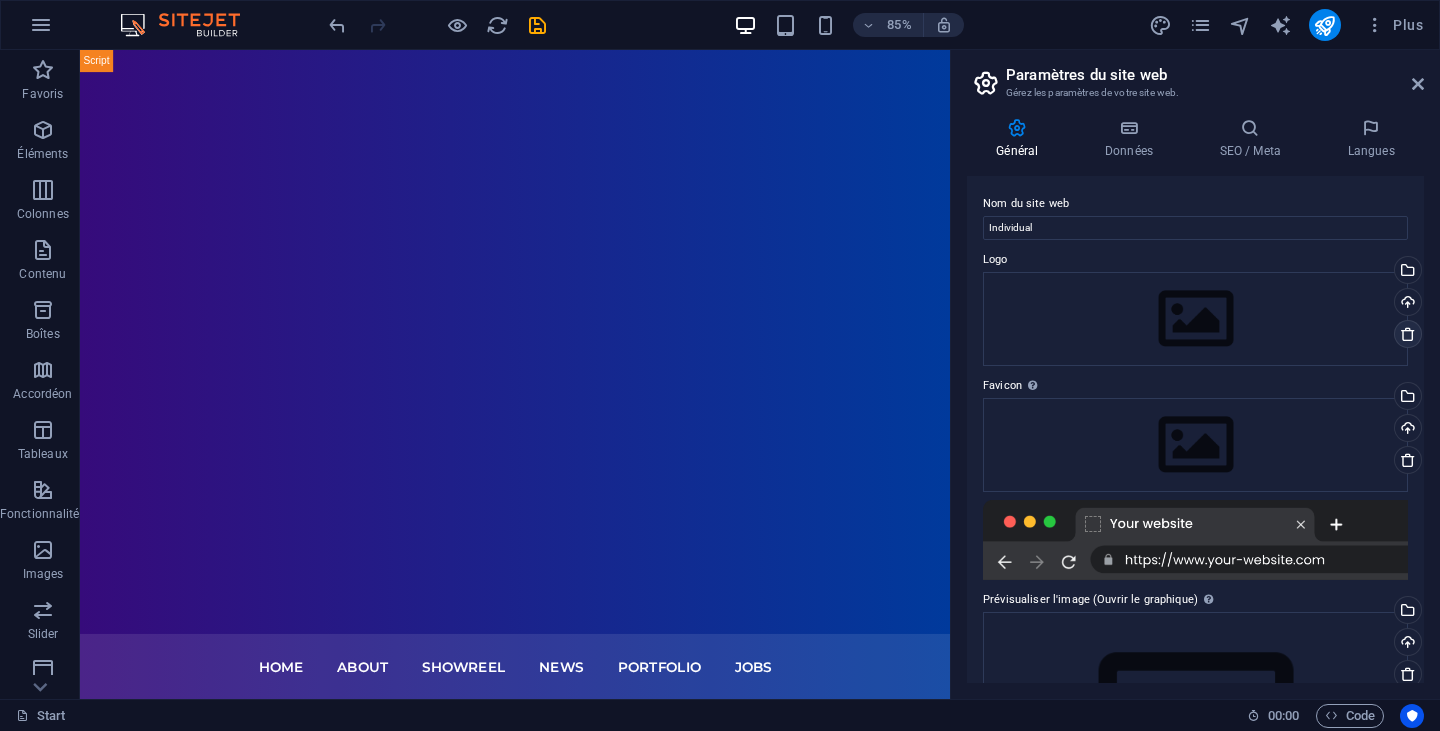 click at bounding box center [1408, 334] 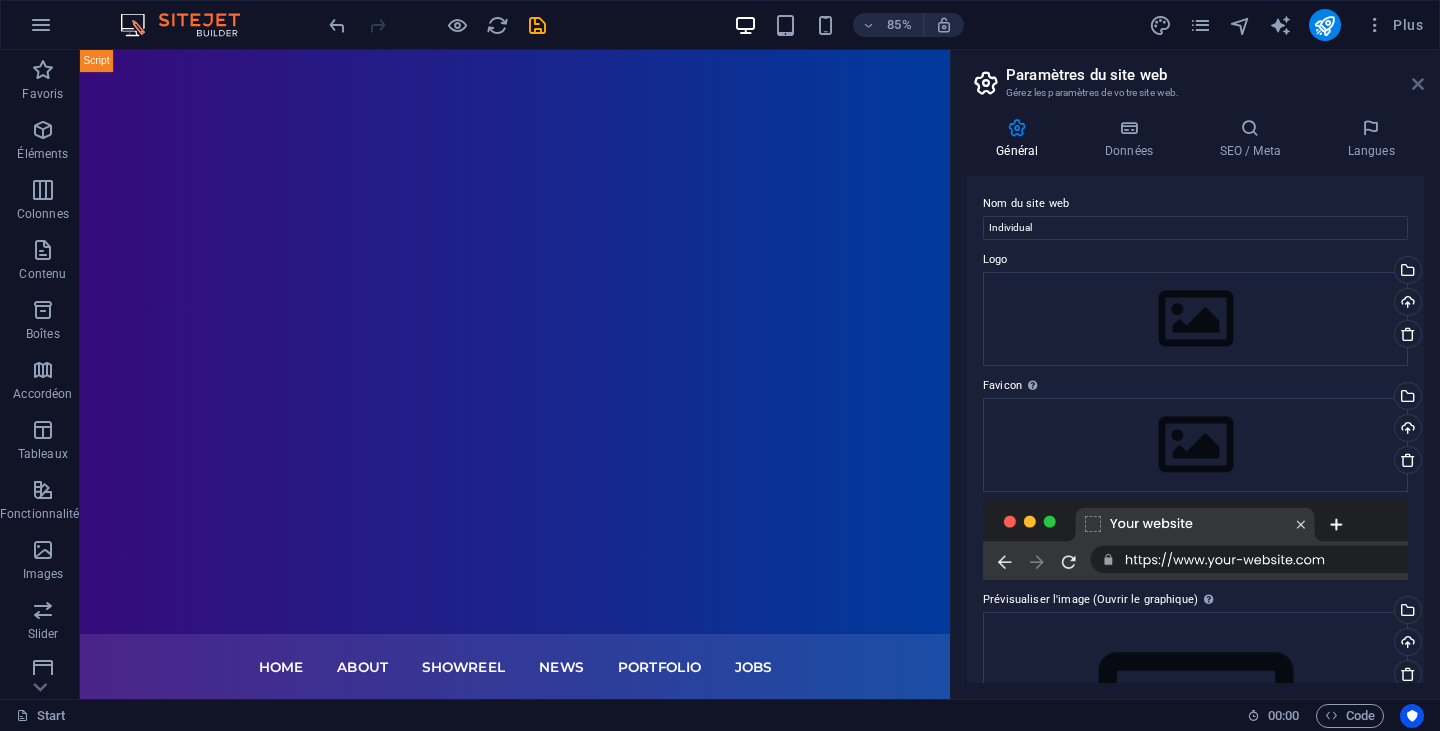click at bounding box center [1418, 84] 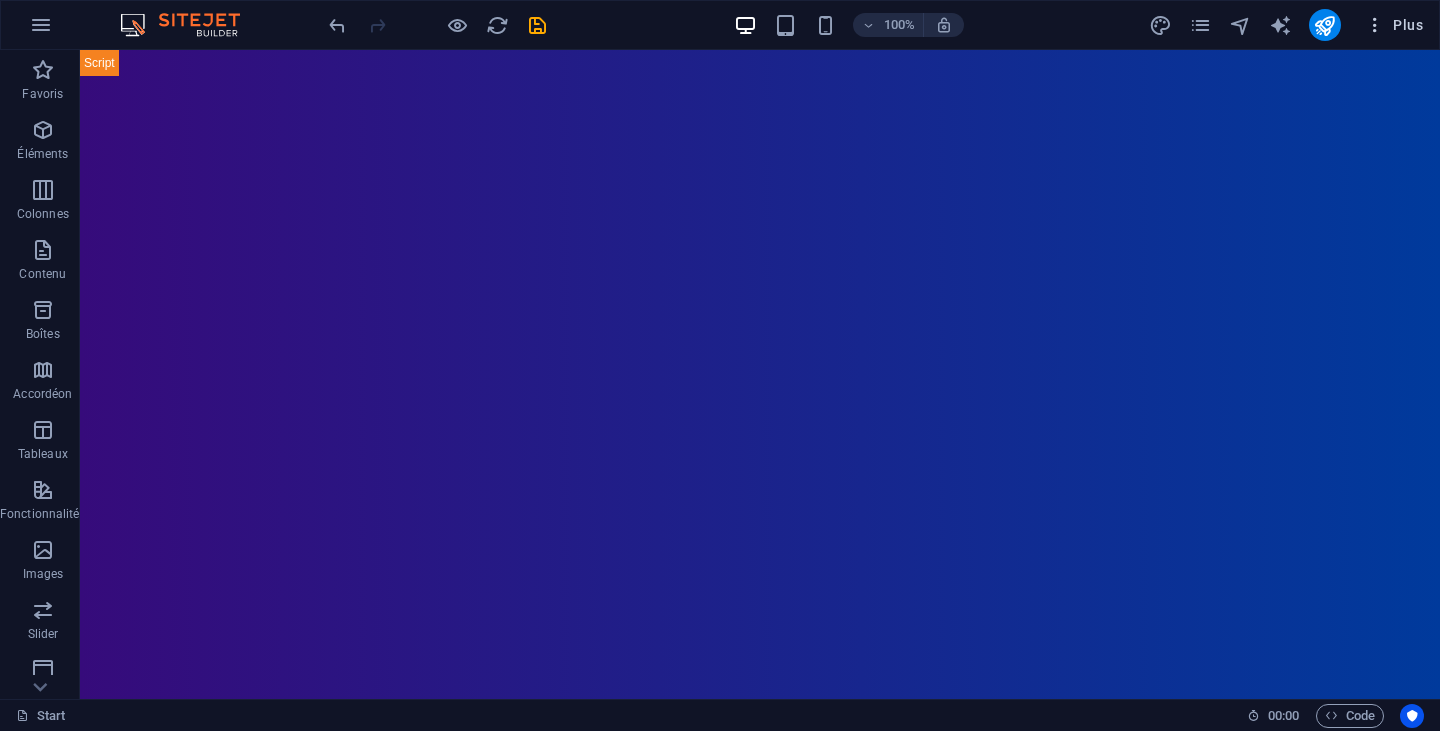 click on "Plus" at bounding box center (1394, 25) 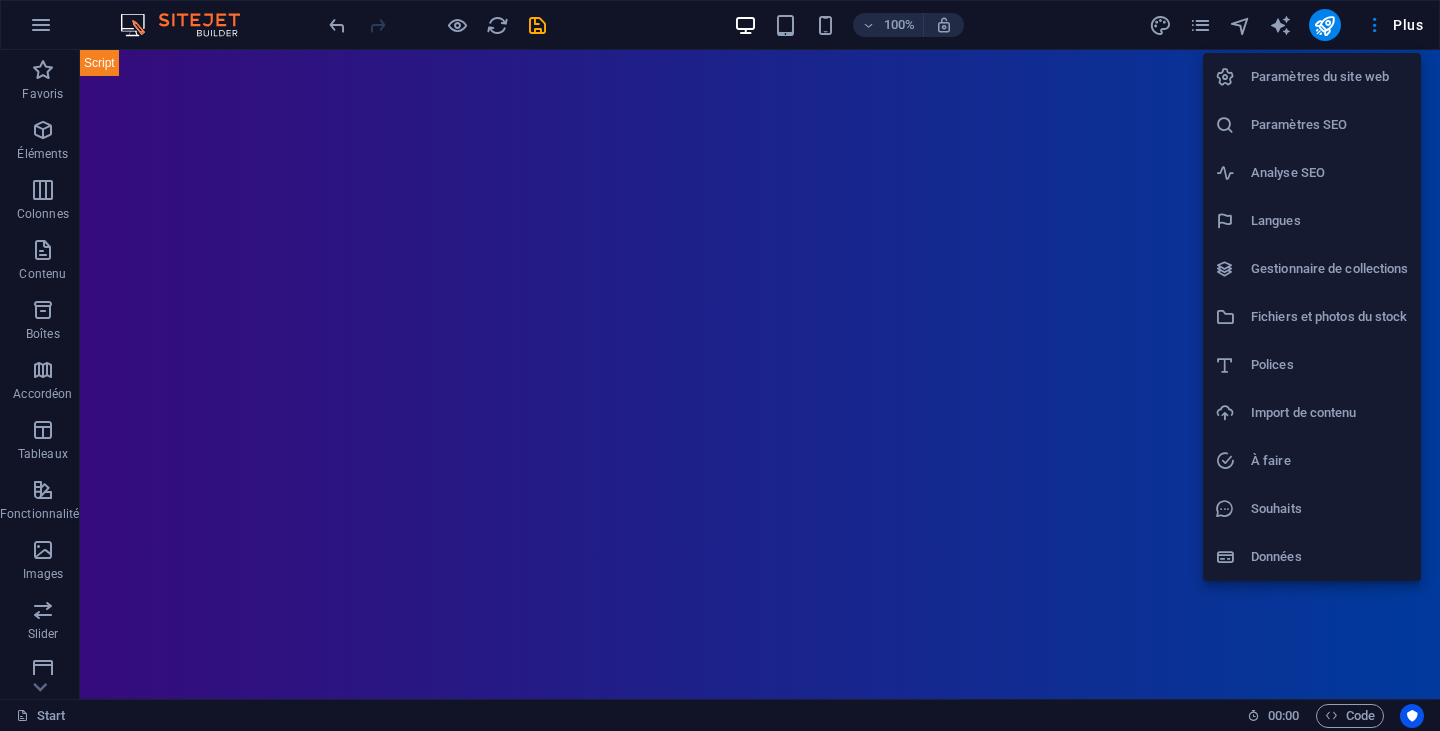 click on "Souhaits" at bounding box center [1330, 509] 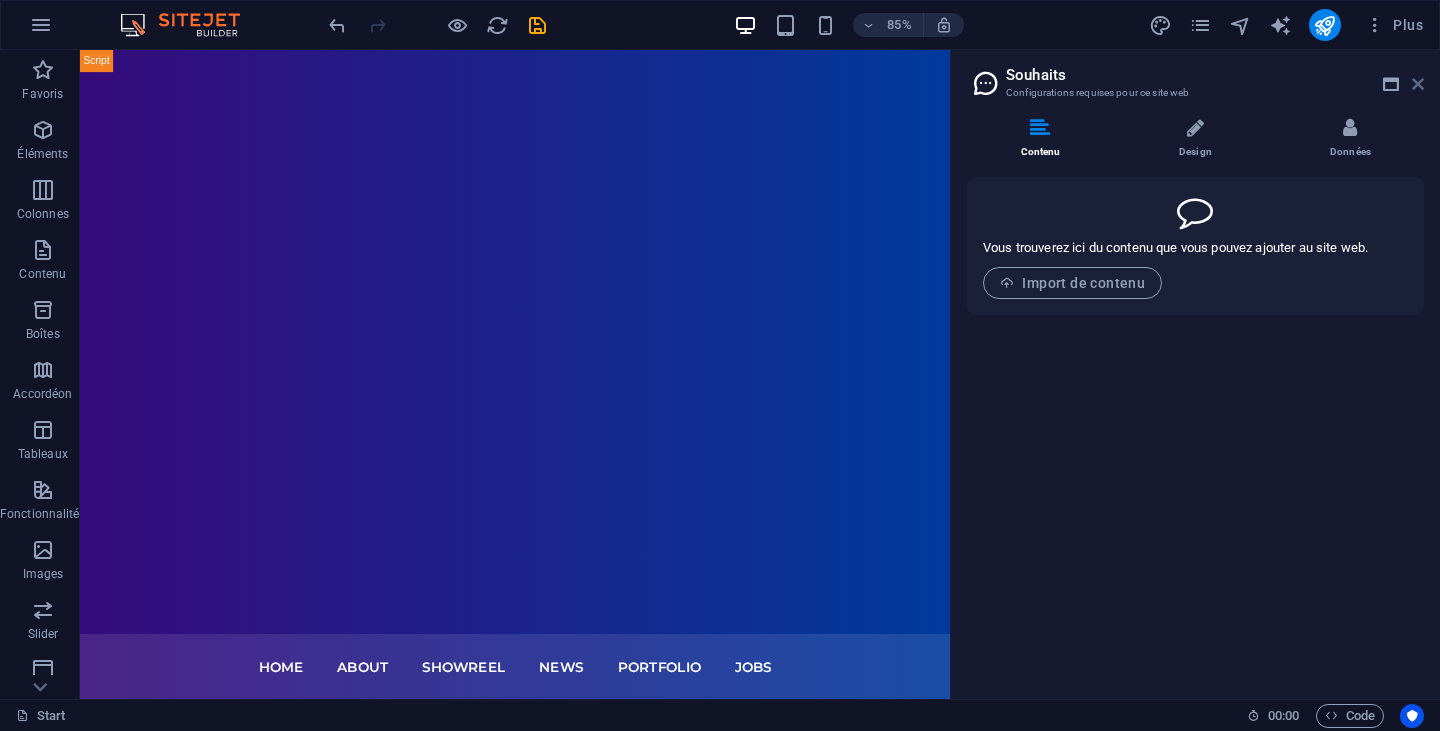 click at bounding box center (1418, 84) 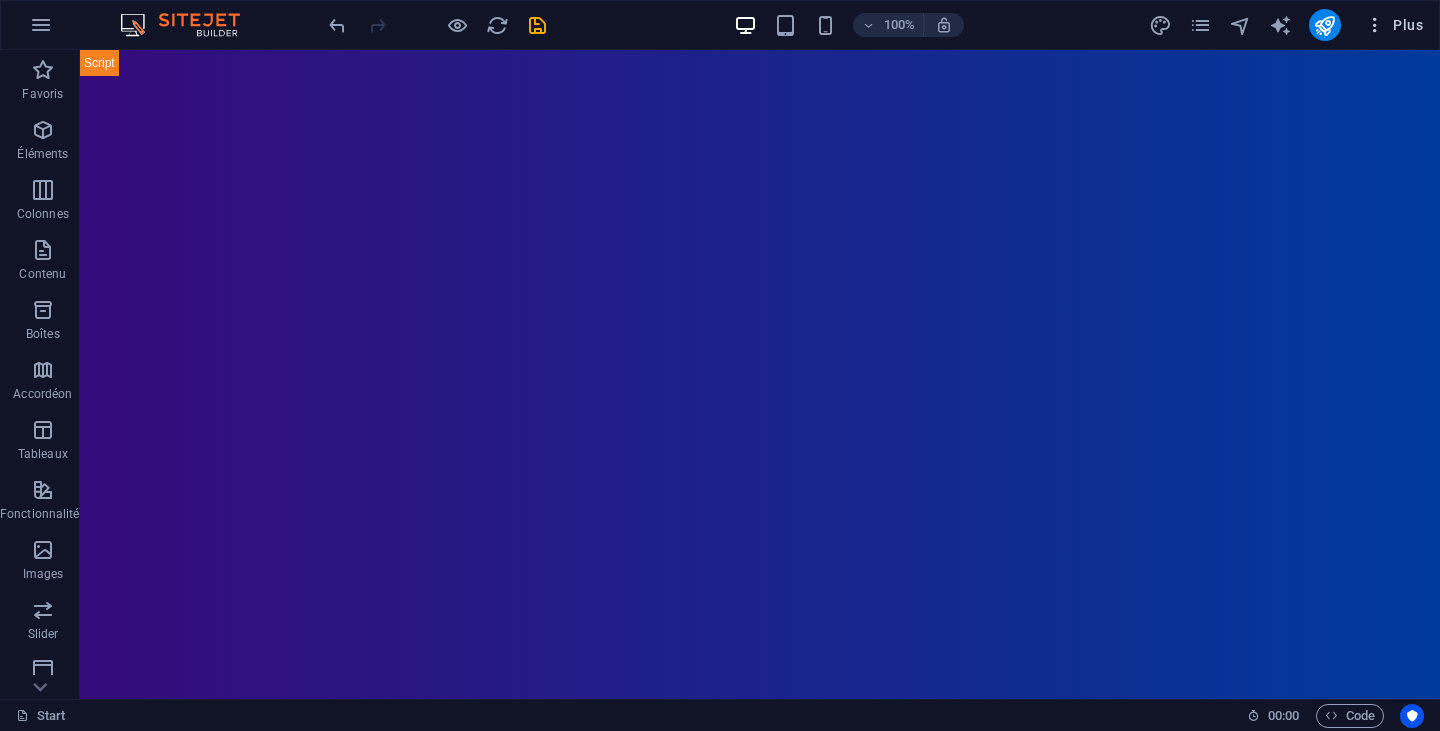 click at bounding box center [1375, 25] 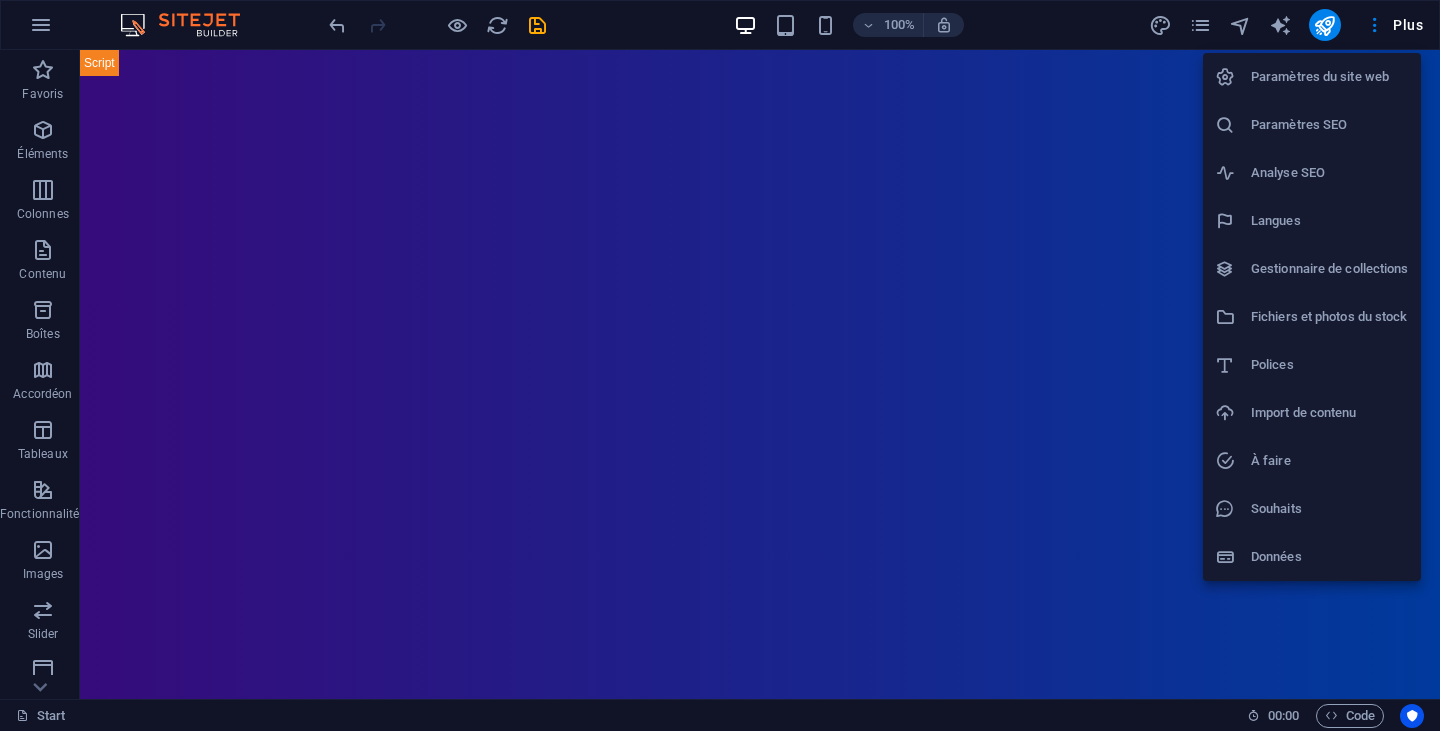 click on "Fichiers et photos du stock" at bounding box center (1330, 317) 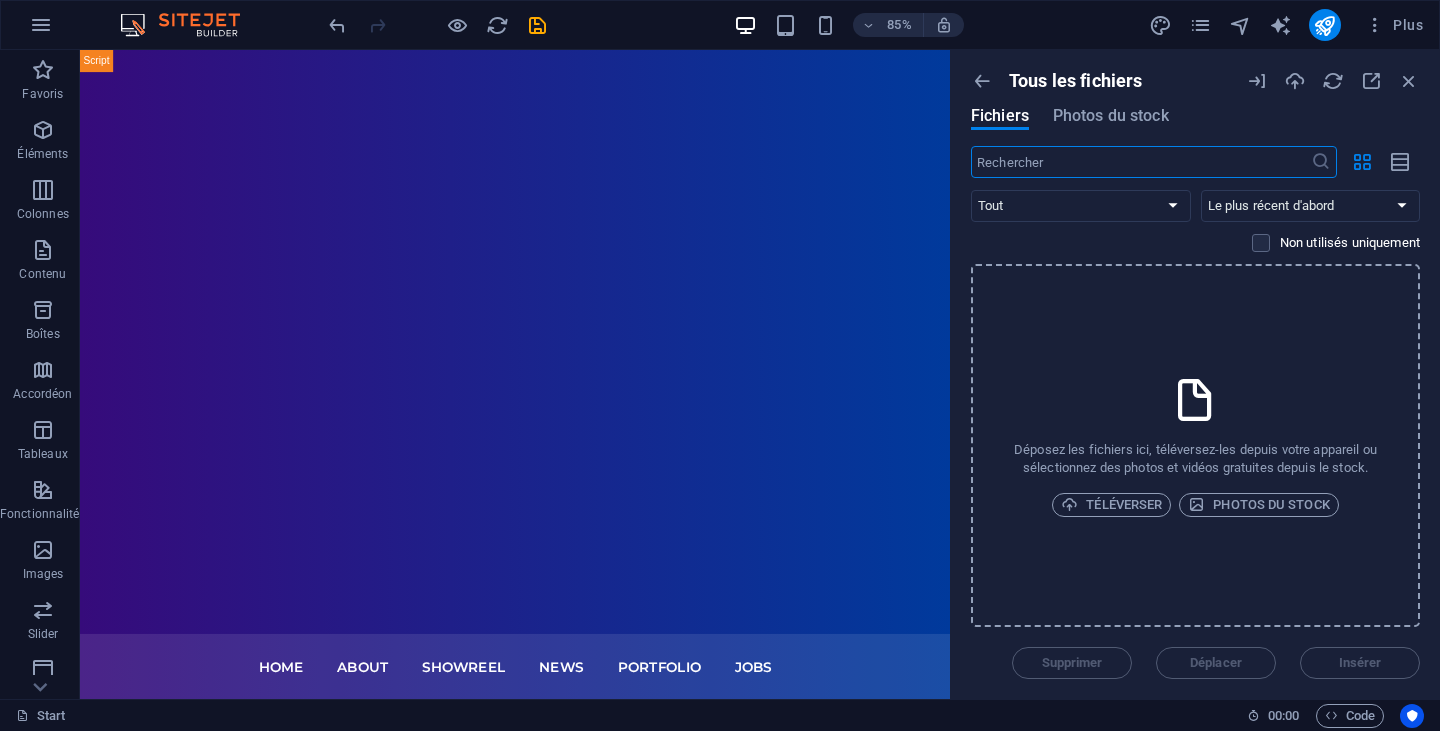 click on "Tous les fichiers" at bounding box center [1075, 81] 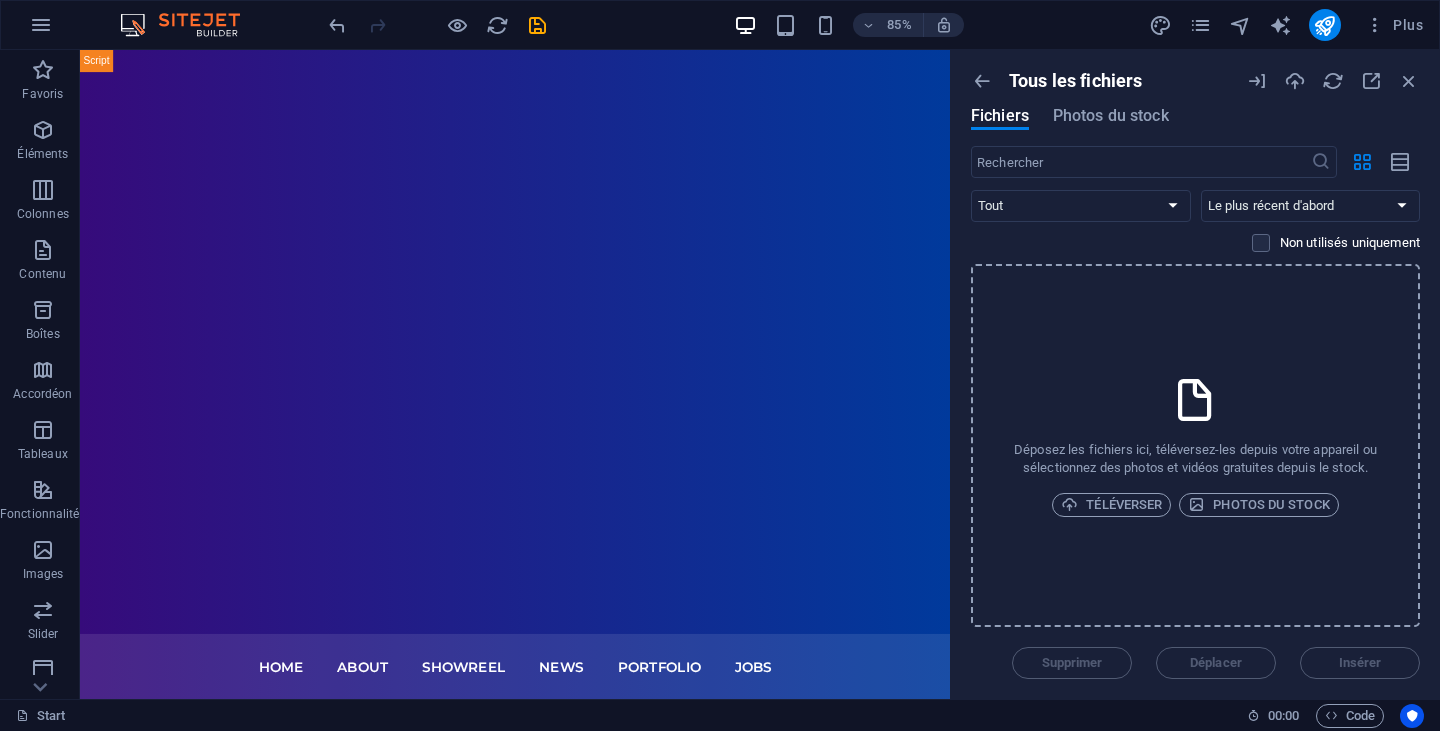 click on "Tous les fichiers Fichiers Photos du stock" at bounding box center (1195, 108) 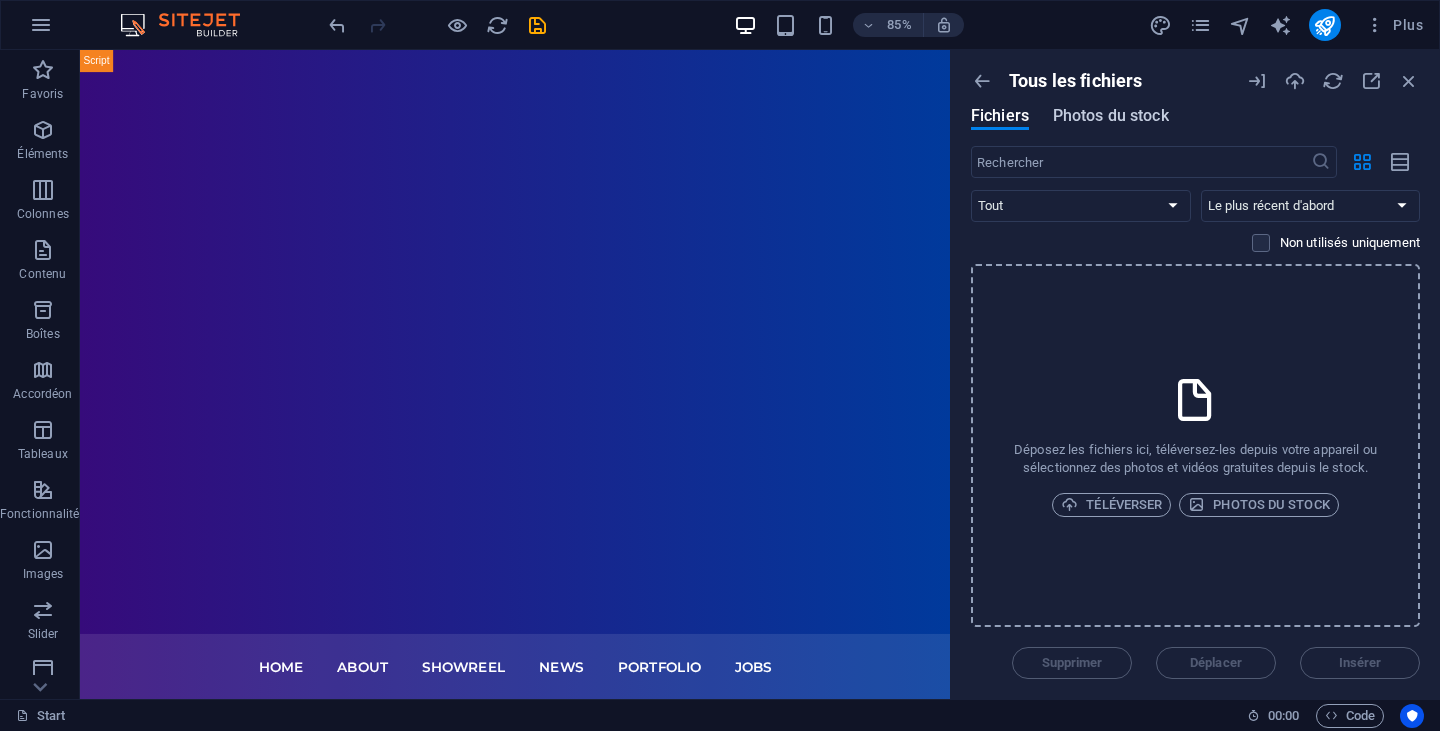 click on "Photos du stock" at bounding box center [1111, 116] 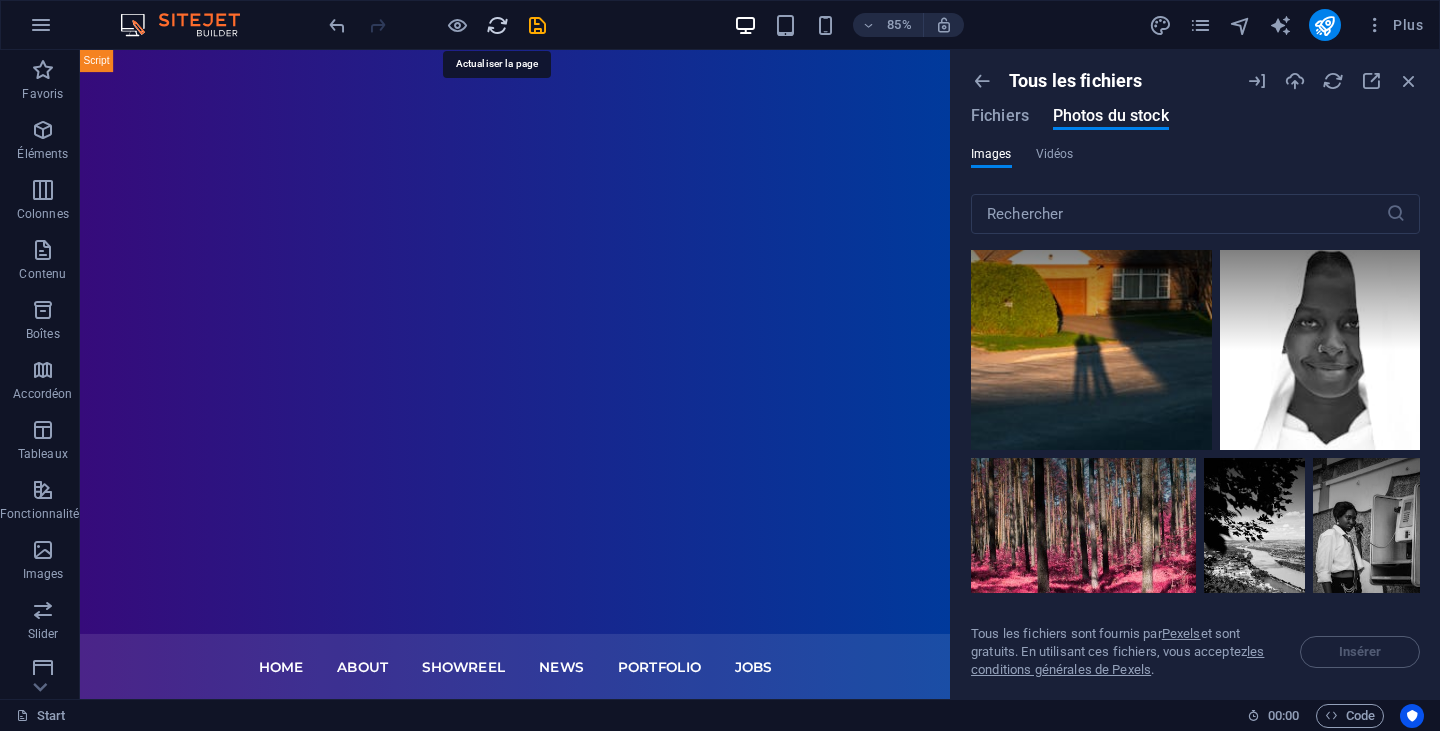 click at bounding box center (497, 25) 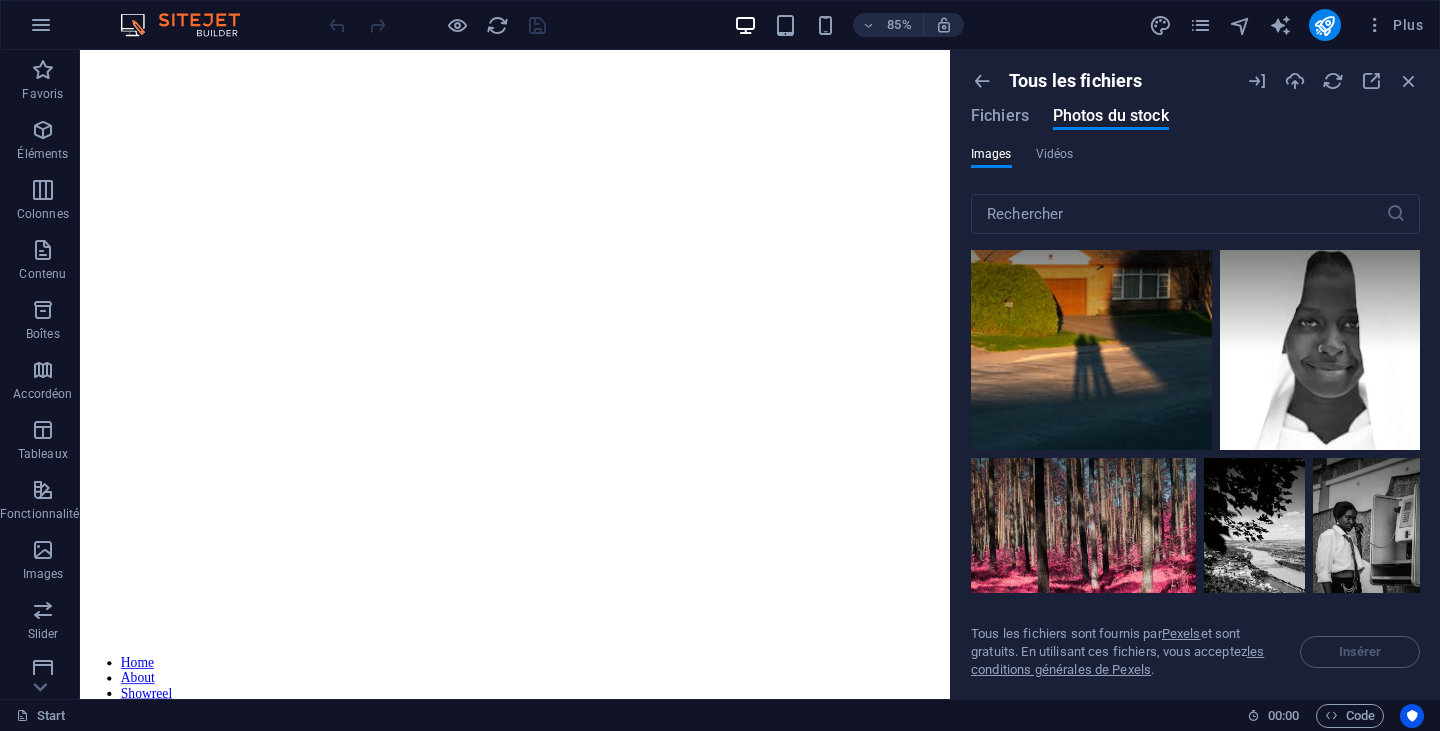 scroll, scrollTop: 0, scrollLeft: 0, axis: both 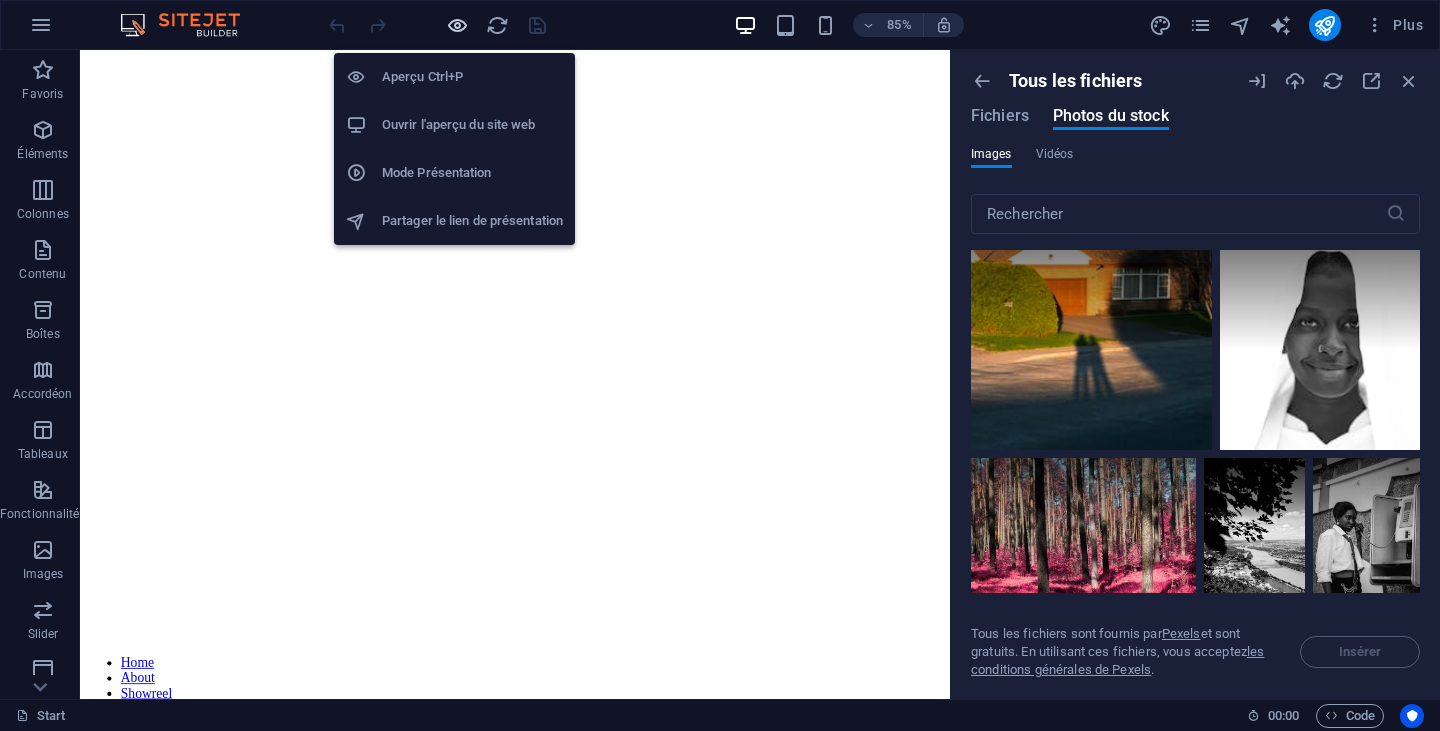 click at bounding box center (457, 25) 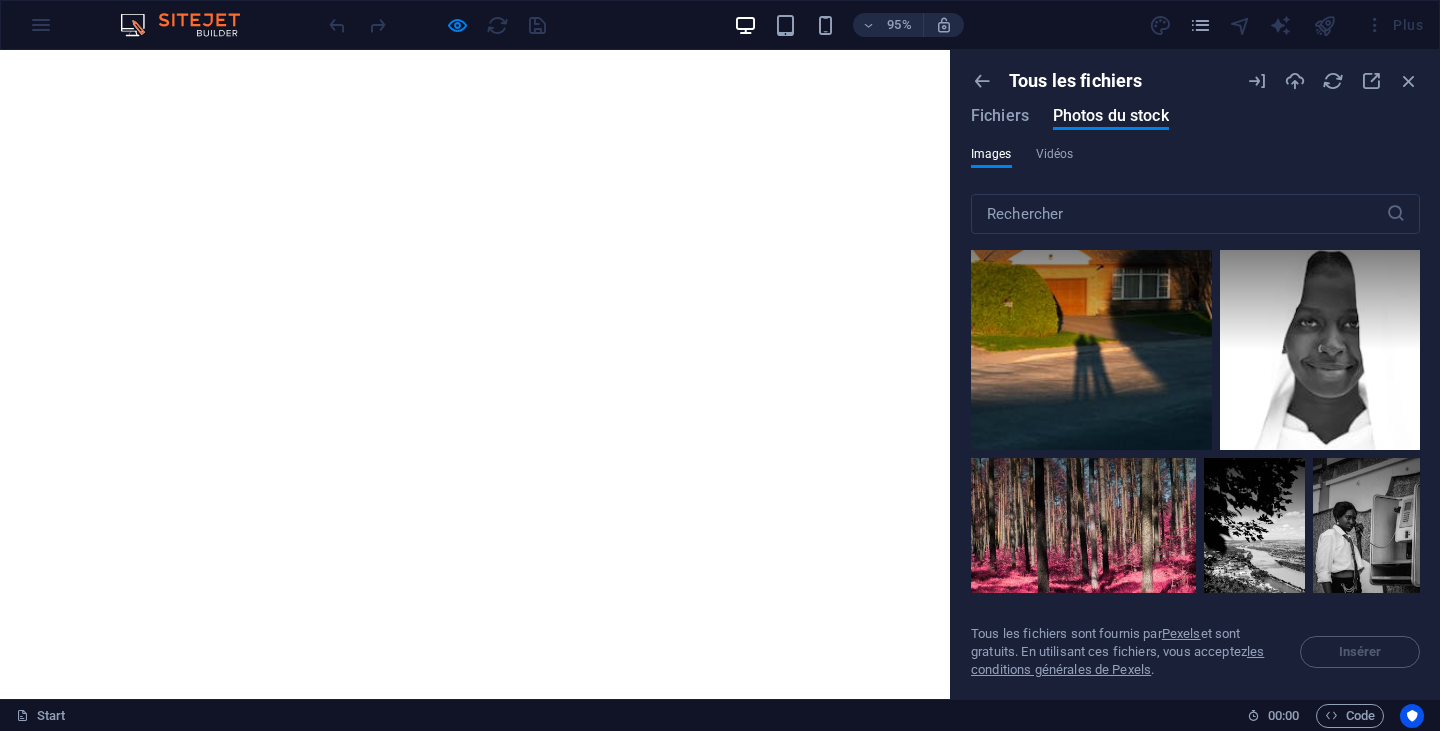 click at bounding box center [190, 25] 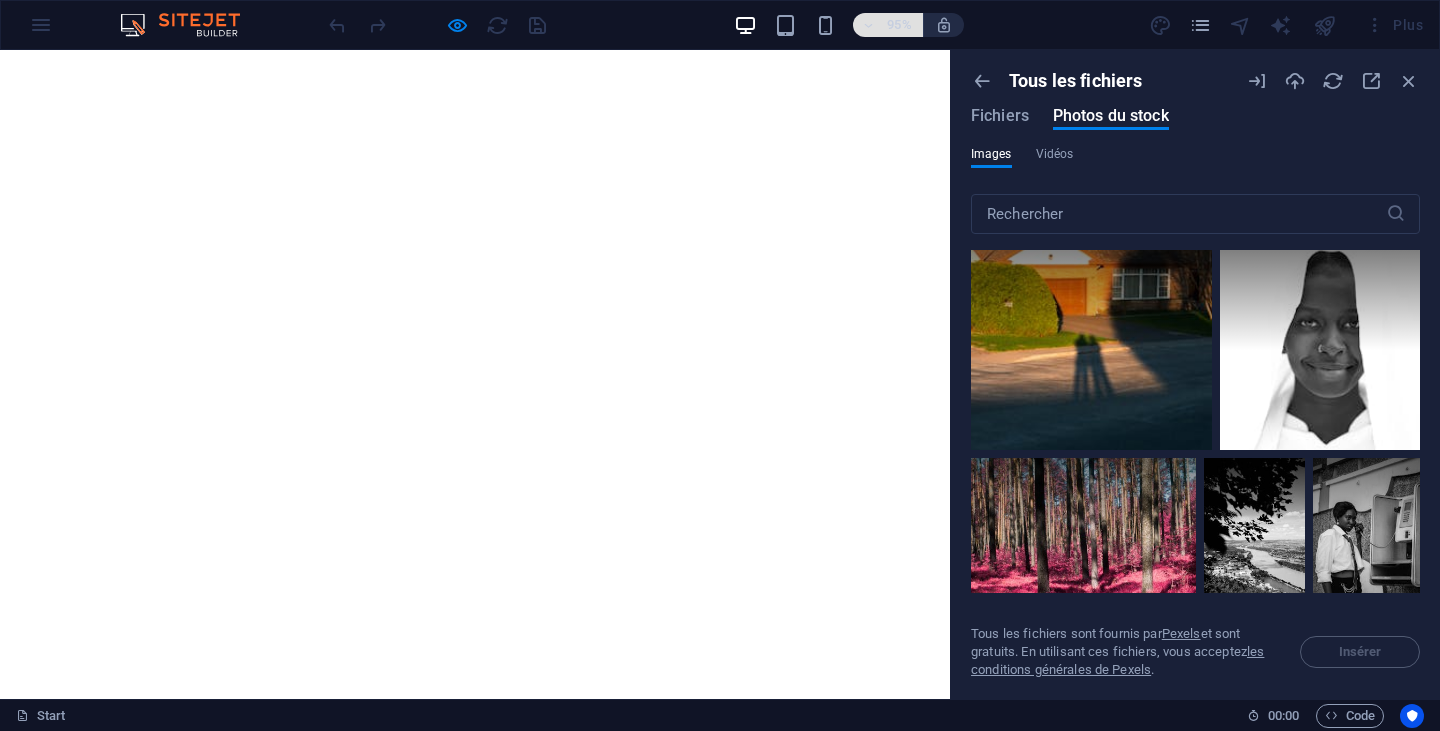click on "95%" at bounding box center [888, 25] 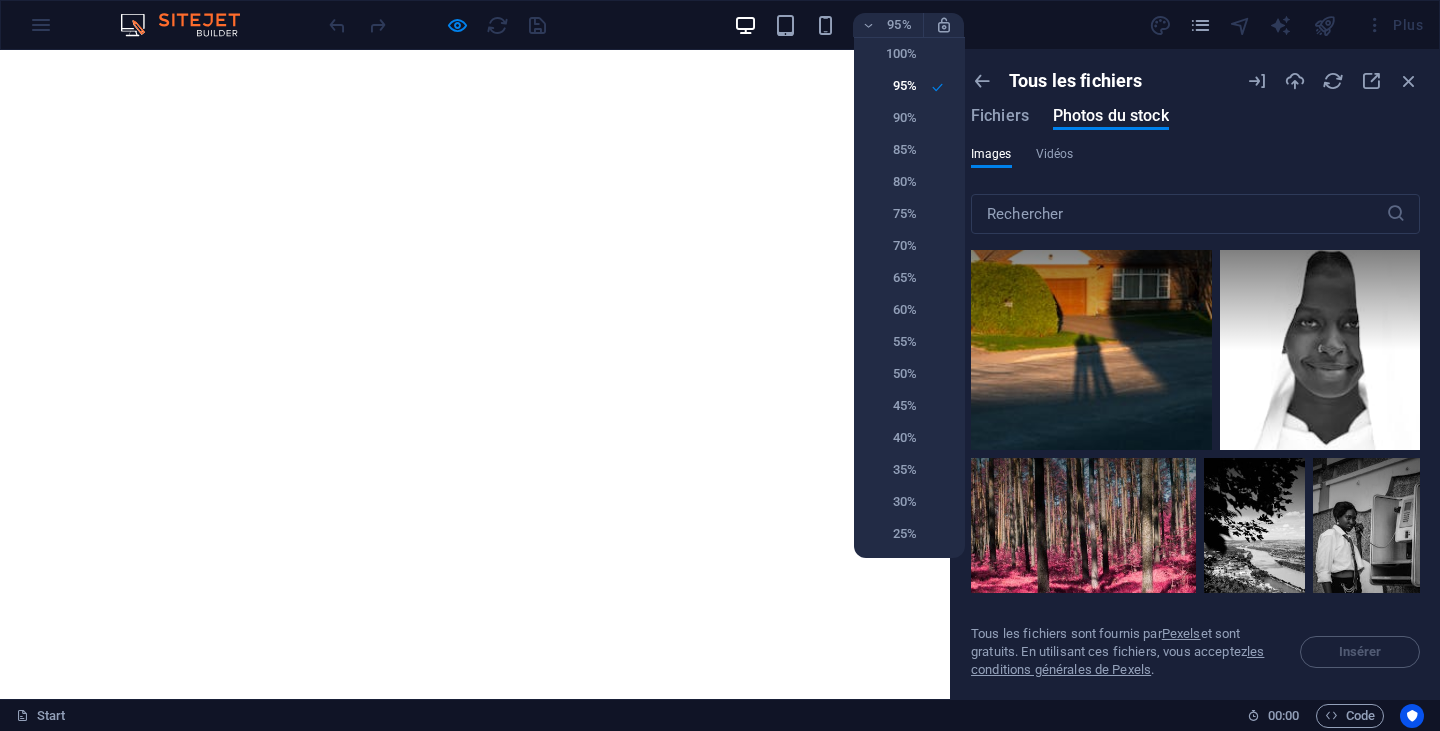 click at bounding box center [720, 365] 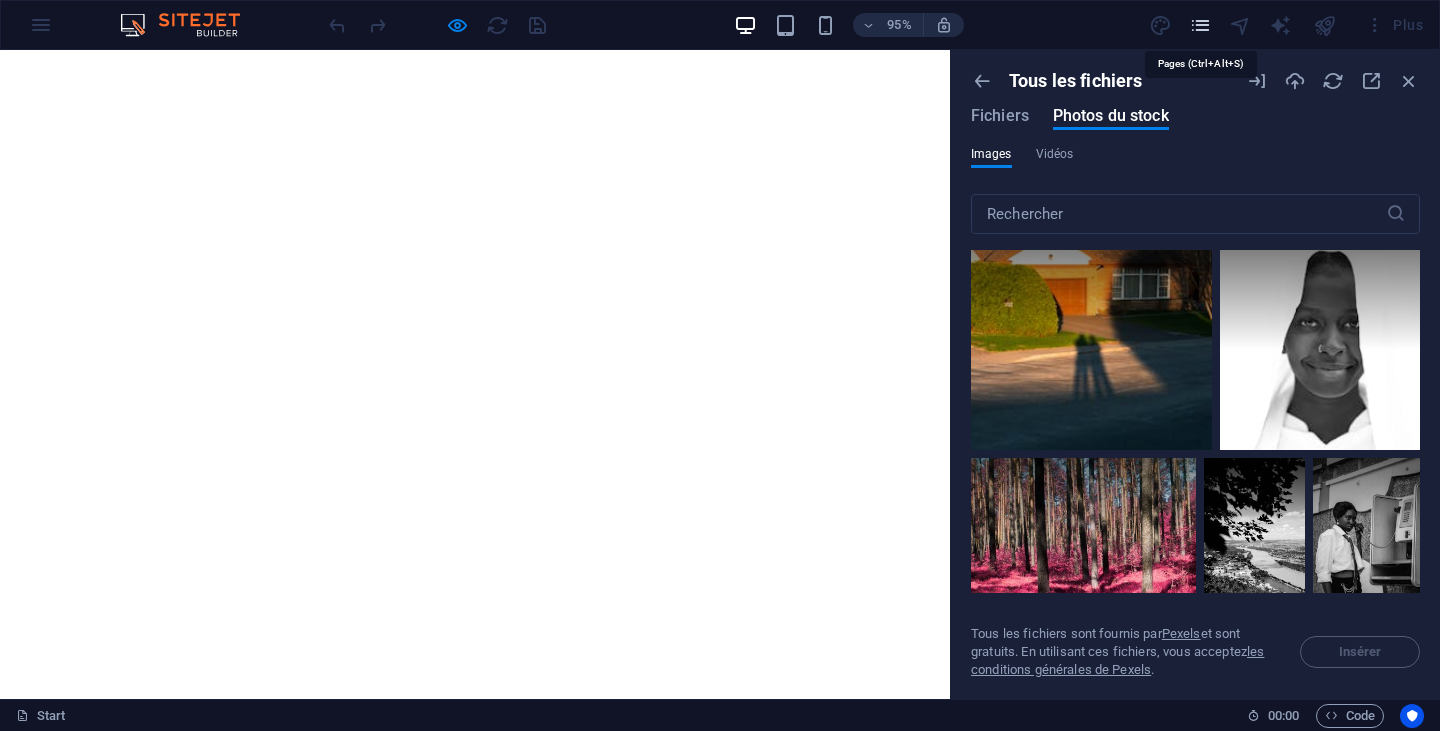 click at bounding box center (1200, 25) 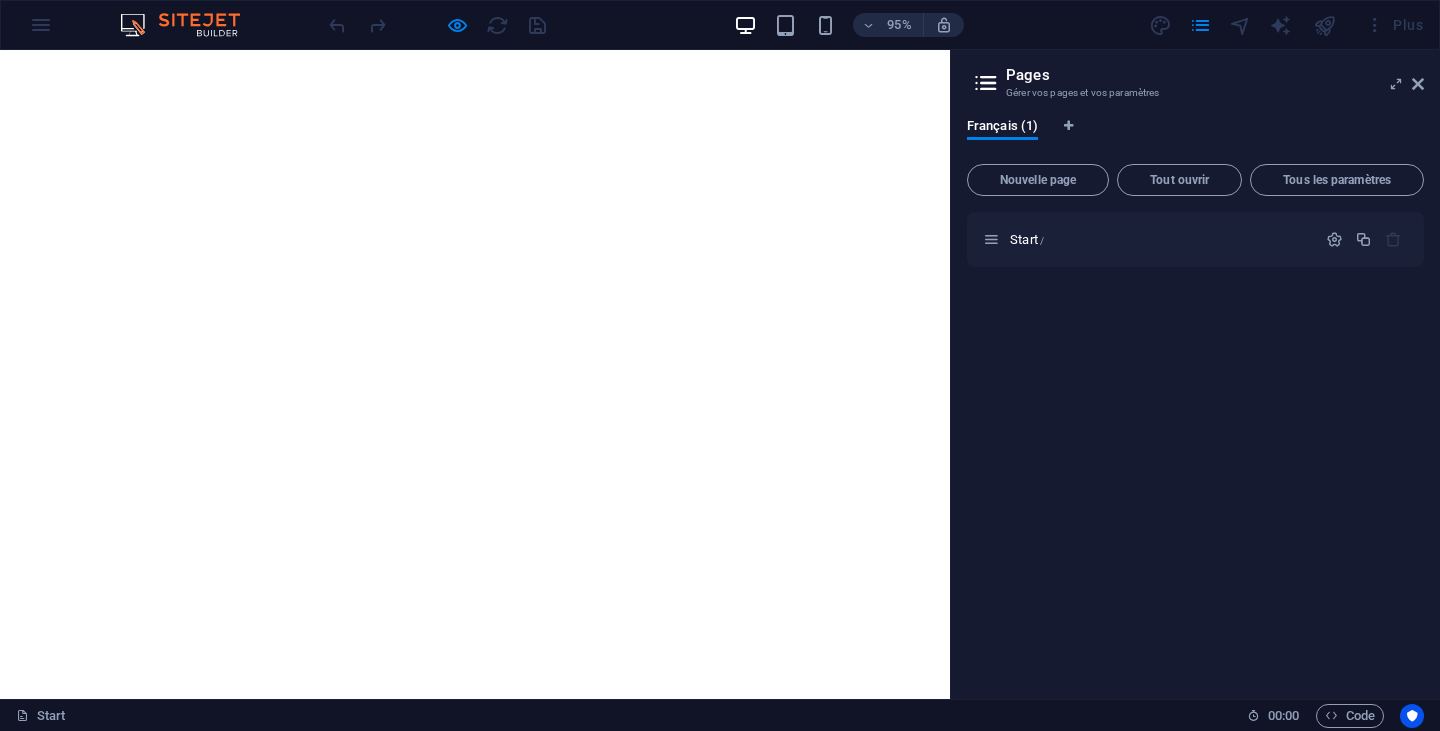 click on "Plus" at bounding box center [1394, 25] 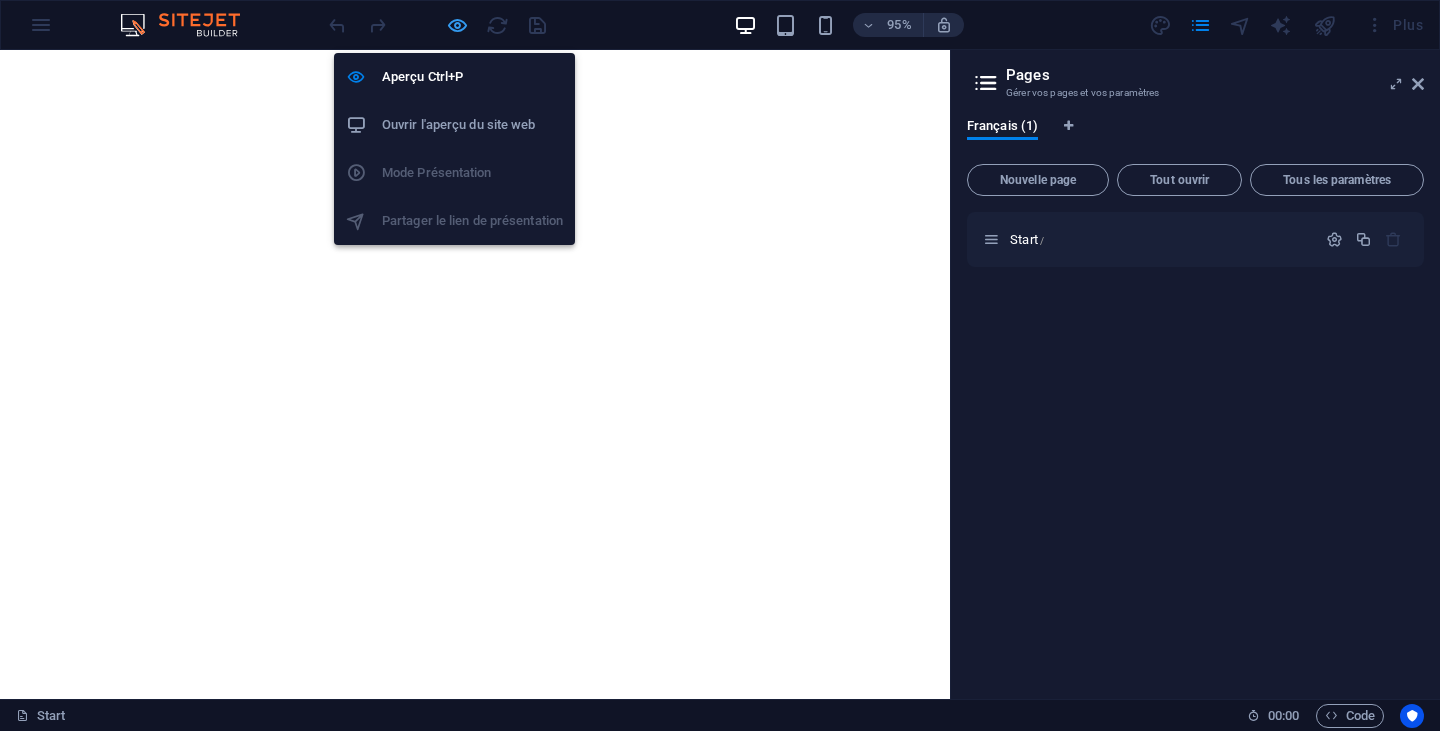 click at bounding box center [457, 25] 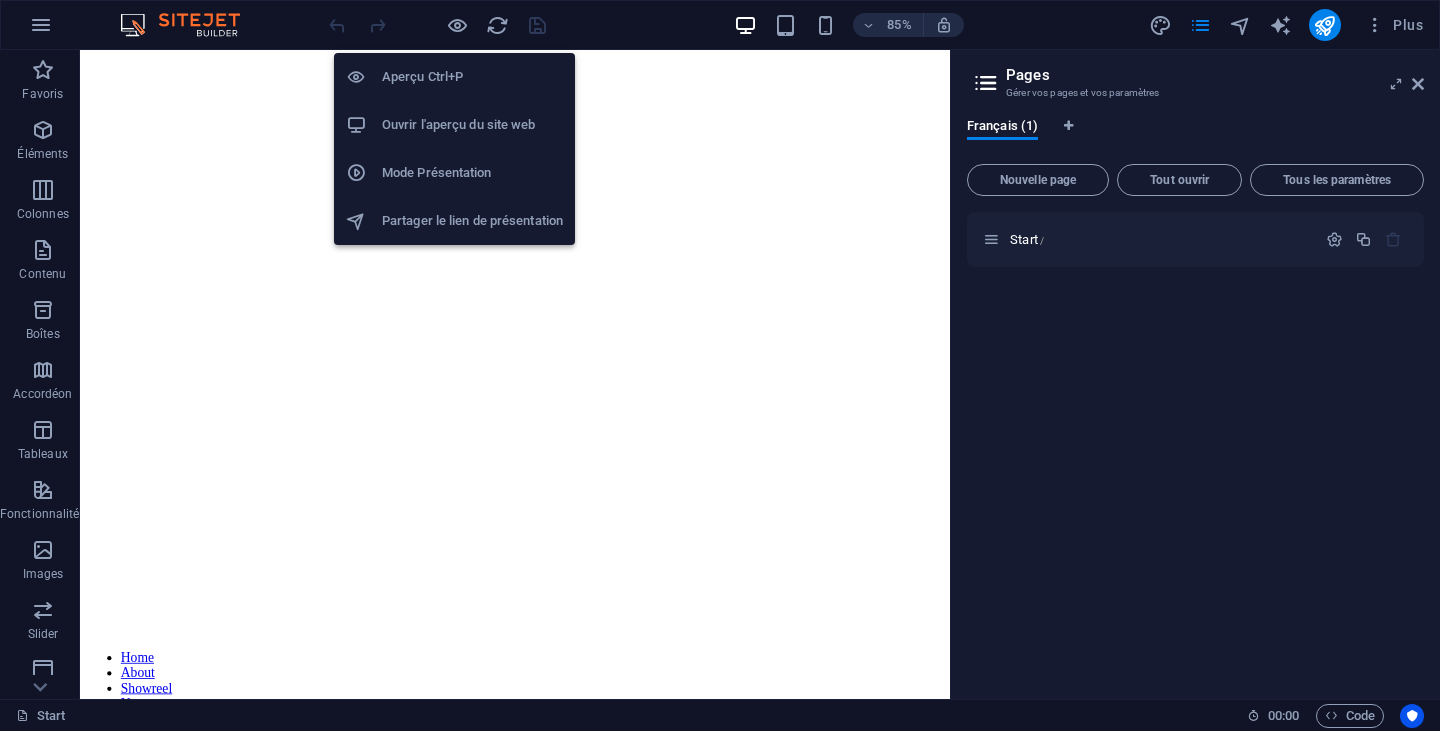 click on "Mode Présentation" at bounding box center (454, 173) 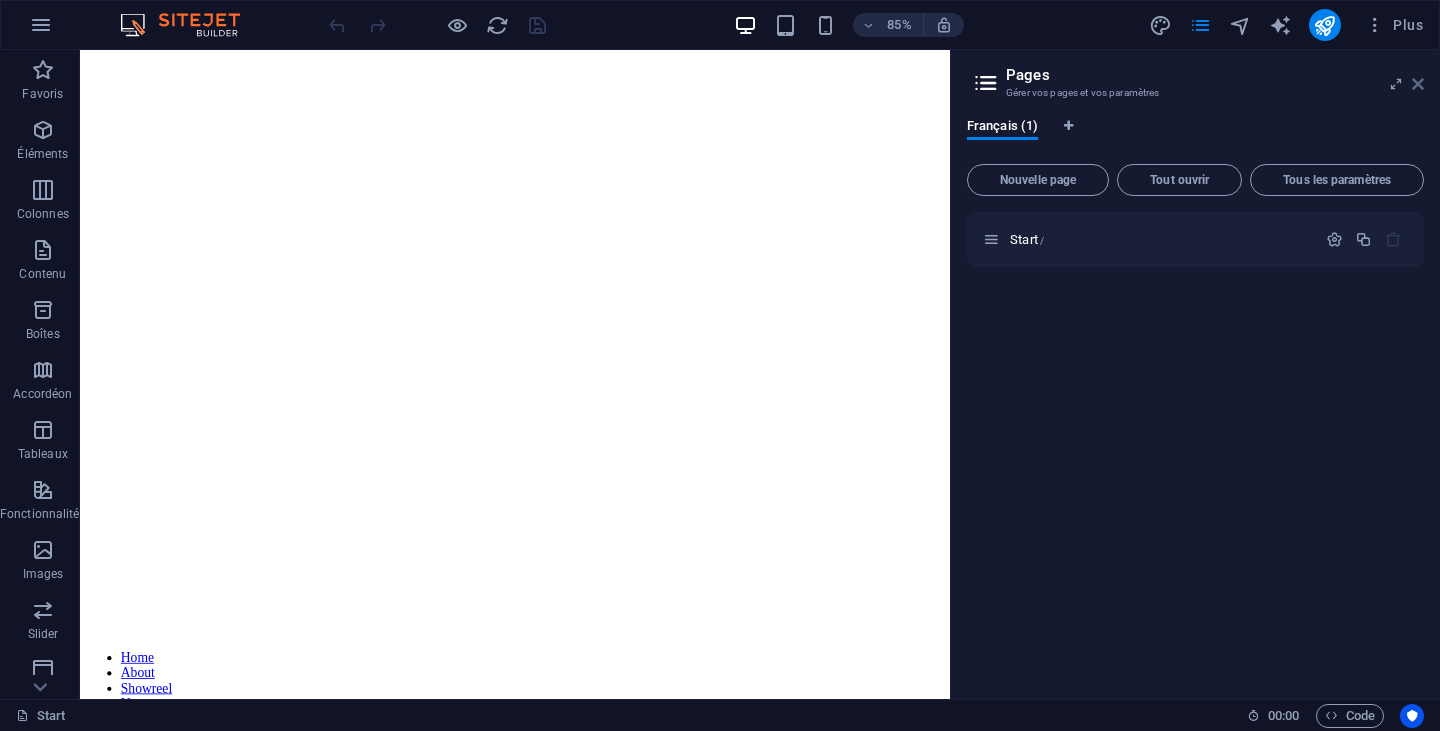 click at bounding box center [1418, 84] 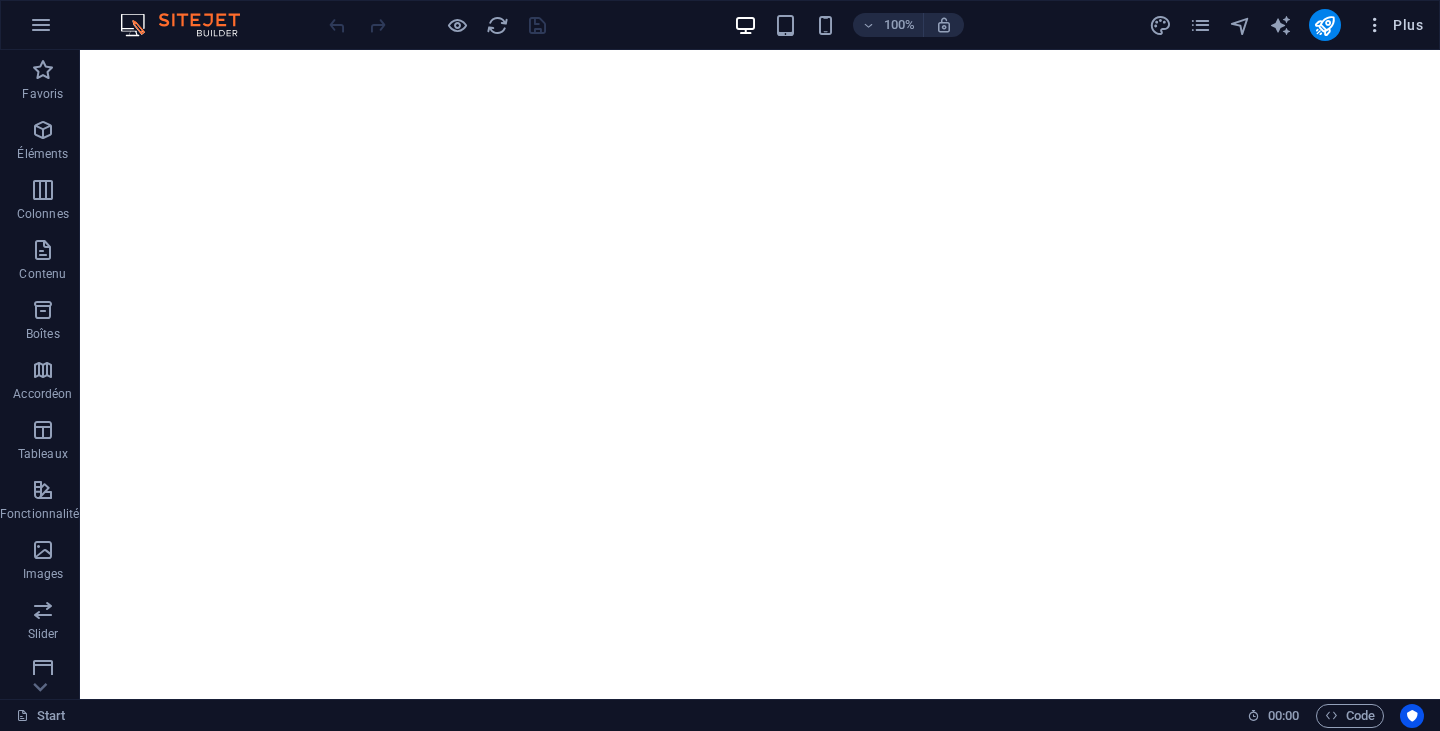 click on "Plus" at bounding box center [1394, 25] 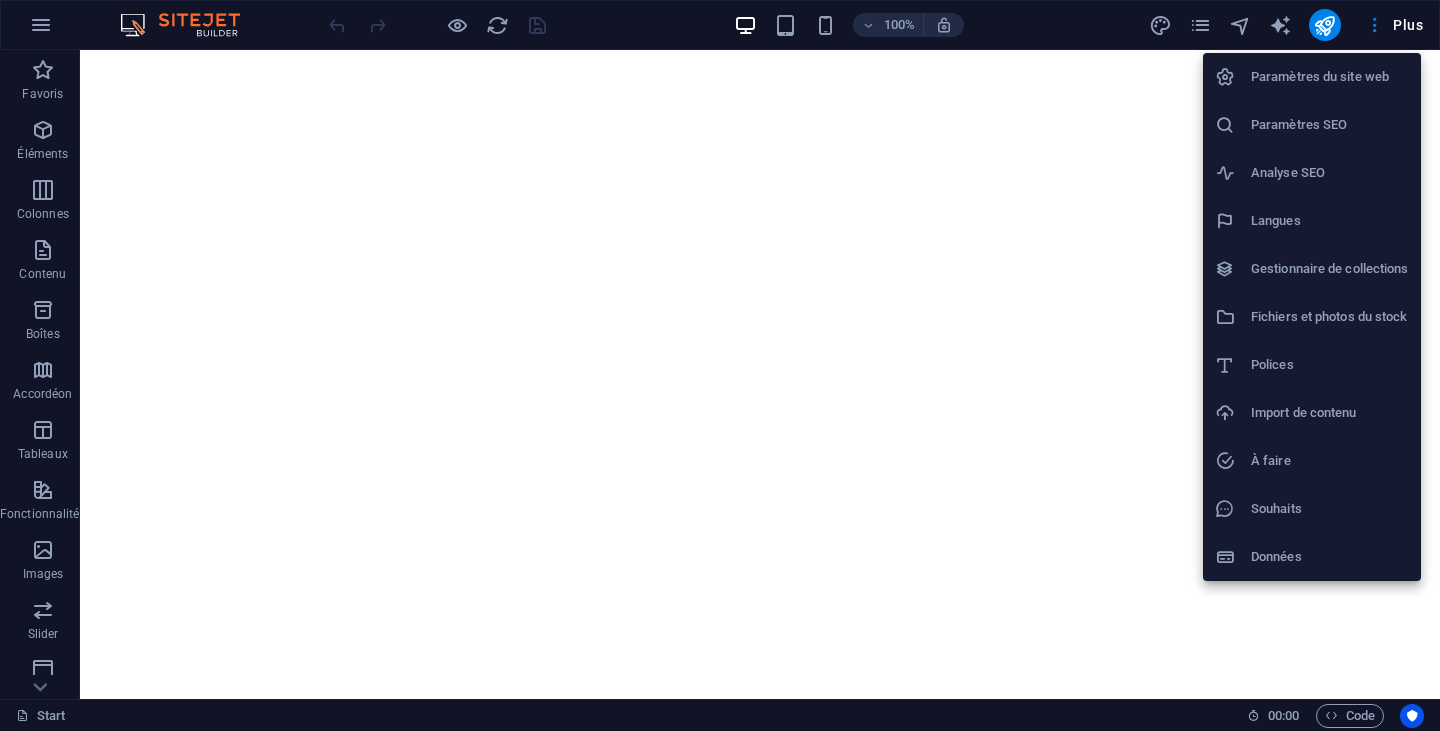 click at bounding box center (720, 365) 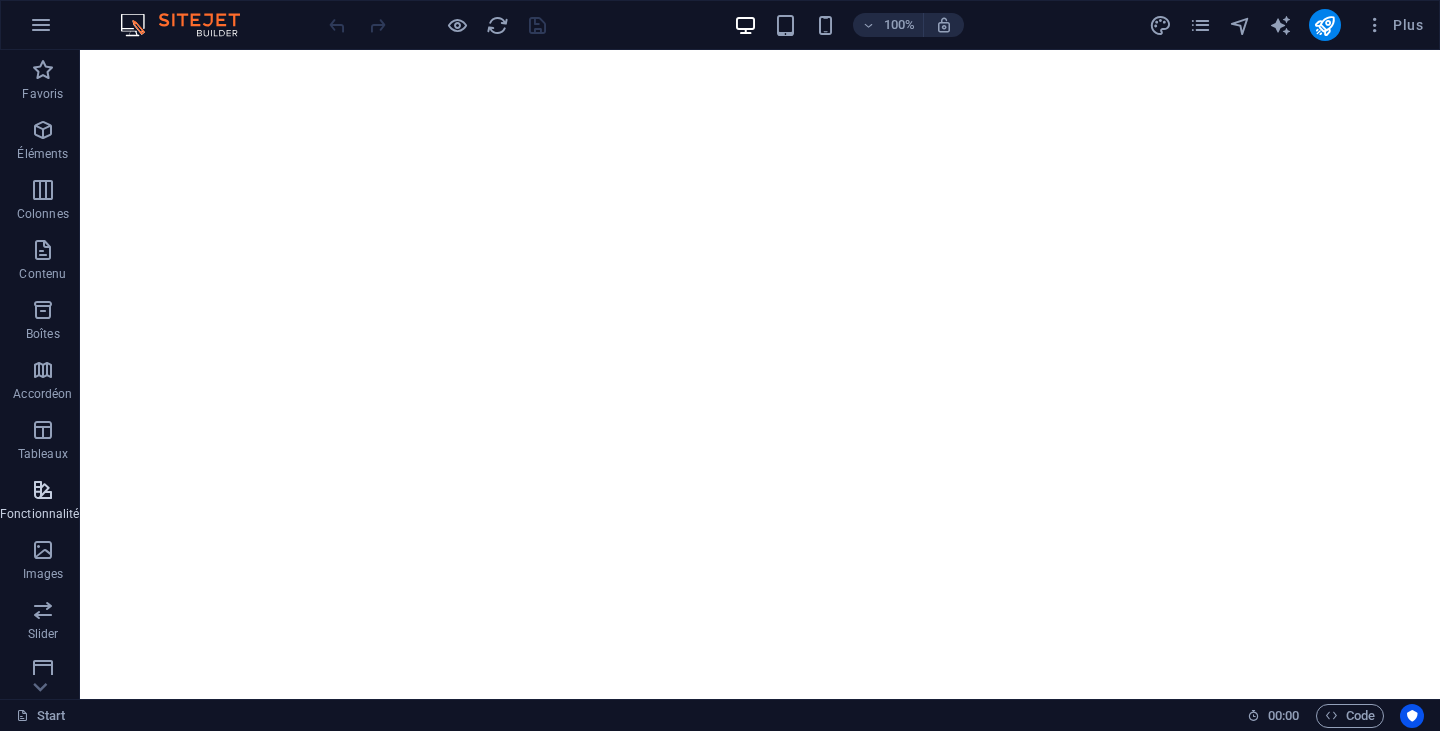 scroll, scrollTop: 251, scrollLeft: 0, axis: vertical 